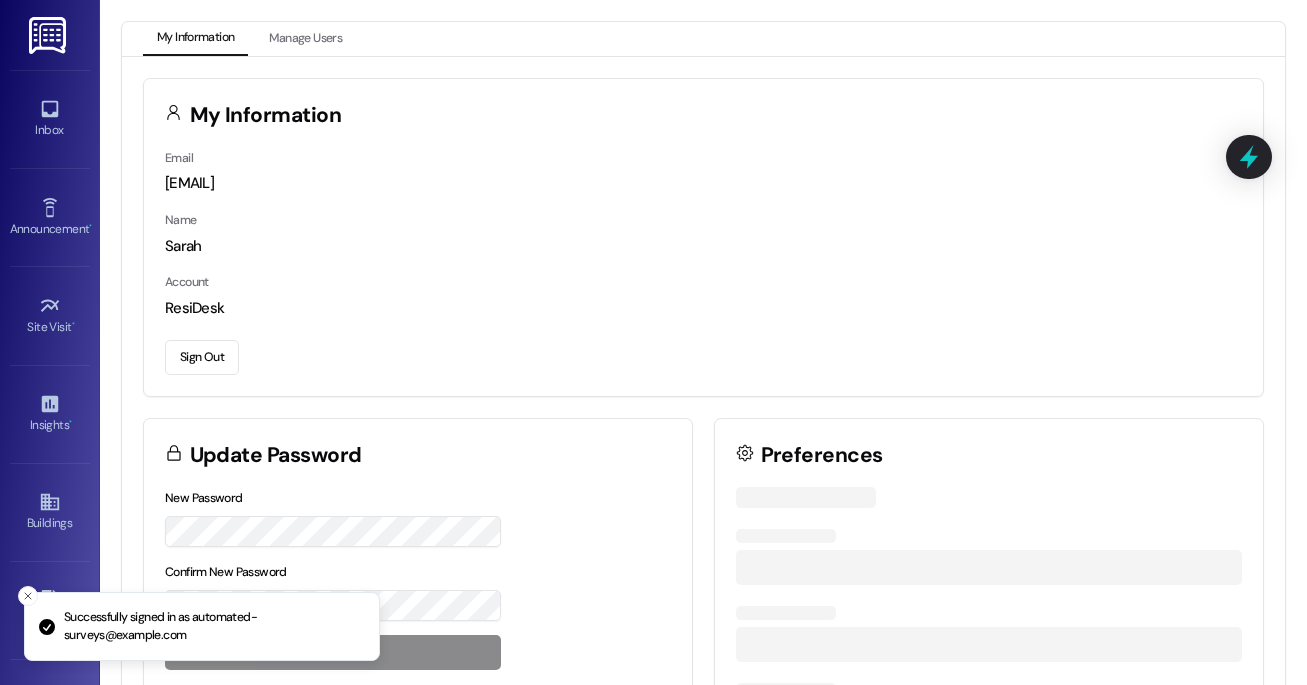 scroll, scrollTop: 0, scrollLeft: 0, axis: both 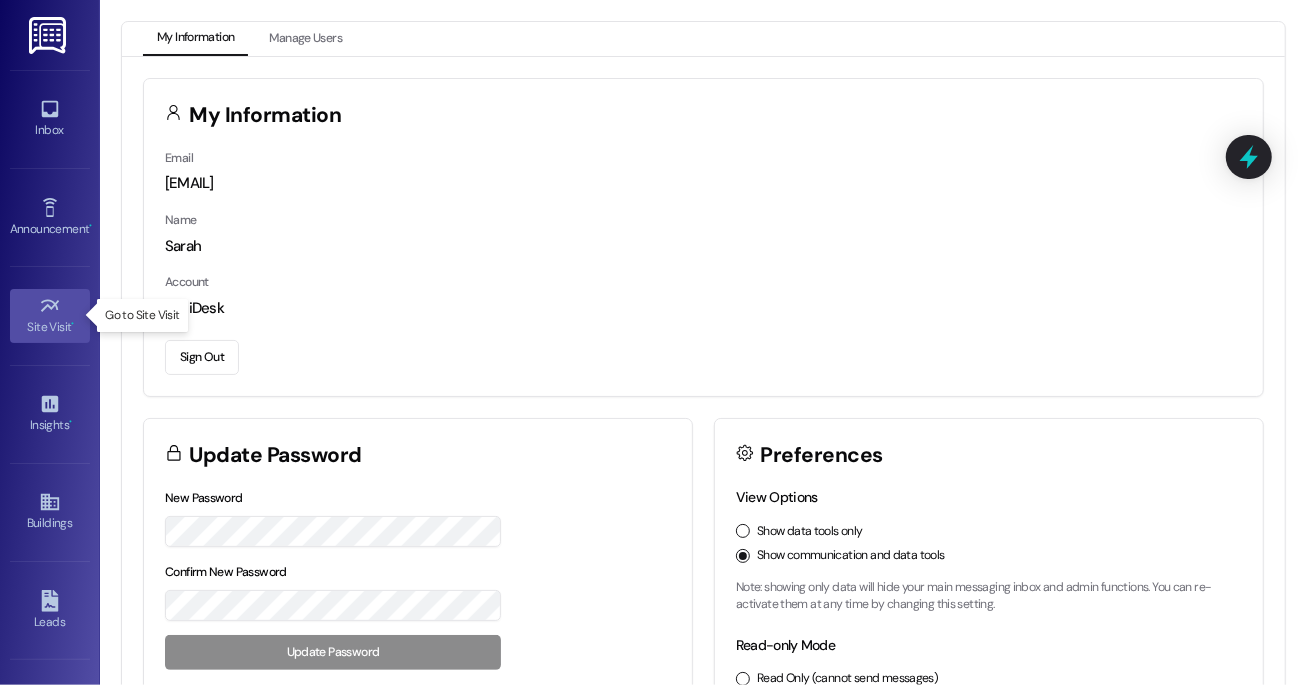click 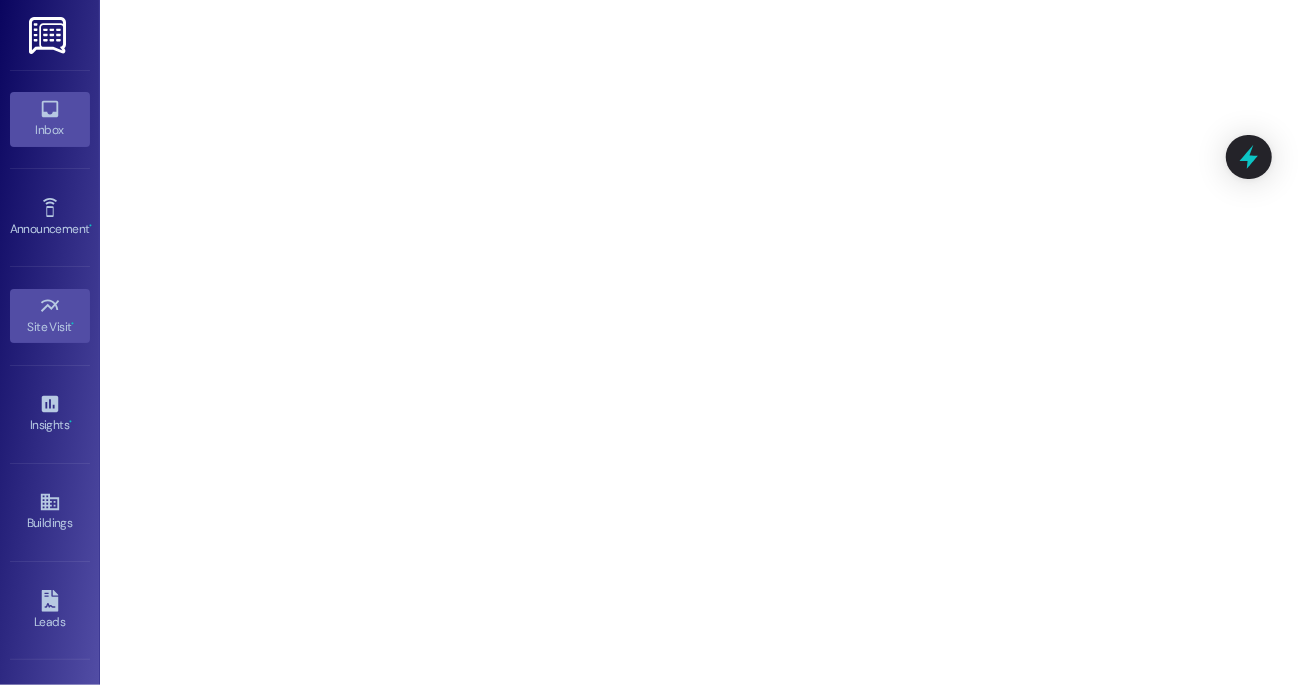 click on "Inbox" at bounding box center (50, 130) 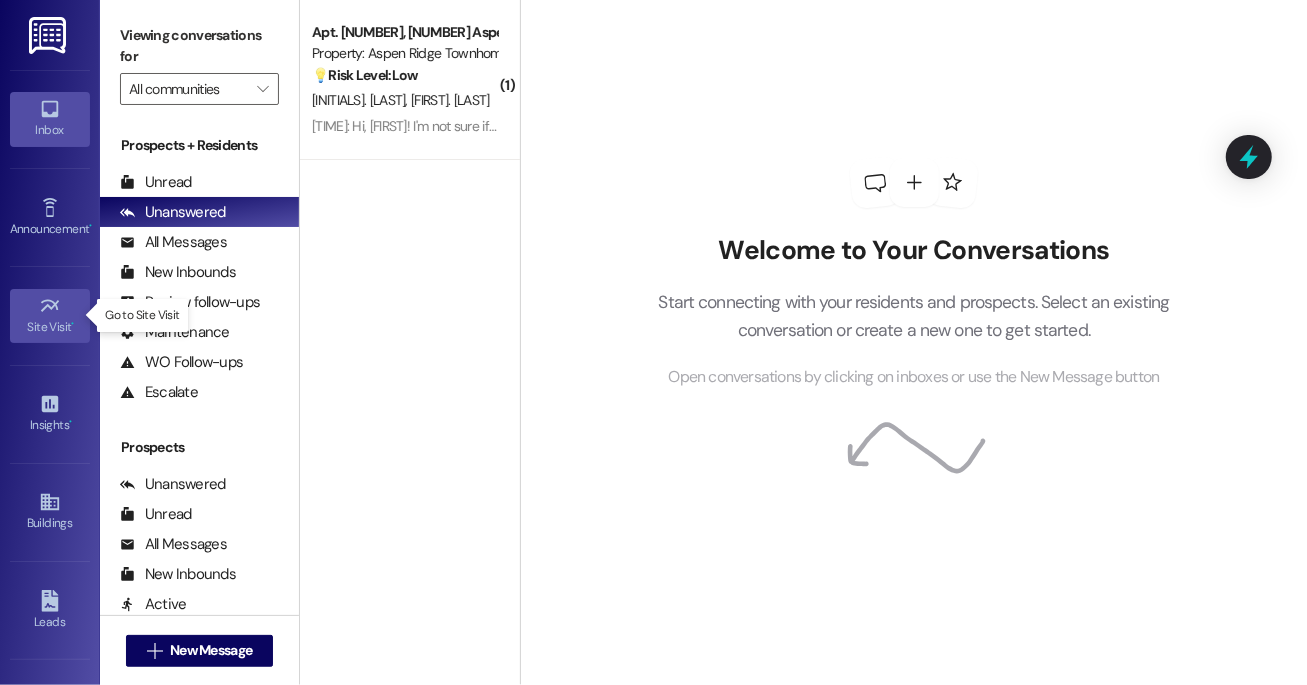 click on "Site Visit   •" at bounding box center (50, 327) 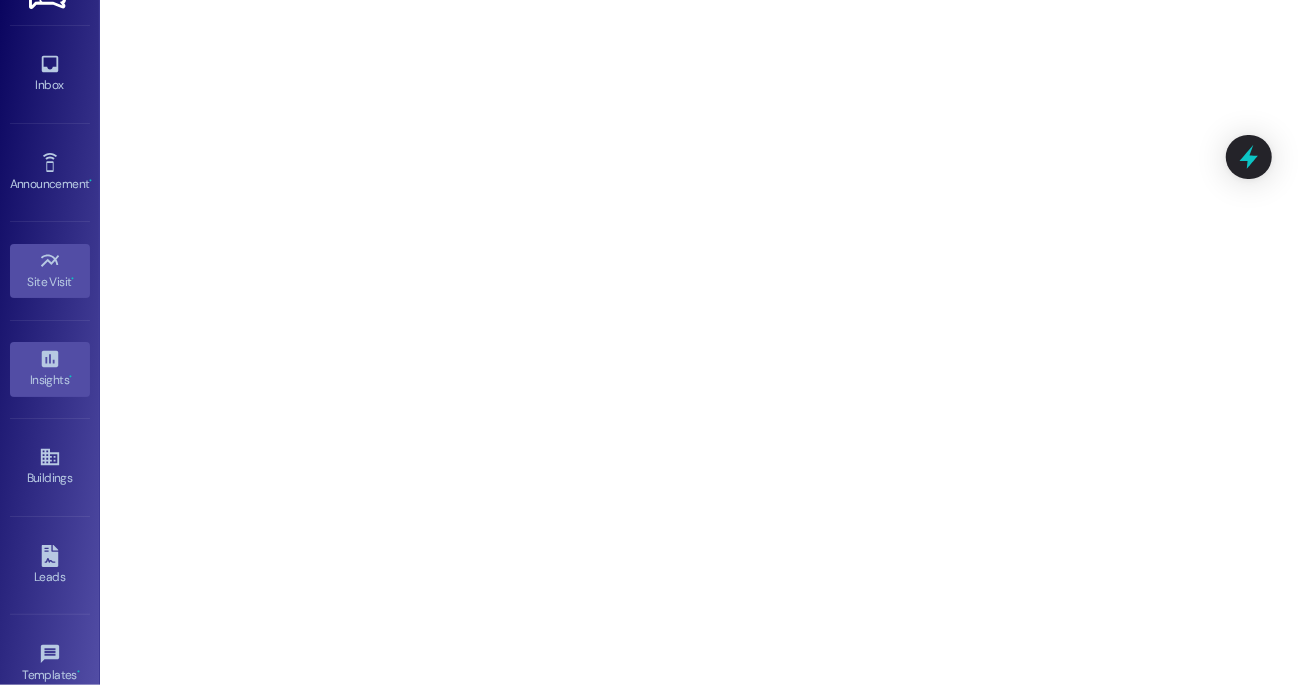 scroll, scrollTop: 35, scrollLeft: 0, axis: vertical 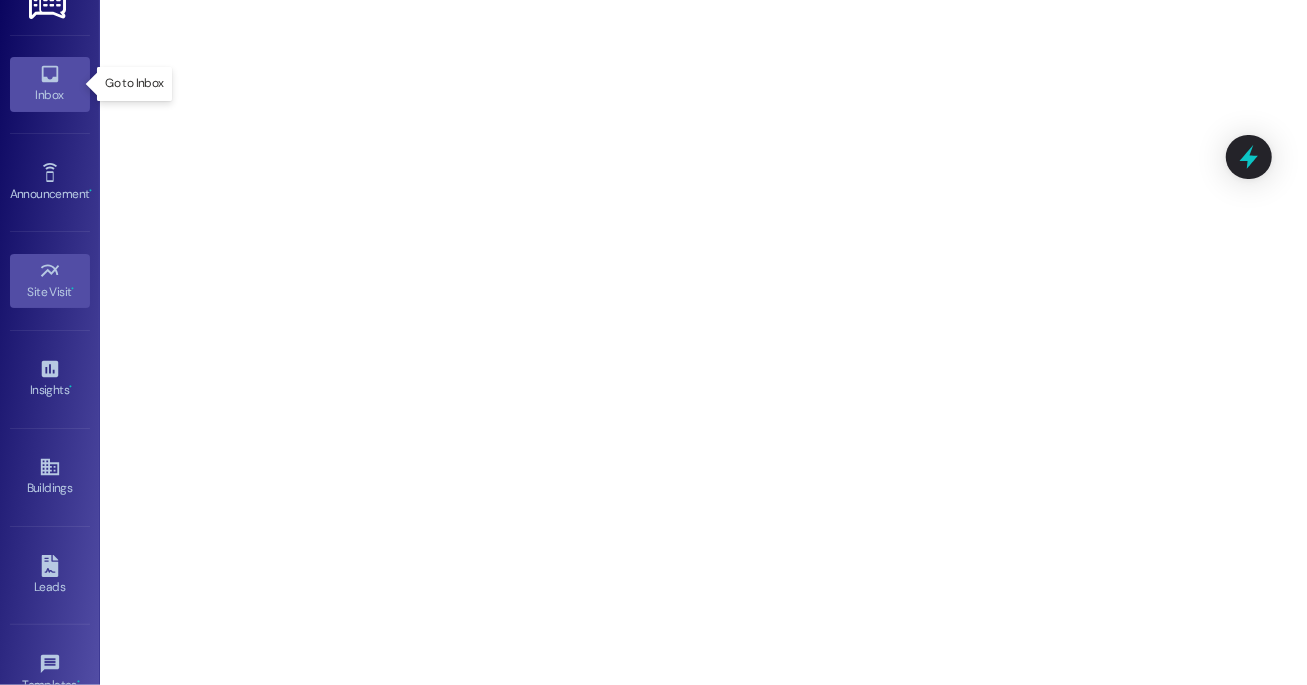 click 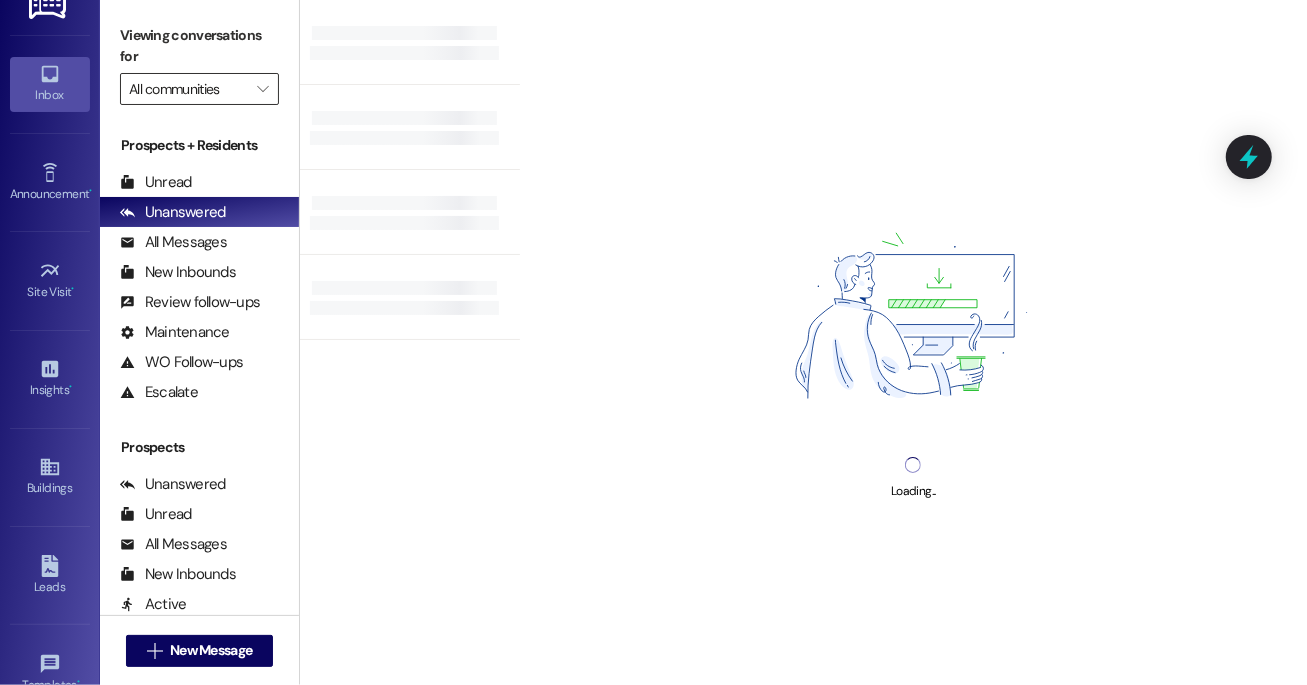 click on "All communities" at bounding box center [188, 89] 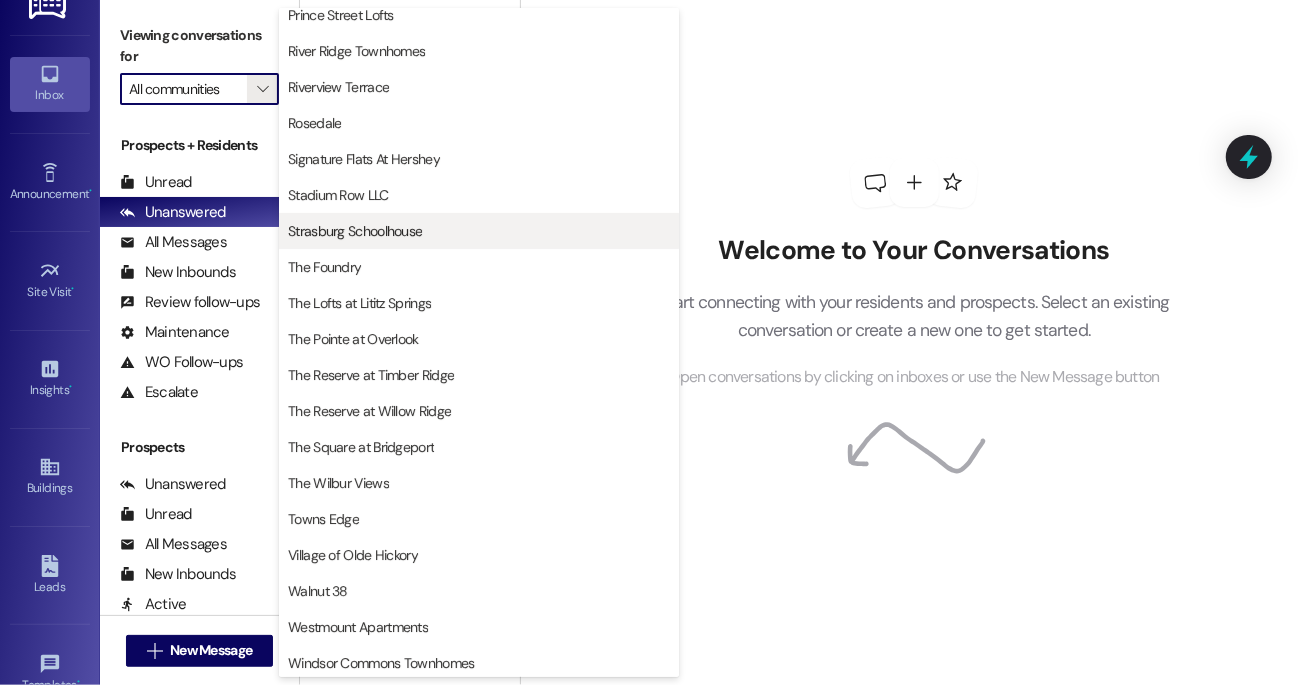 scroll, scrollTop: 447, scrollLeft: 0, axis: vertical 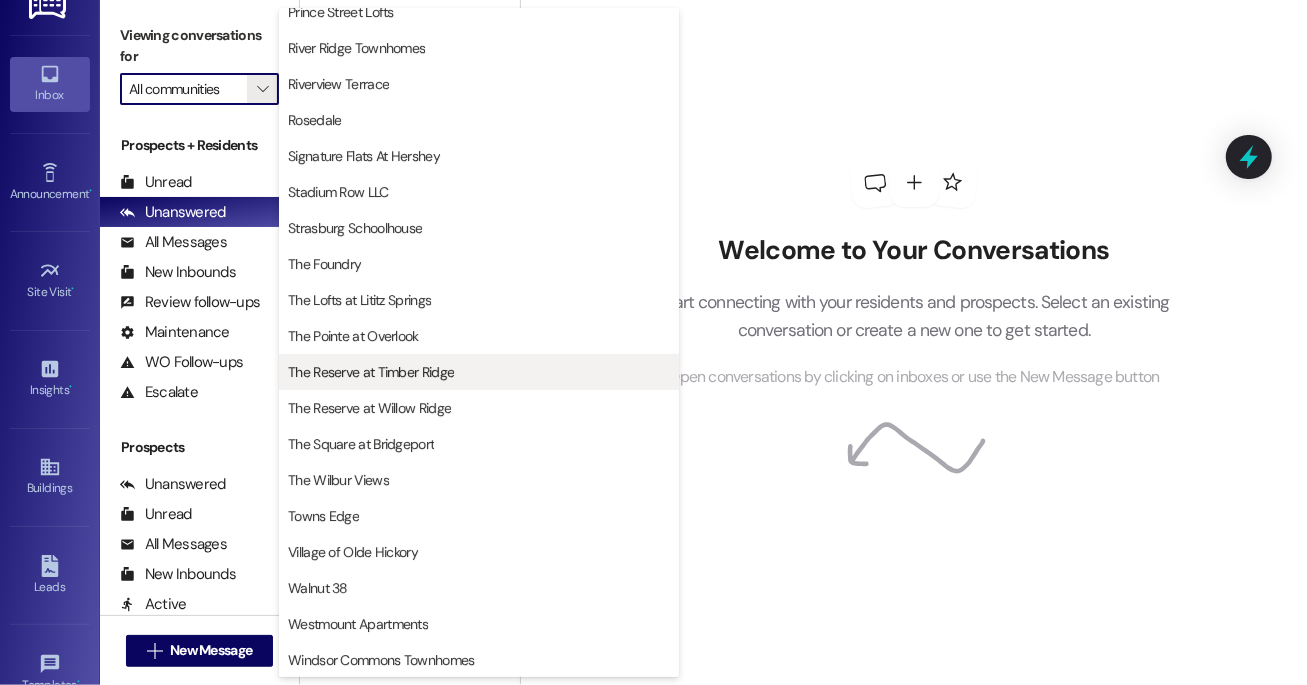 click on "The Reserve at Timber Ridge" at bounding box center (371, 372) 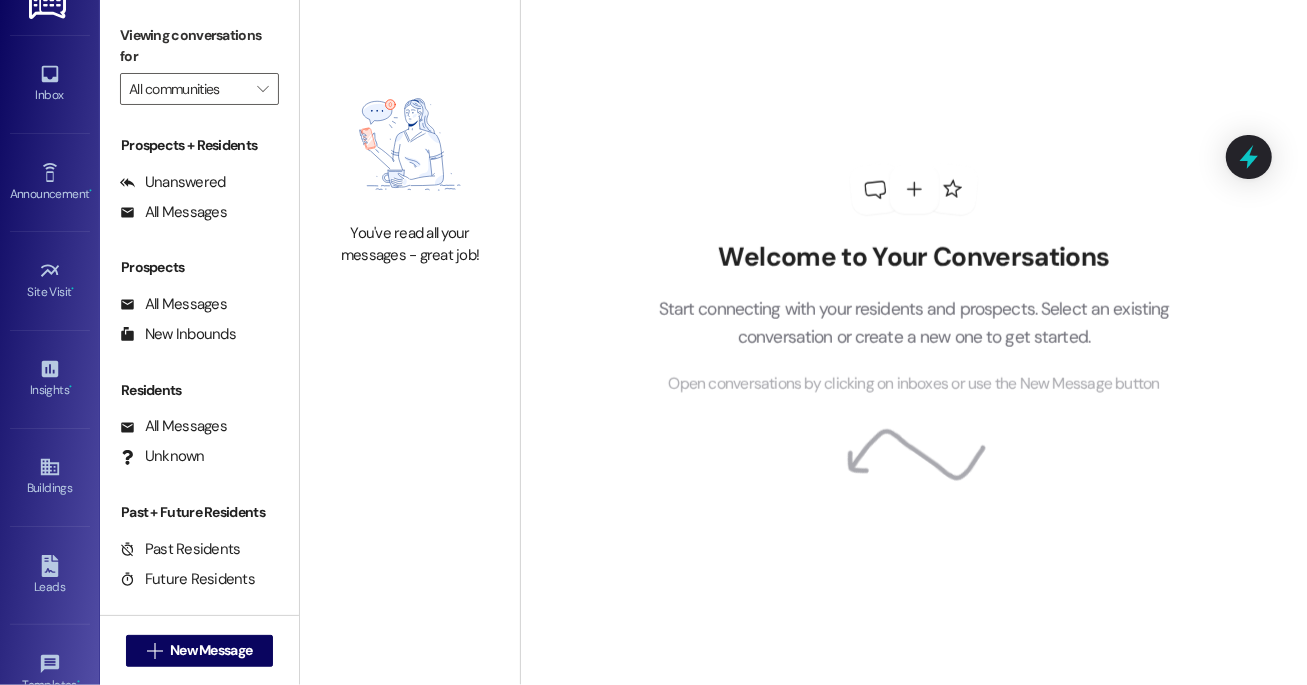 type on "The Reserve at Timber Ridge" 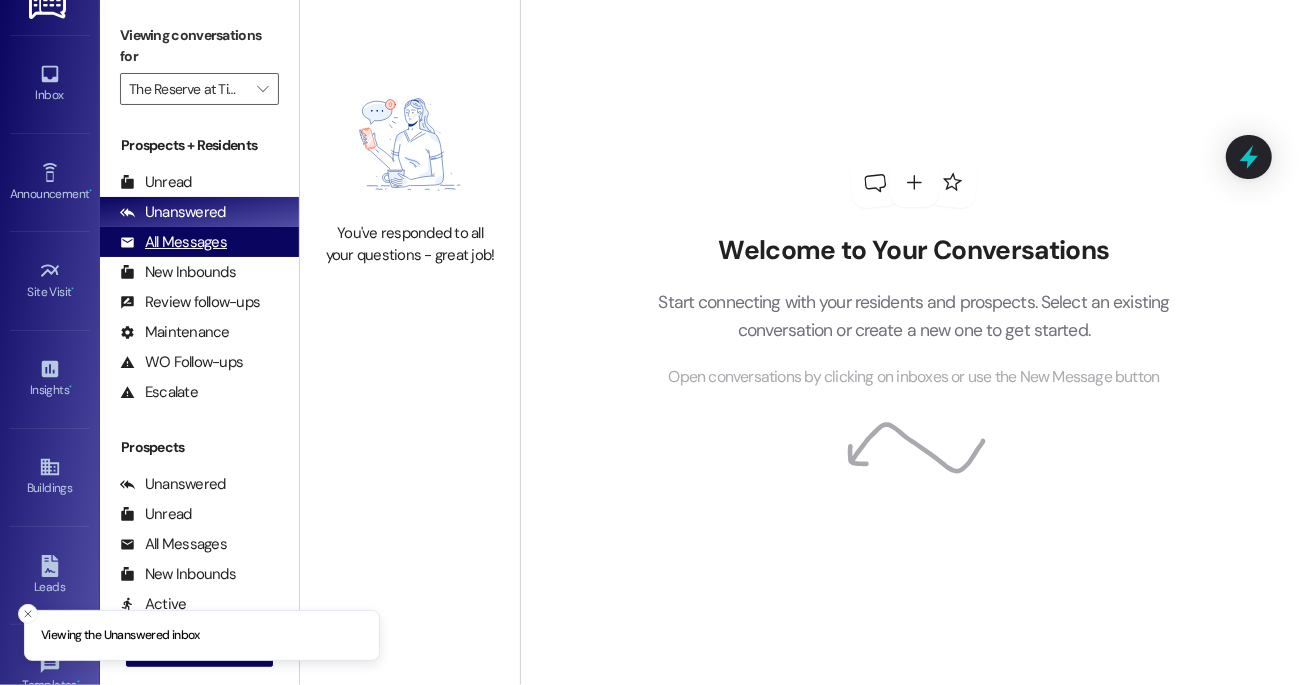 click on "All Messages" at bounding box center (173, 242) 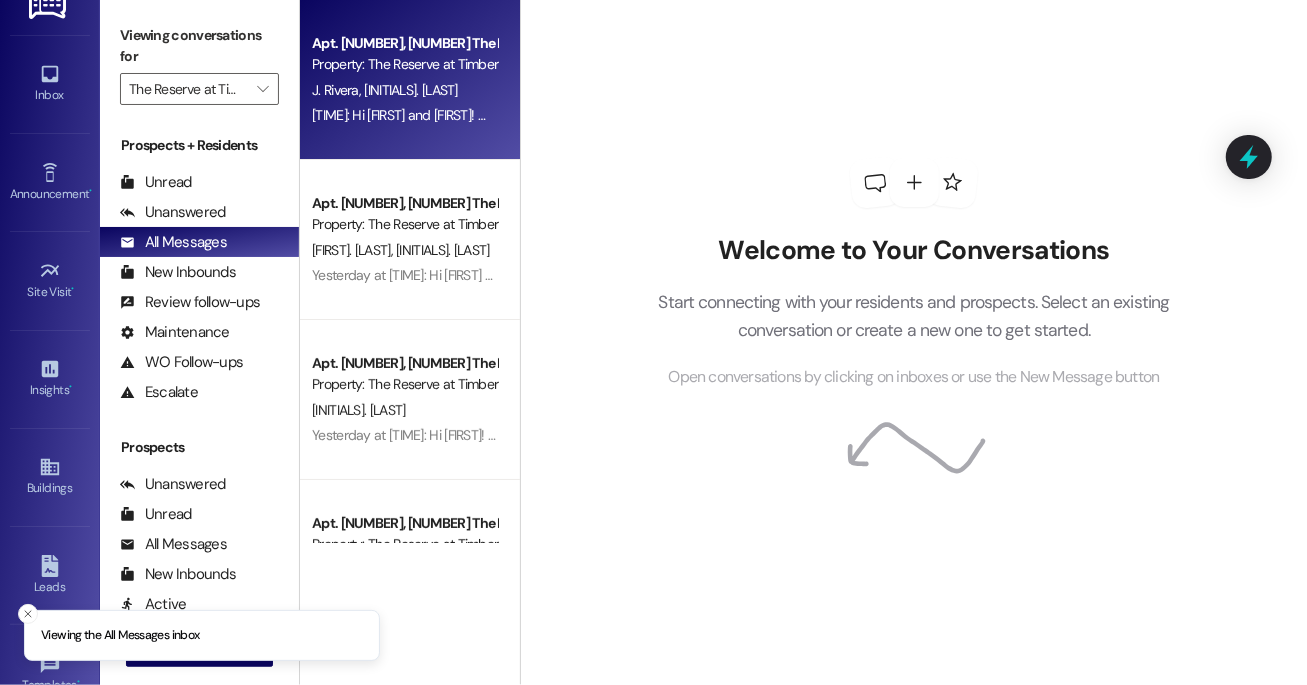 click on "Apt. 2422, 03 The Reserve At Timber Ridge Property: The Reserve at Timber Ridge J. Rivera K. Szkarlatiuk 12:41 PM: Hi Joelyn and Kevin! We're so glad you chose The Reserve at Timber Ridge! We would love to improve your move-in experience. If you could improve one thing about our move-in process, what would it be? Send us your ideas! (You can always reply STOP to opt out of future messages) 12:41 PM: Hi Joelyn and Kevin! We're so glad you chose The Reserve at Timber Ridge! We would love to improve your move-in experience. If you could improve one thing about our move-in process, what would it be? Send us your ideas! (You can always reply STOP to opt out of future messages)" at bounding box center [410, 80] 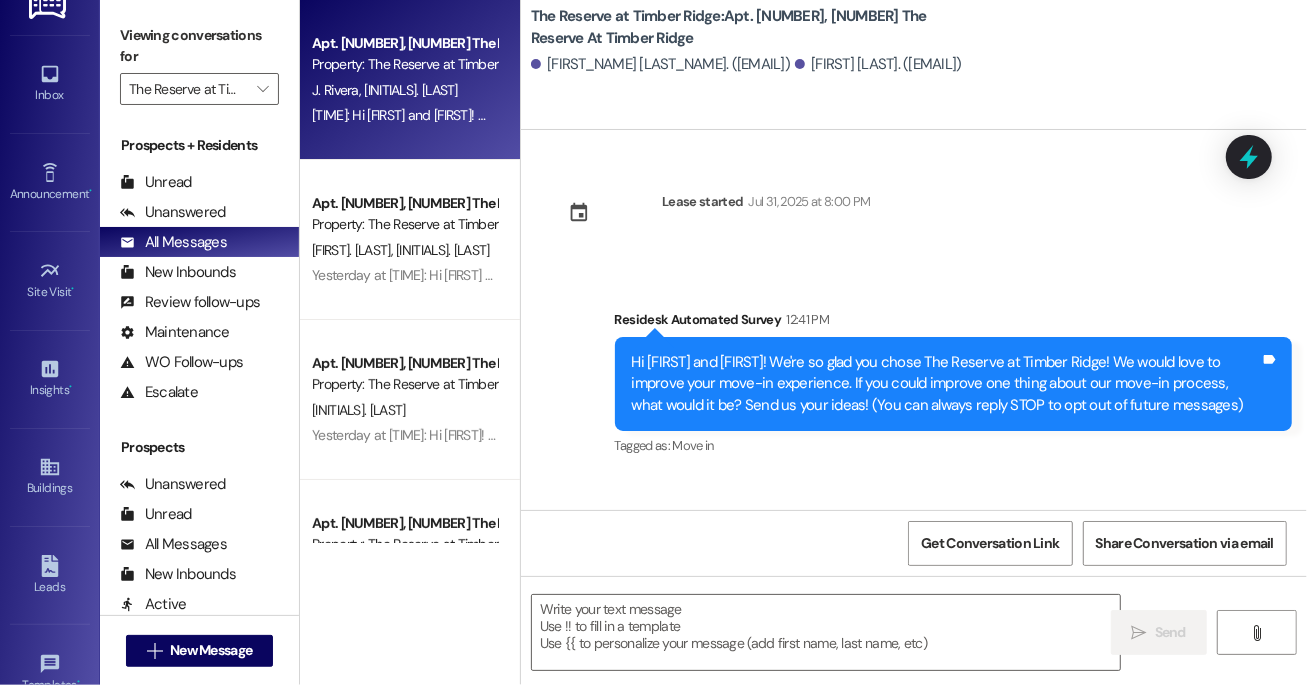 type on "Fetching suggested responses. Please feel free to read through the conversation in the meantime." 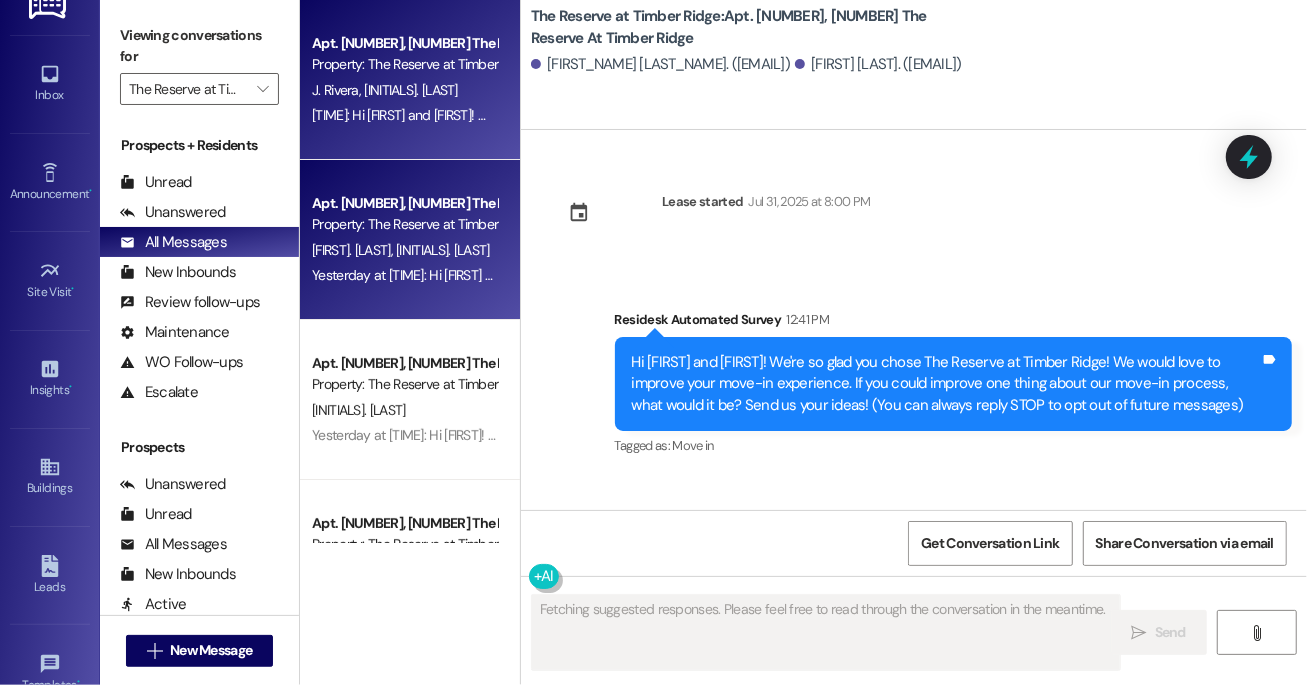 click on "Apt. 2445, 02 The Reserve At Timber Ridge" at bounding box center [404, 203] 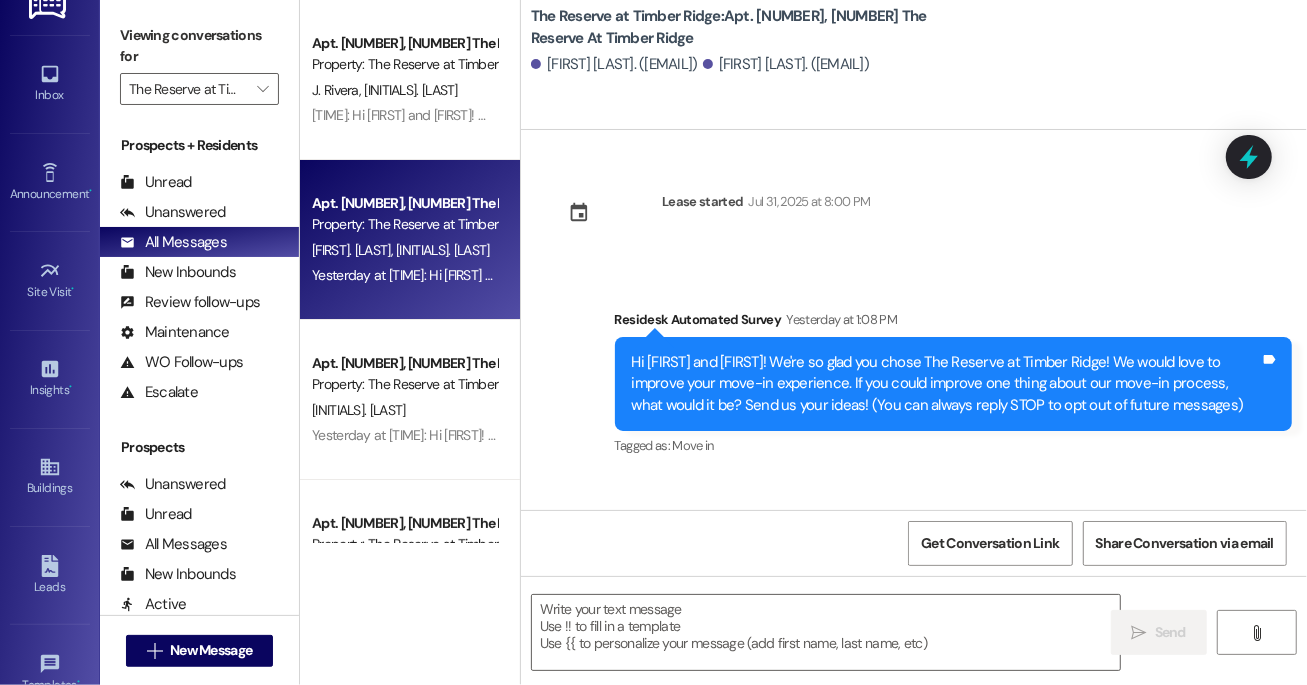 type on "Fetching suggested responses. Please feel free to read through the conversation in the meantime." 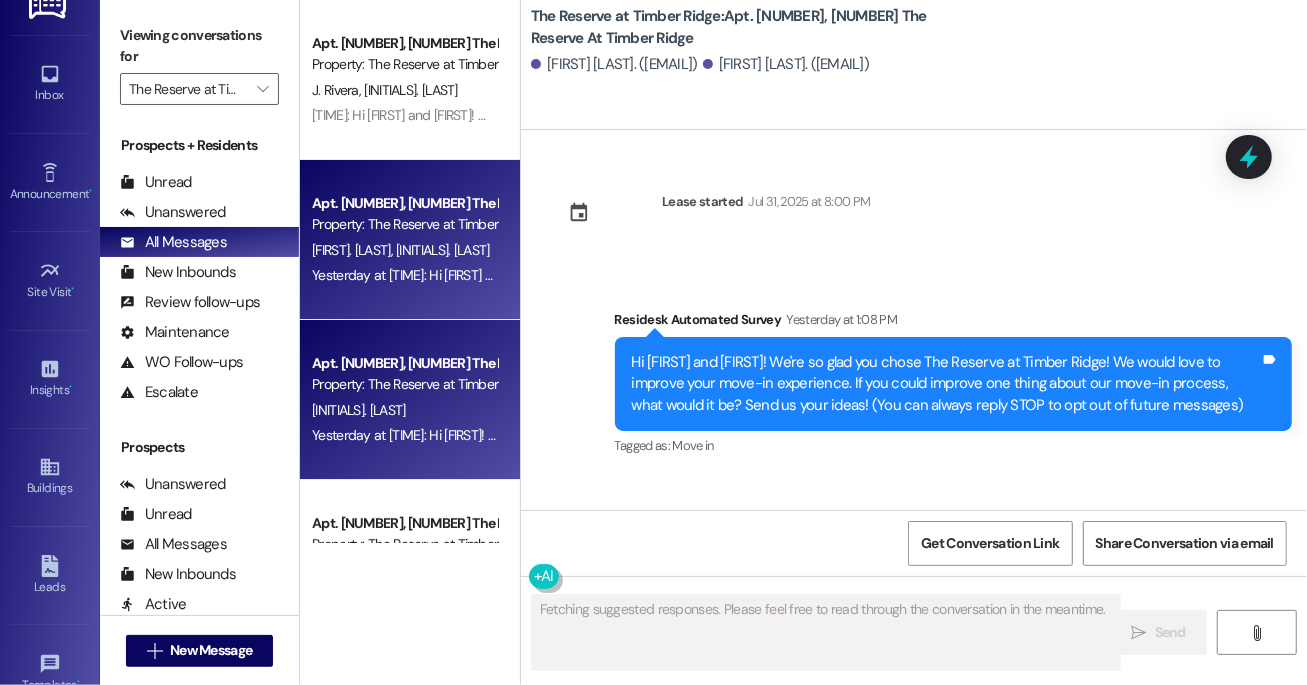 click on "Apt. 2443, 01 The Reserve At Timber Ridge Property: The Reserve at Timber Ridge M. Crespo Yesterday at 1:08 PM: Hi Miguel! We're so glad you chose The Reserve at Timber Ridge! We would love to improve your move-in experience. If you could improve one thing about our move-in process, what would it be? Send us your ideas! (You can always reply STOP to opt out of future messages) Yesterday at 1:08 PM: Hi Miguel! We're so glad you chose The Reserve at Timber Ridge! We would love to improve your move-in experience. If you could improve one thing about our move-in process, what would it be? Send us your ideas! (You can always reply STOP to opt out of future messages)" at bounding box center [410, 400] 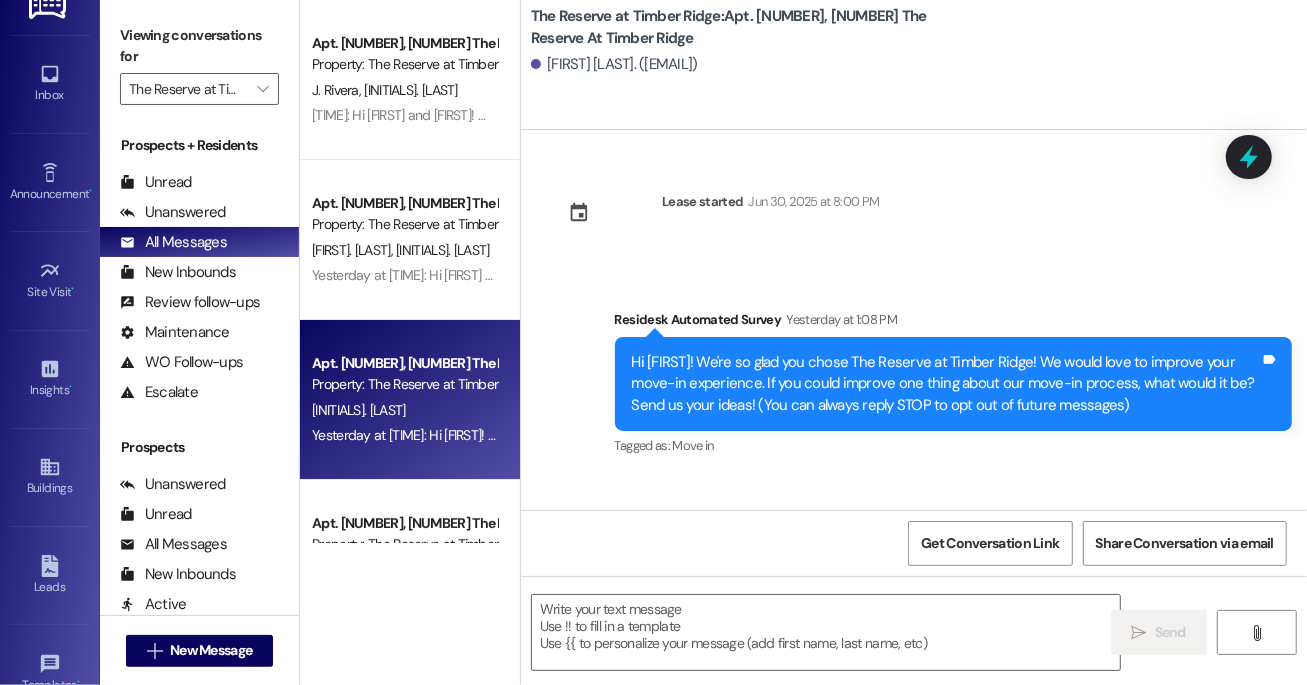 type on "Fetching suggested responses. Please feel free to read through the conversation in the meantime." 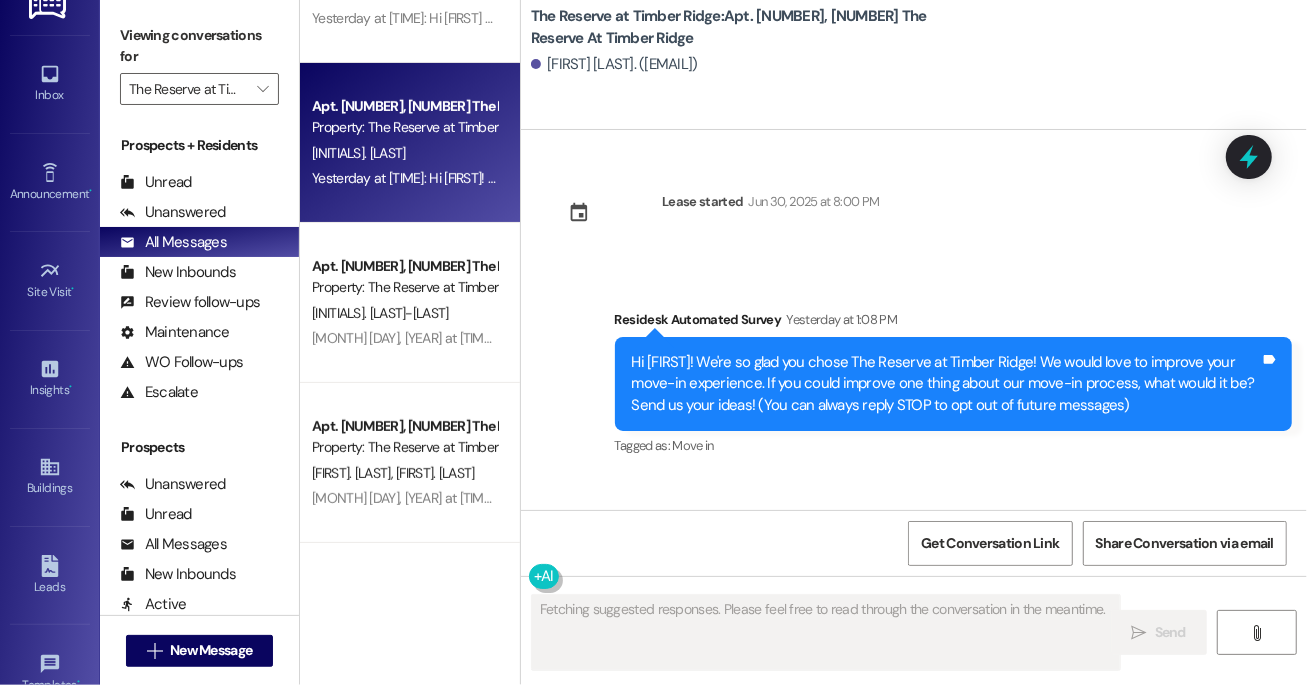 scroll, scrollTop: 261, scrollLeft: 0, axis: vertical 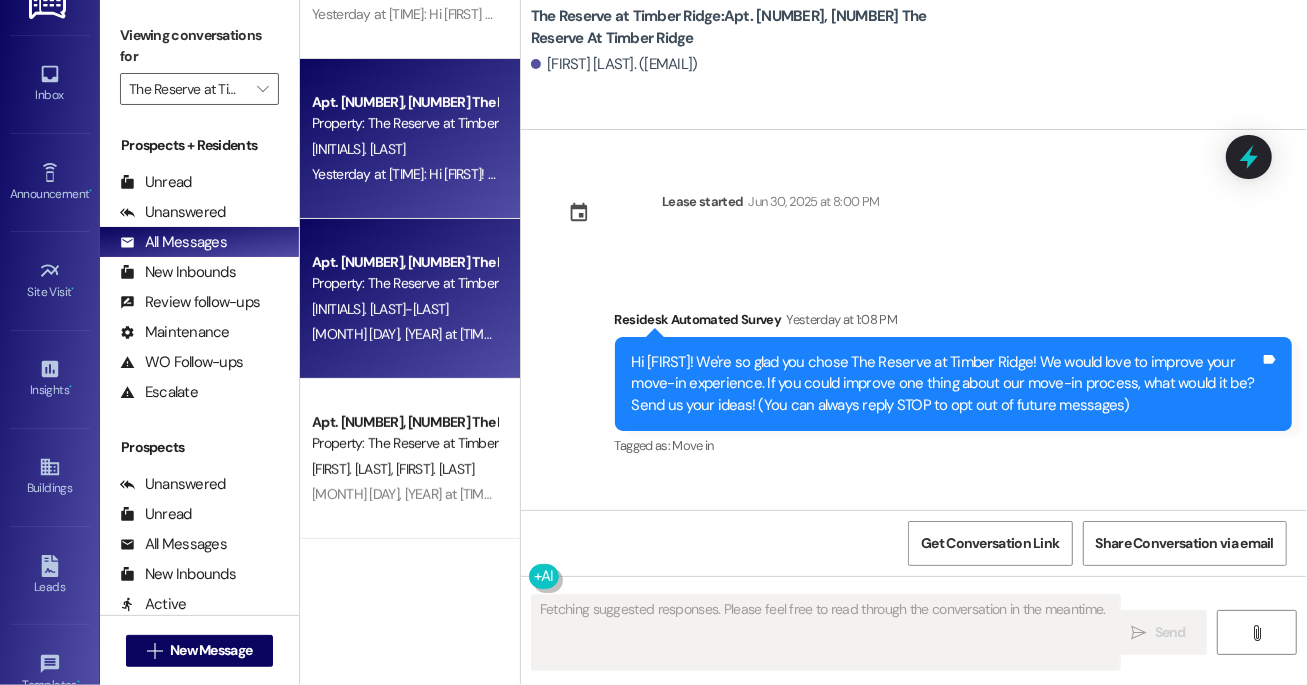 click on "J. Downer-Anderson" at bounding box center (380, 309) 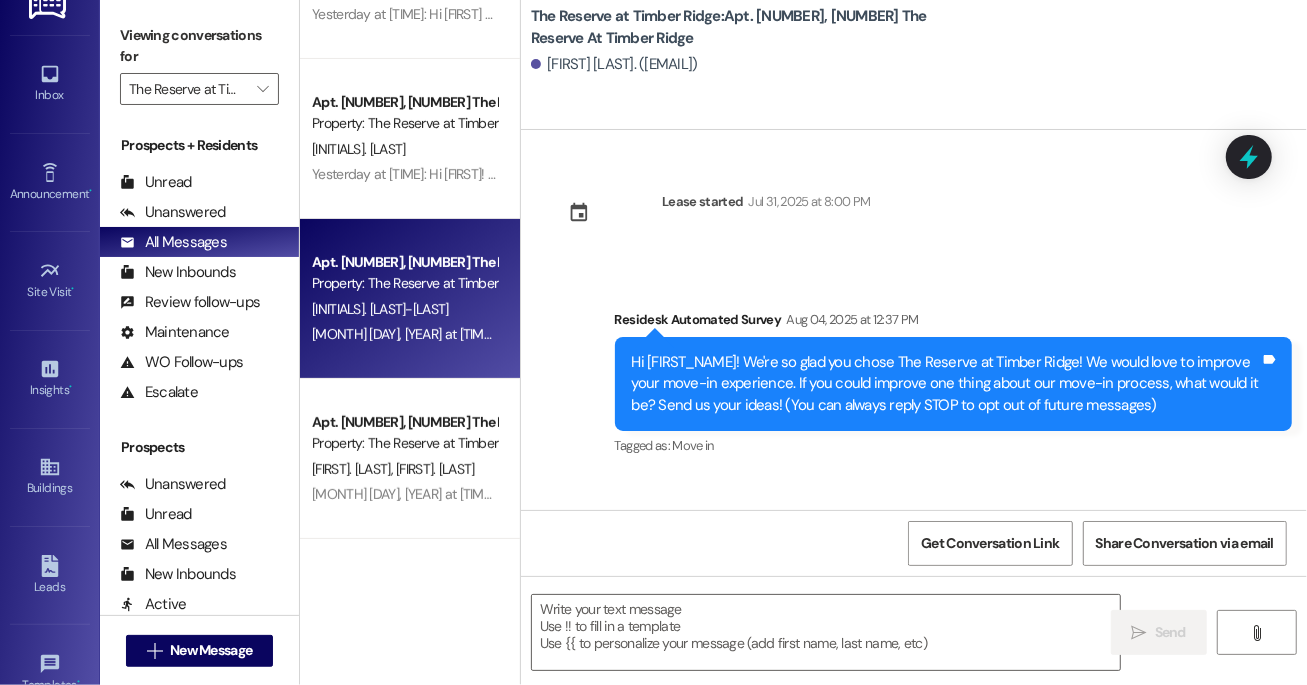 type on "Fetching suggested responses. Please feel free to read through the conversation in the meantime." 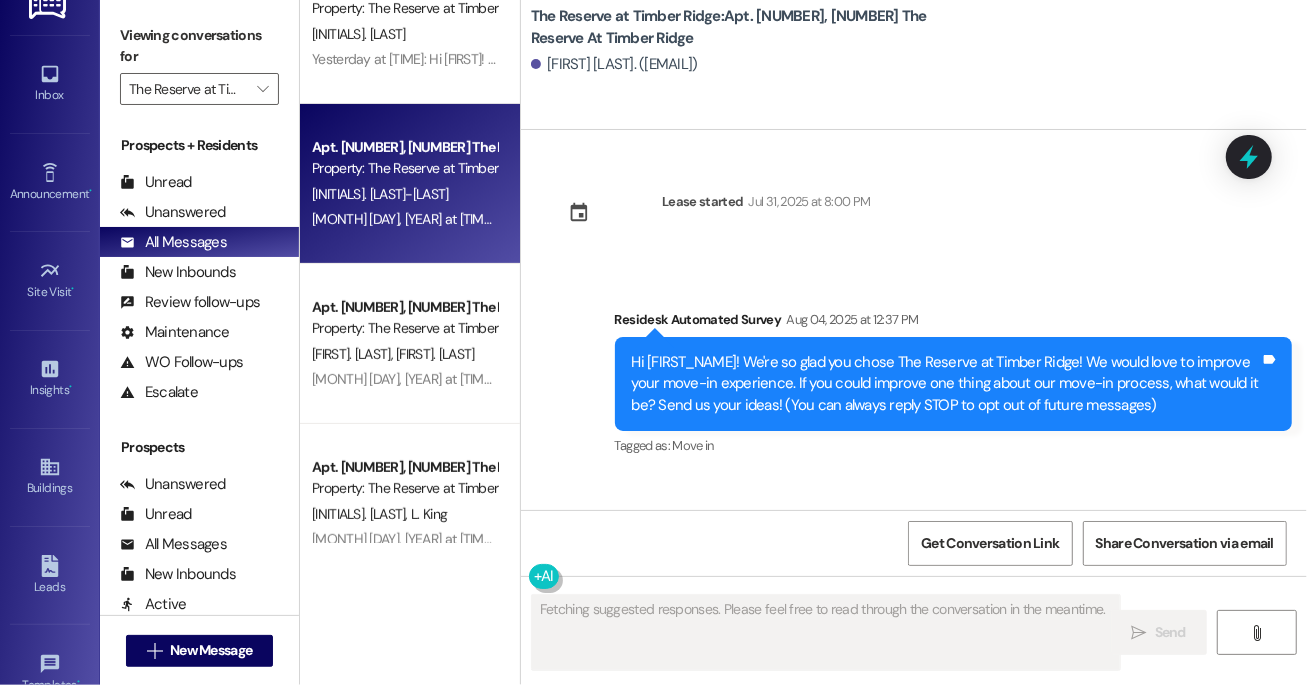scroll, scrollTop: 435, scrollLeft: 0, axis: vertical 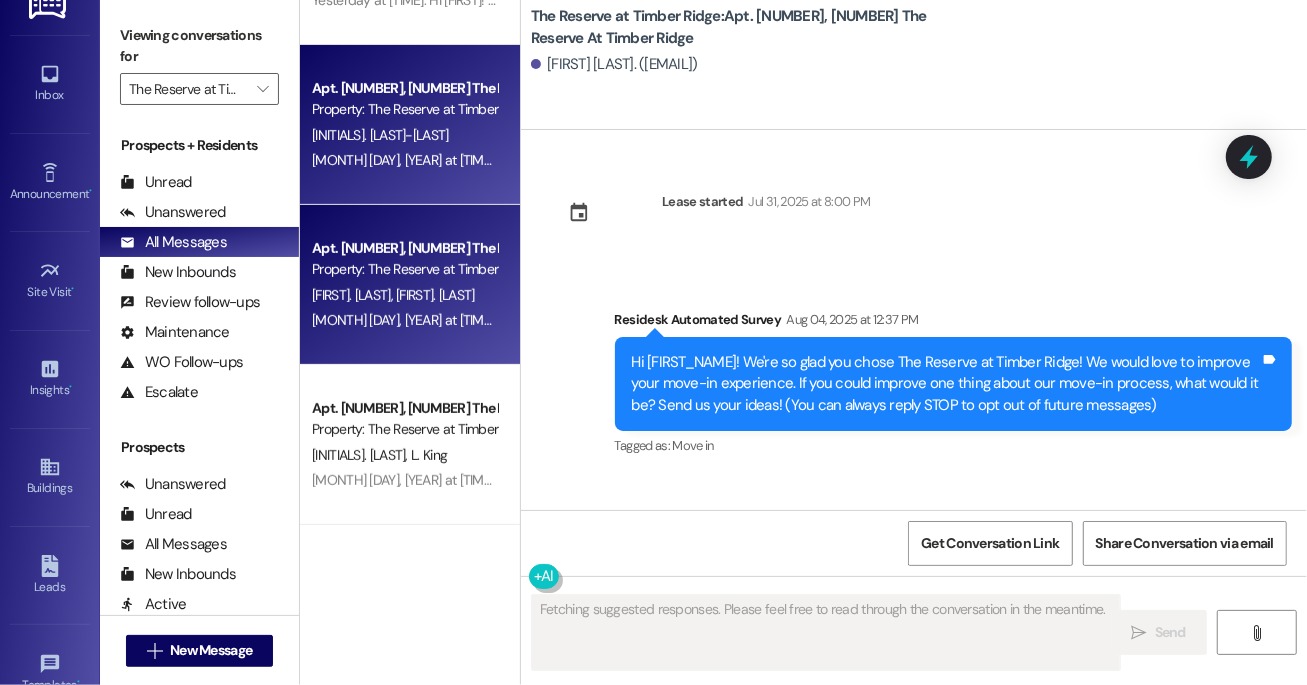click on "Property: The Reserve at Timber Ridge" at bounding box center (404, 269) 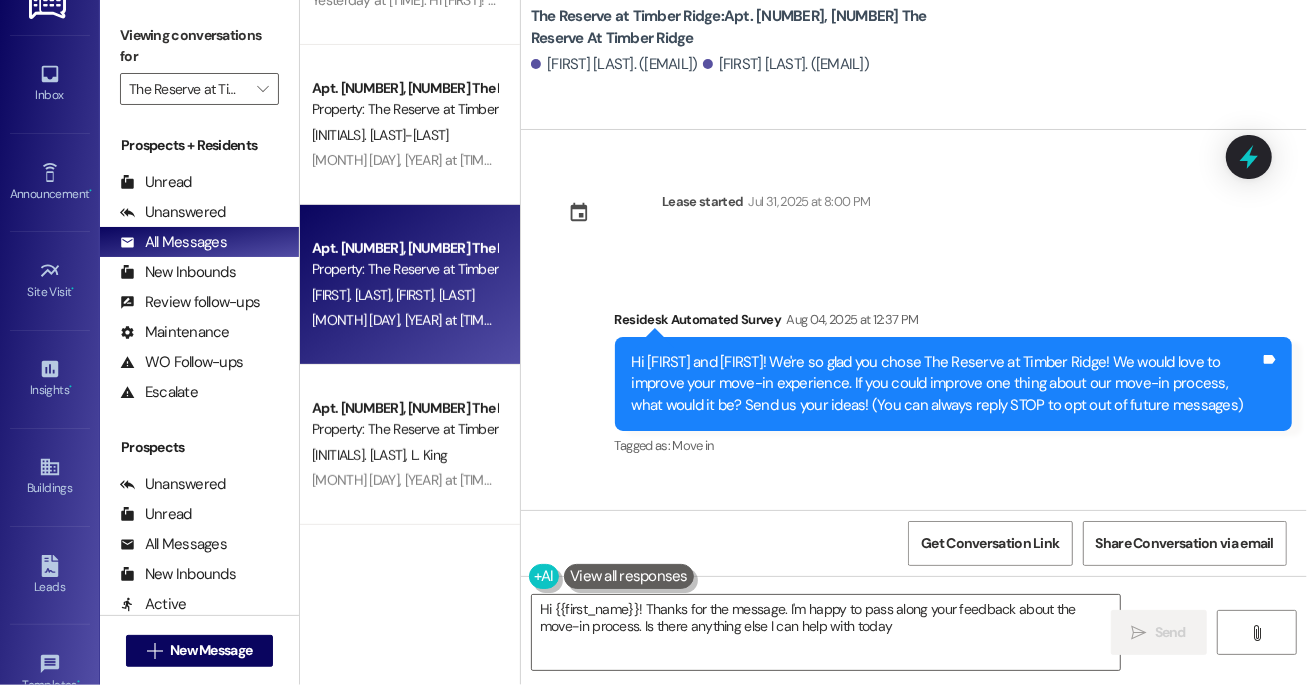 type on "Hi {{first_name}}! Thanks for the message. I'm happy to pass along your feedback about the move-in process. Is there anything else I can help with today?" 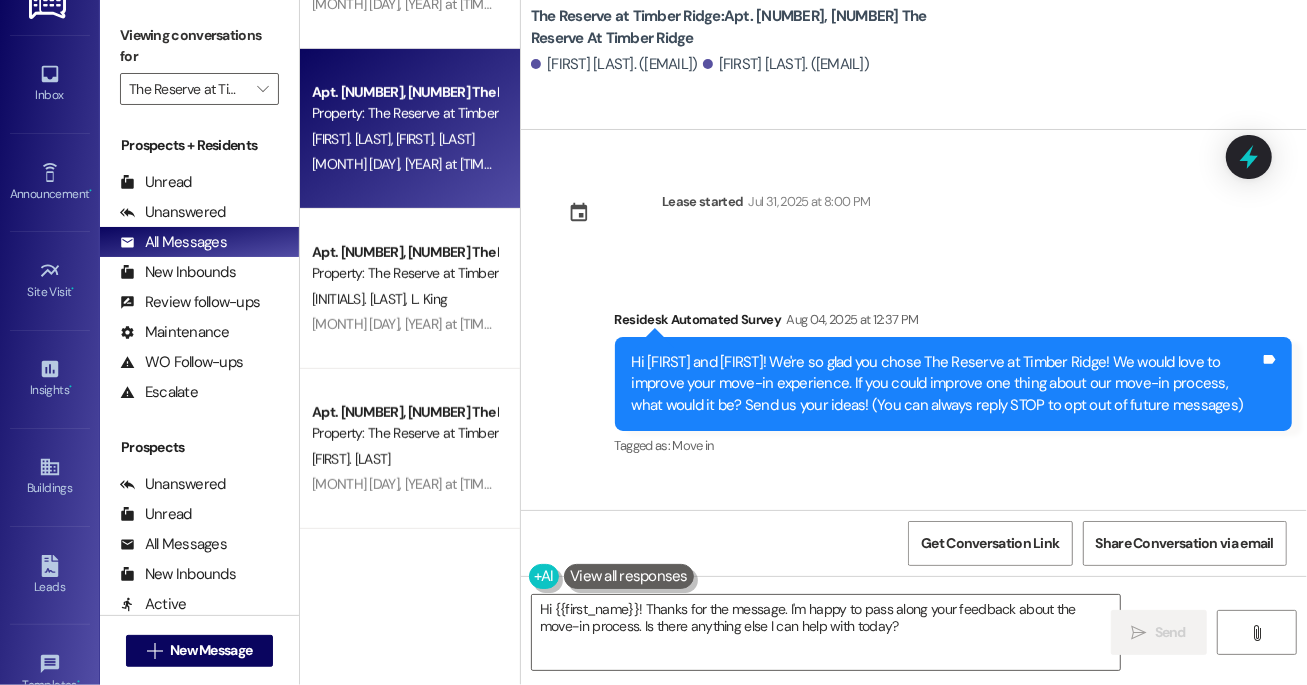 scroll, scrollTop: 630, scrollLeft: 0, axis: vertical 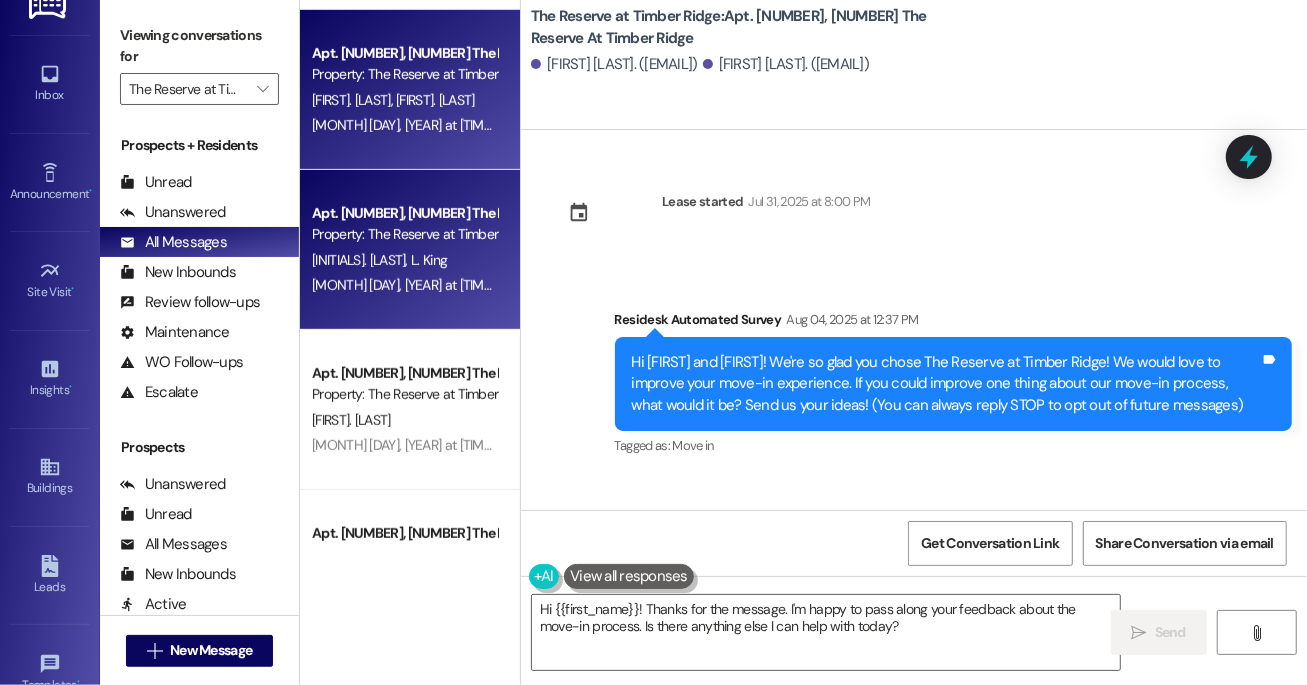 click on "Apt. 2399, 04 The Reserve At Timber Ridge Property: The Reserve at Timber Ridge B. Bartholomew L. King Jul 30, 2025 at 12:47 PM: Hi Lauren and Brandon! We're so glad you chose The Reserve at Timber Ridge! We would love to improve your move-in experience. If you could improve one thing about our move-in process, what would it be? Send us your ideas! (You can always reply STOP to opt out of future messages) Jul 30, 2025 at 12:47 PM: Hi Lauren and Brandon! We're so glad you chose The Reserve at Timber Ridge! We would love to improve your move-in experience. If you could improve one thing about our move-in process, what would it be? Send us your ideas! (You can always reply STOP to opt out of future messages)" at bounding box center [410, 250] 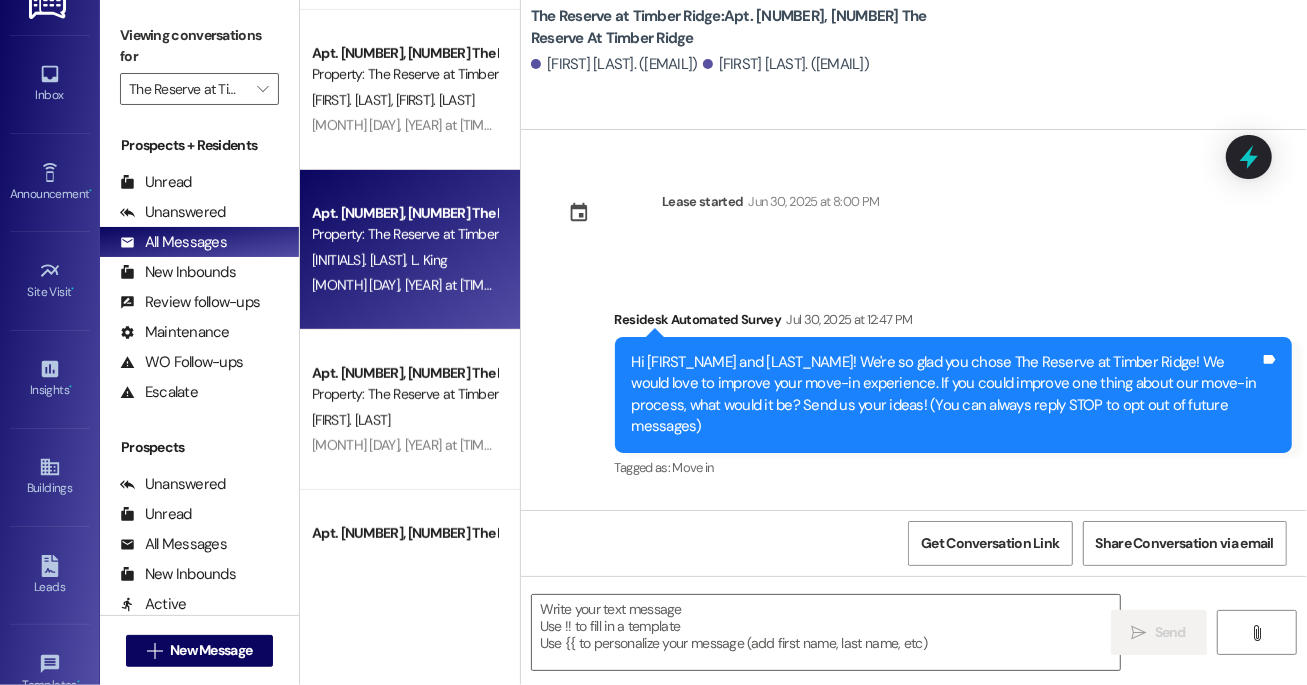 type on "Fetching suggested responses. Please feel free to read through the conversation in the meantime." 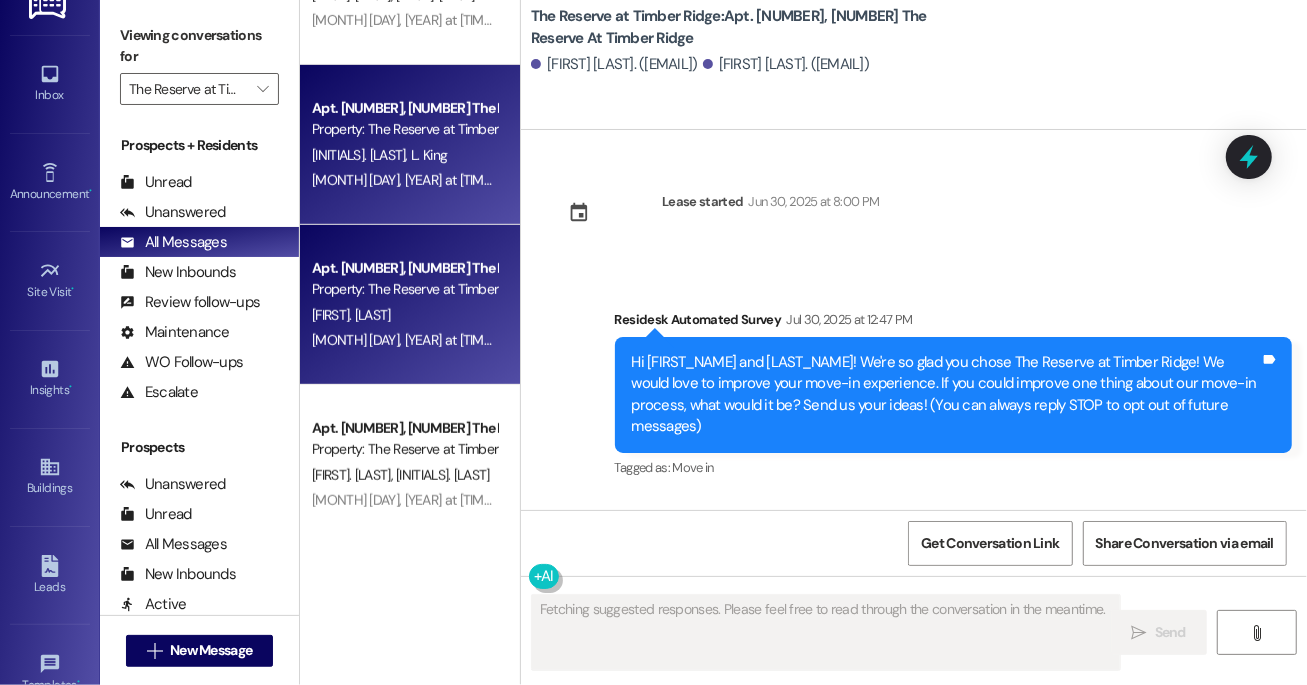 scroll, scrollTop: 777, scrollLeft: 0, axis: vertical 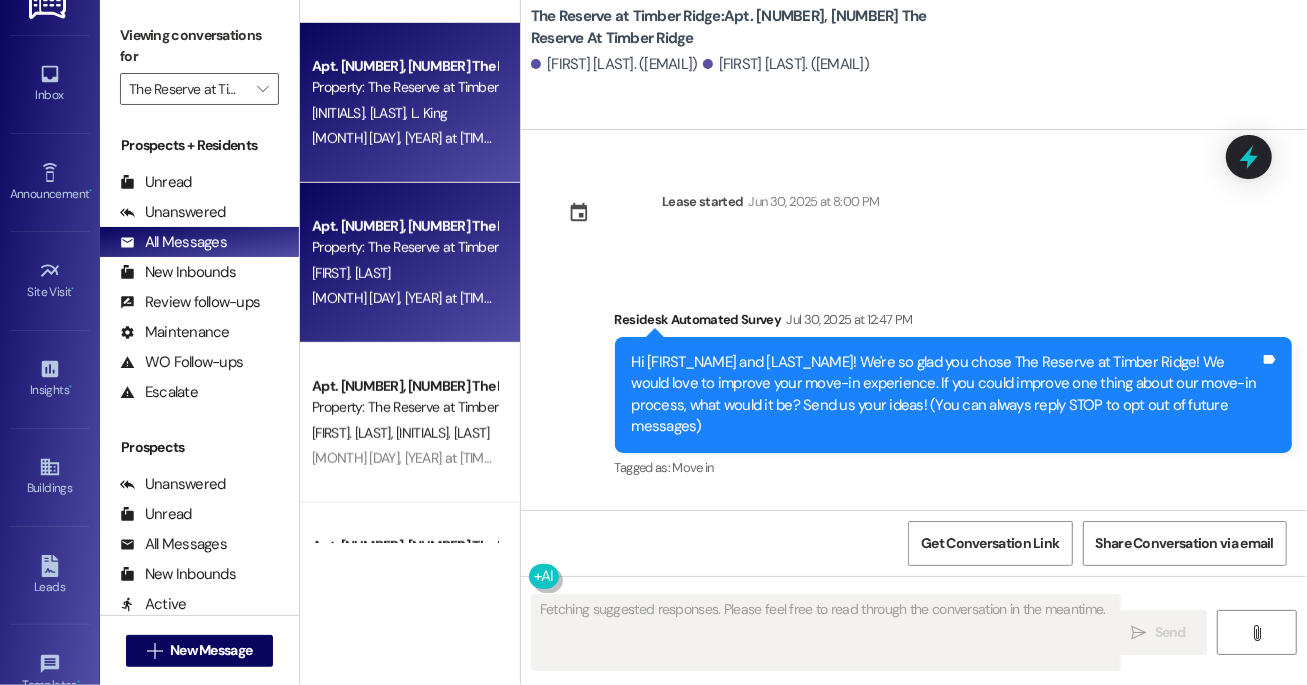 click on "A. Rau" at bounding box center [404, 273] 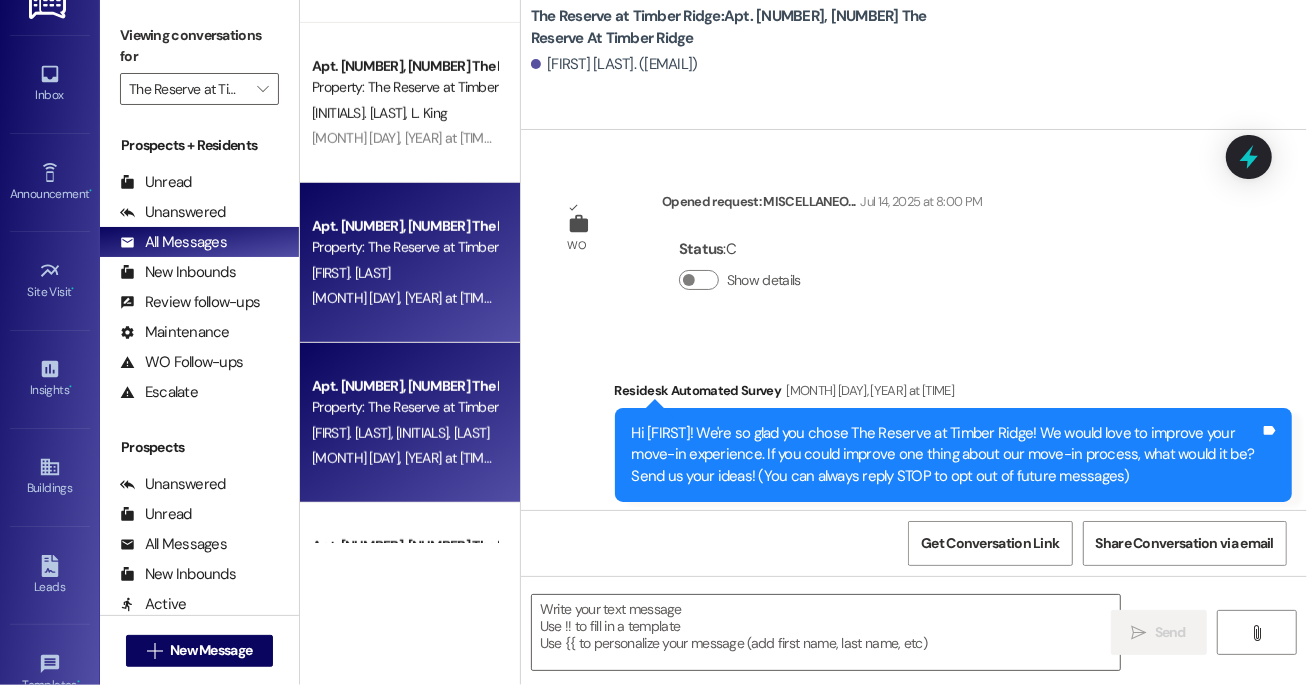type on "Fetching suggested responses. Please feel free to read through the conversation in the meantime." 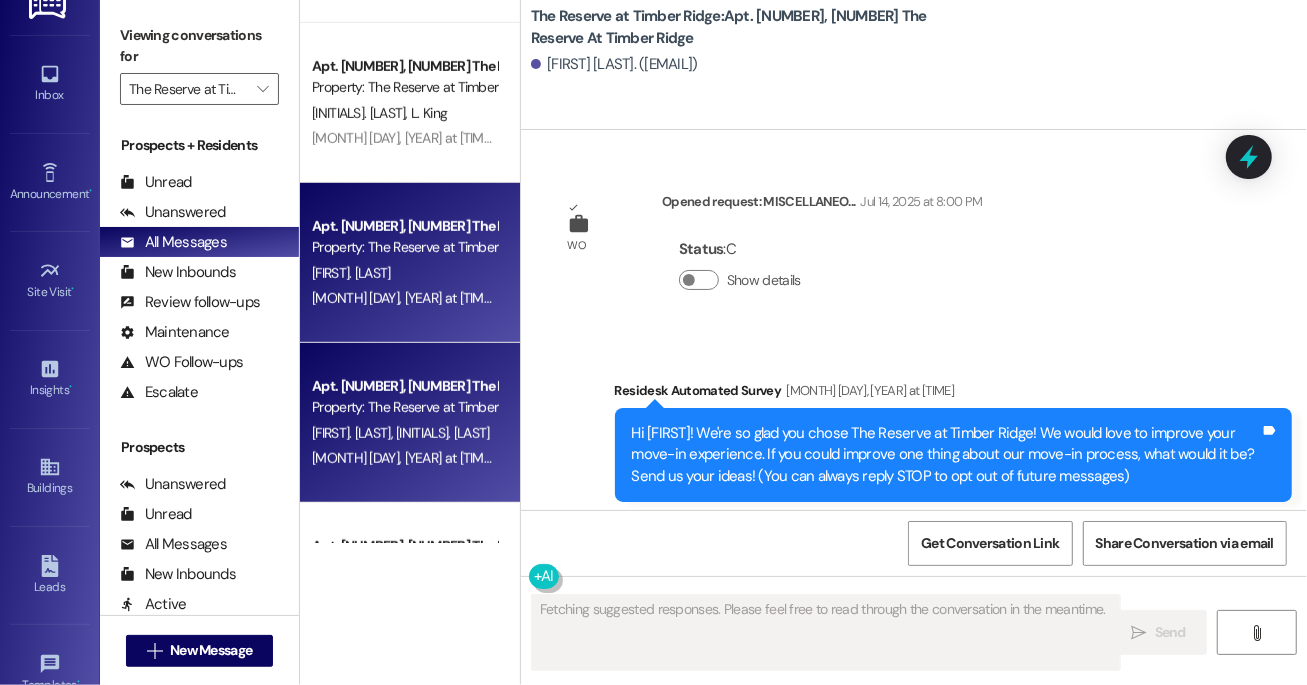 click on "Apt. 2398, 04 The Reserve At Timber Ridge Property: The Reserve at Timber Ridge W. Qaiser F. Murtaza Jul 07, 2025 at 1:04 PM: Hi Wafa and Fatir! We're so glad you chose The Reserve at Timber Ridge! We would love to improve your move-in experience. If you could improve one thing about our move-in process, what would it be? Send us your ideas! Jul 07, 2025 at 1:04 PM: Hi Wafa and Fatir! We're so glad you chose The Reserve at Timber Ridge! We would love to improve your move-in experience. If you could improve one thing about our move-in process, what would it be? Send us your ideas!" at bounding box center (410, 423) 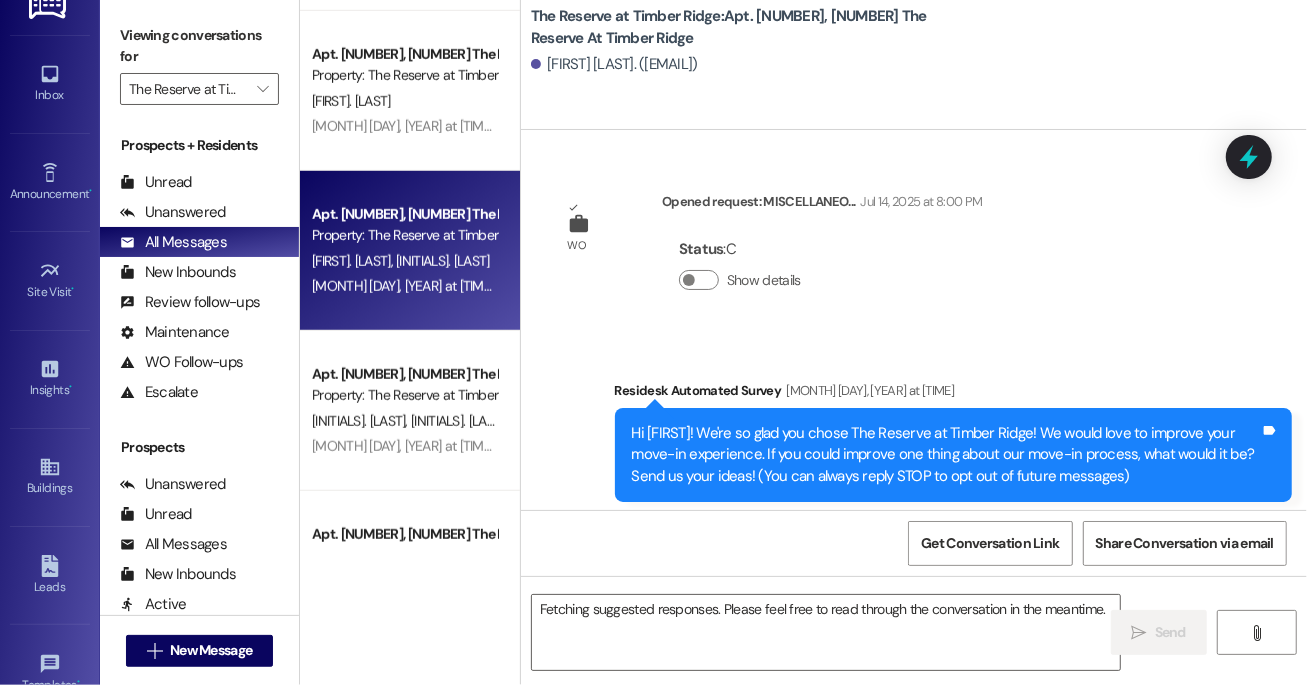 scroll, scrollTop: 1020, scrollLeft: 0, axis: vertical 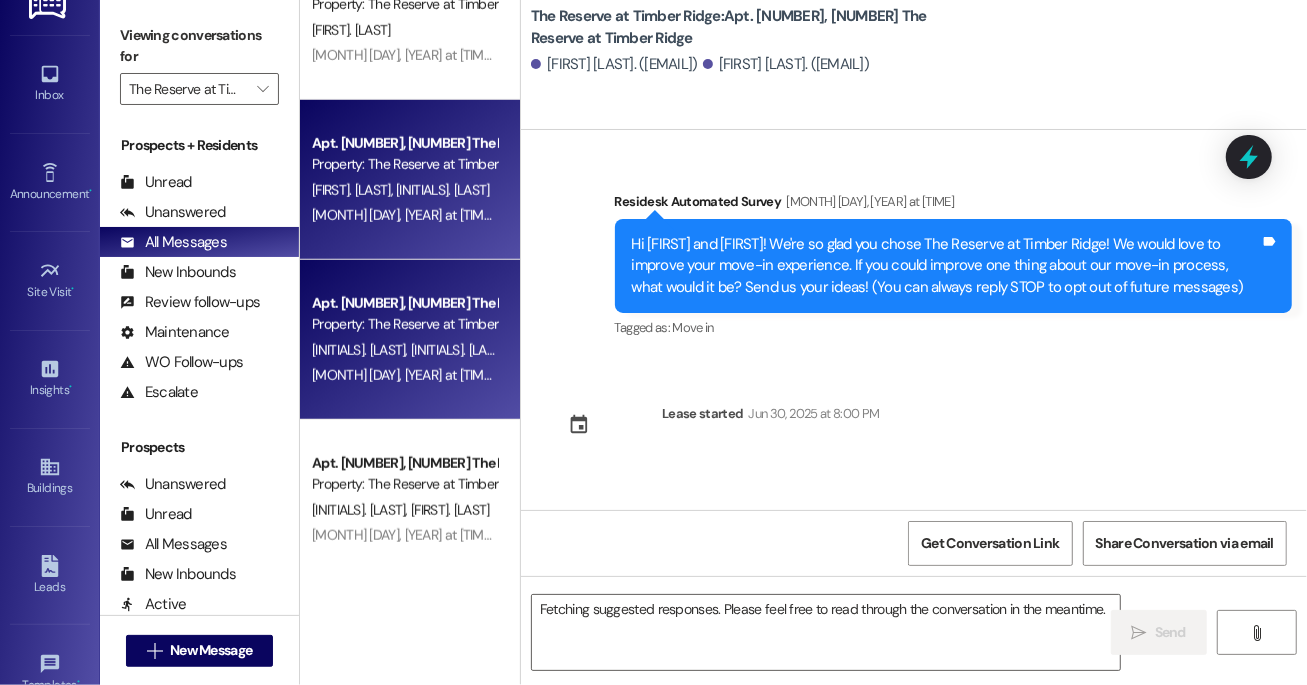 click on "Apt. 2390, 04 The Reserve At Timber Ridge" at bounding box center [404, 303] 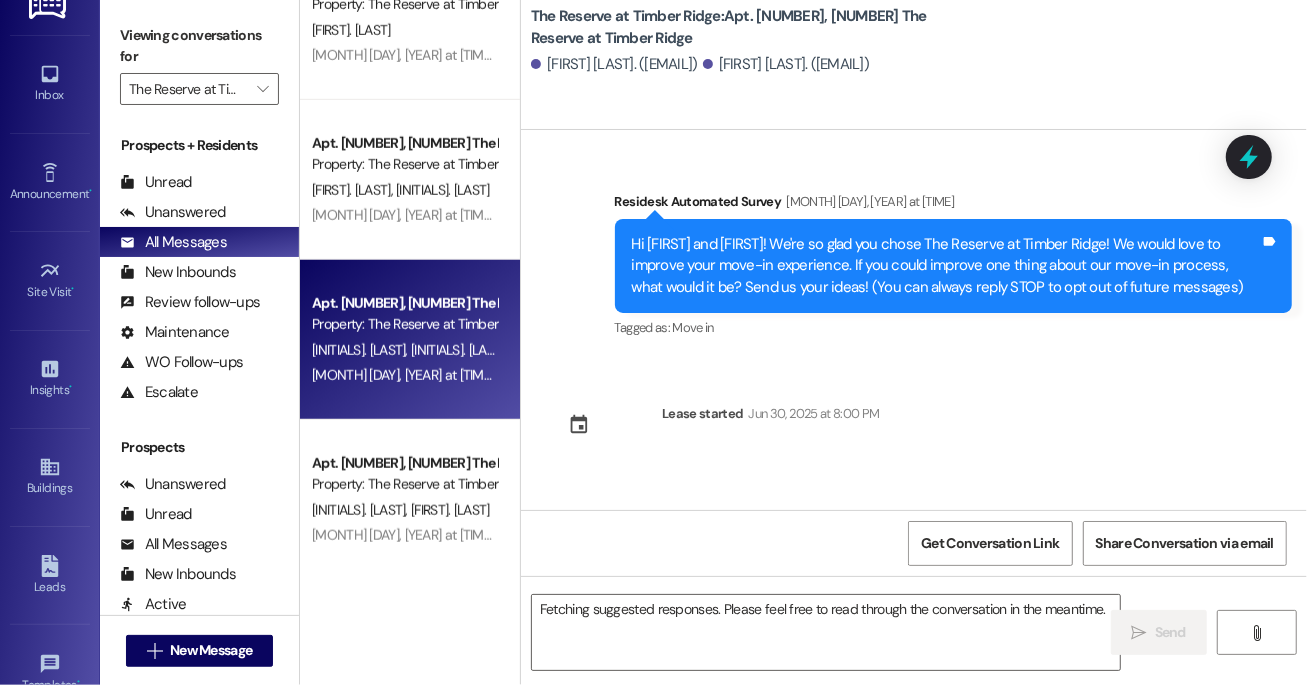 type 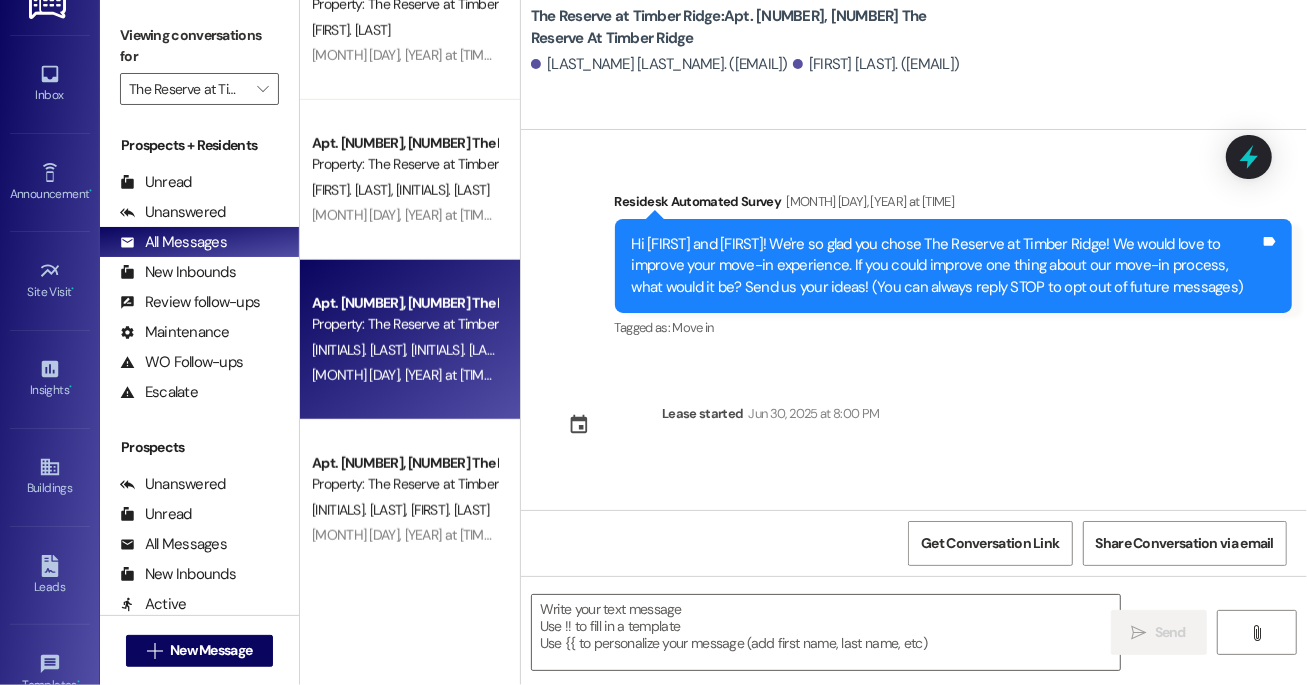 type on "Fetching suggested responses. Please feel free to read through the conversation in the meantime." 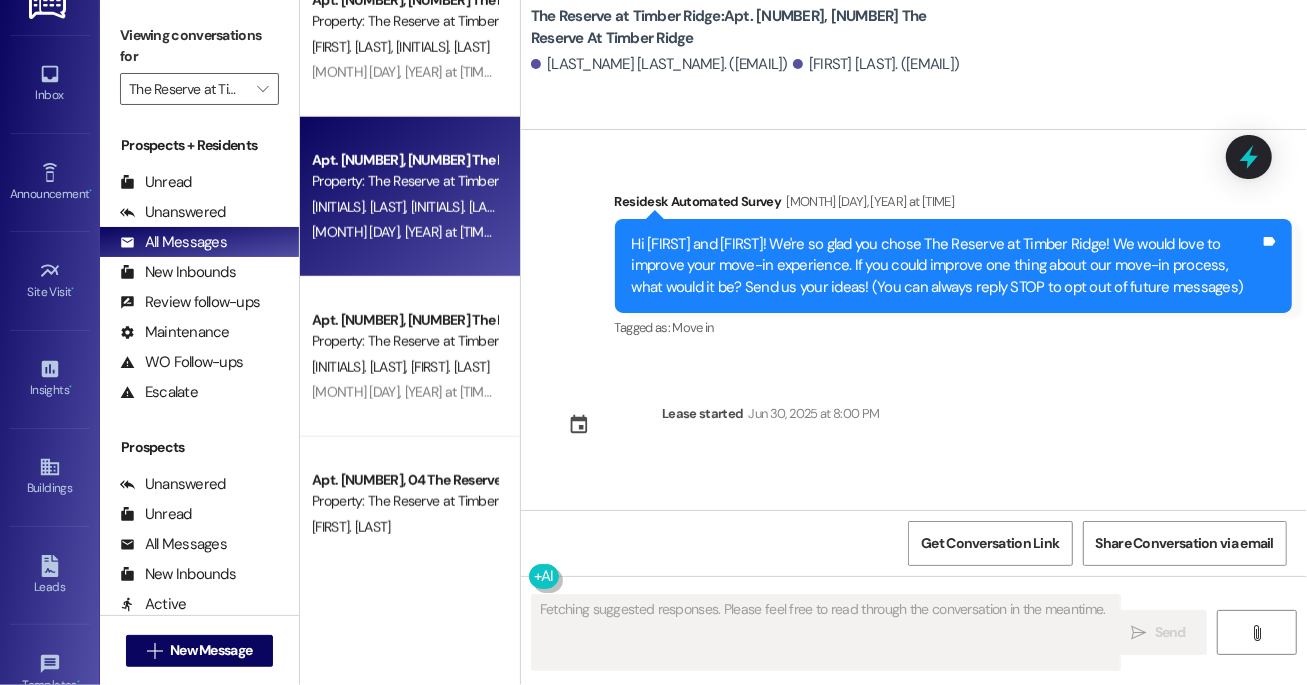 type 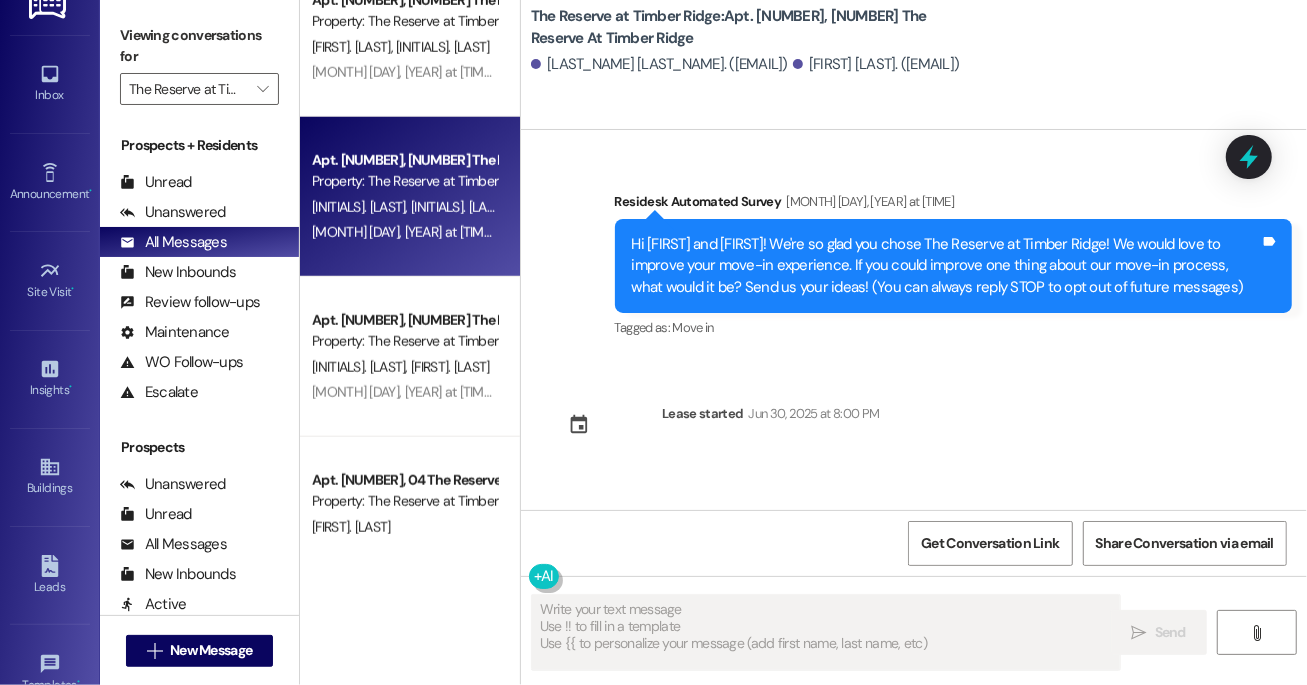 scroll, scrollTop: 1224, scrollLeft: 0, axis: vertical 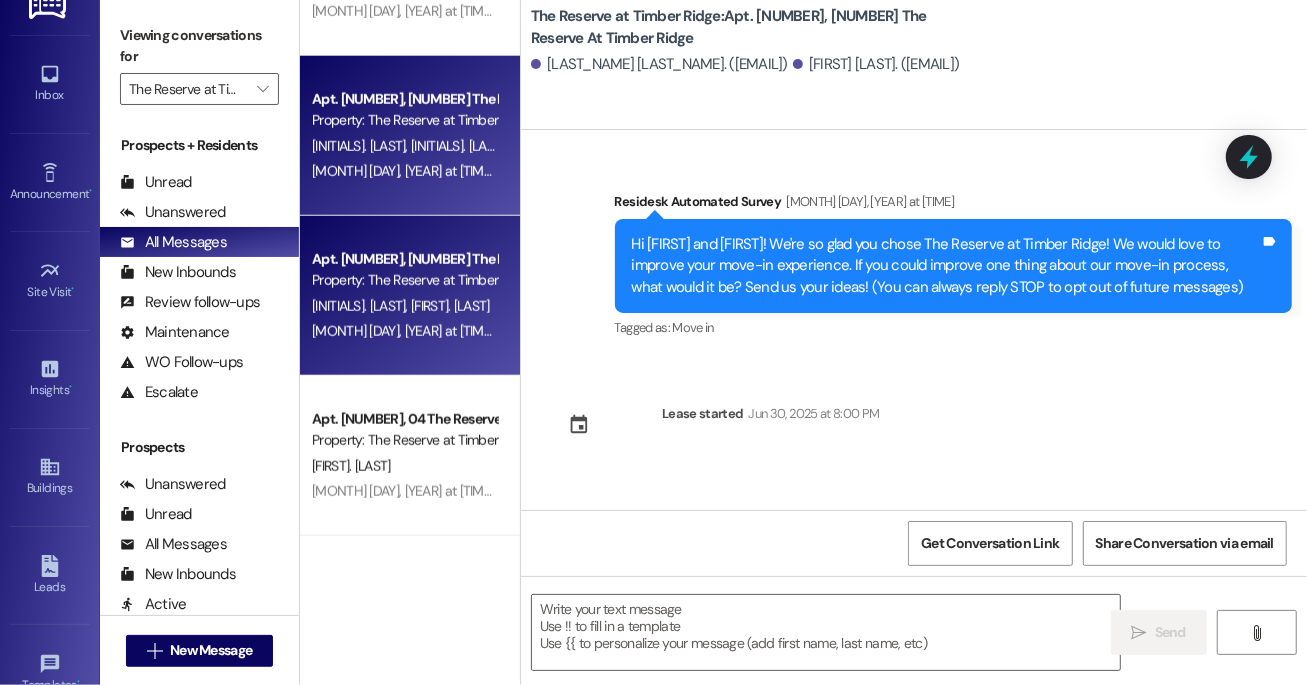 click on "Property: The Reserve at Timber Ridge" at bounding box center (404, 280) 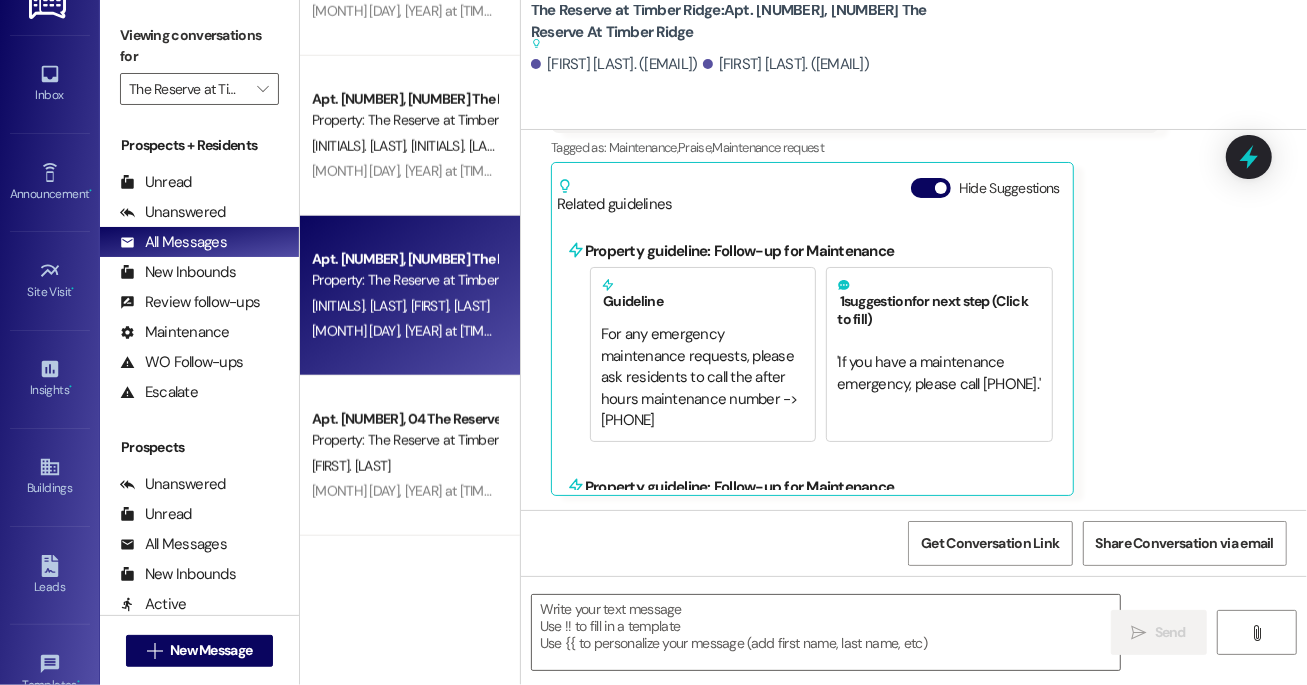 type on "Fetching suggested responses. Please feel free to read through the conversation in the meantime." 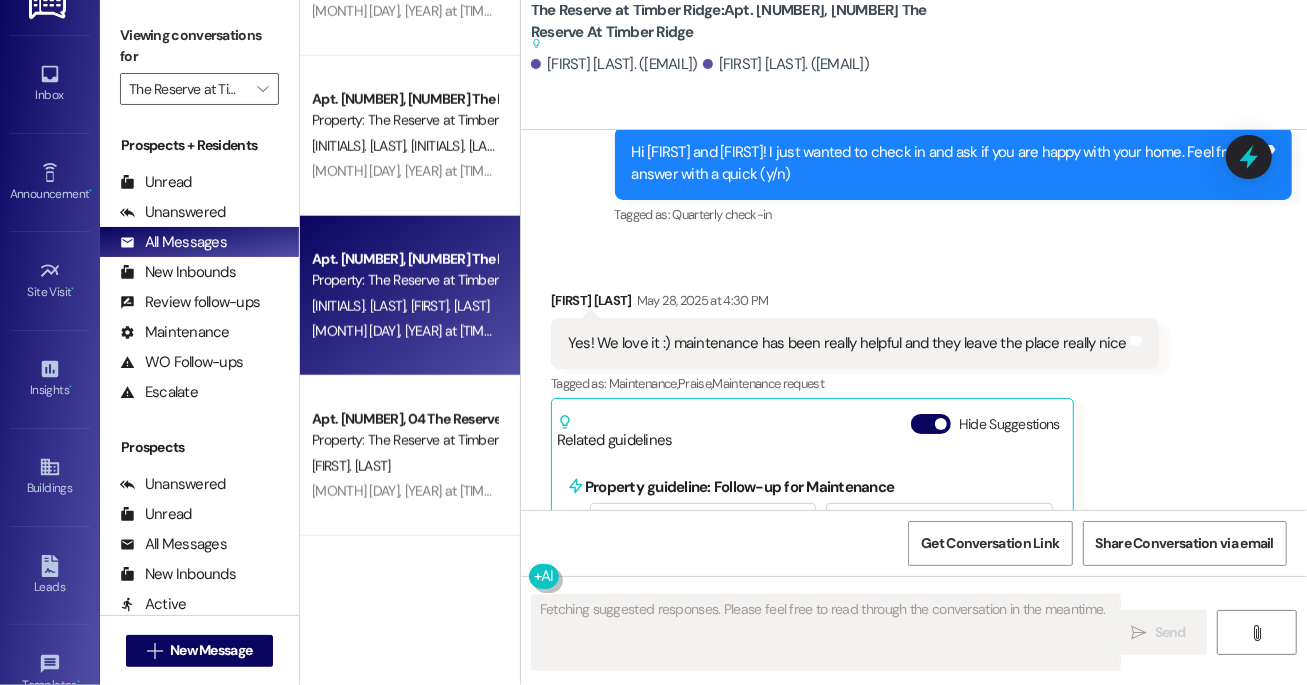 type 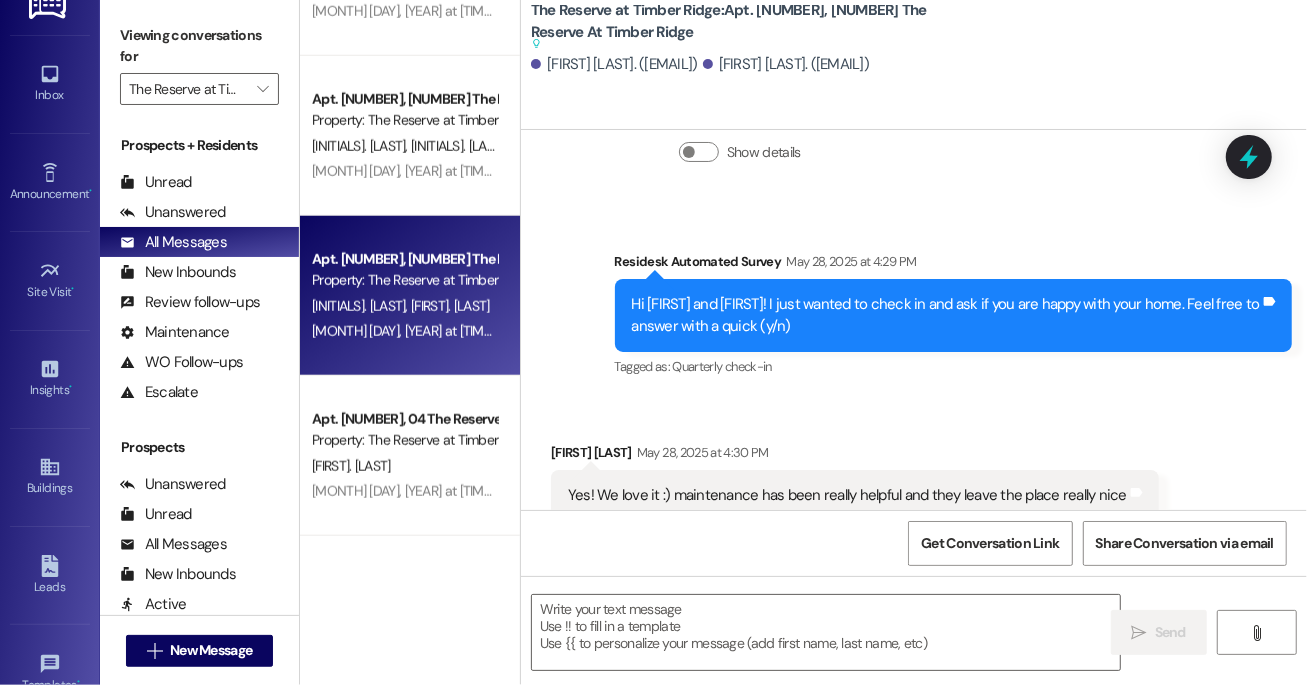scroll, scrollTop: 708, scrollLeft: 0, axis: vertical 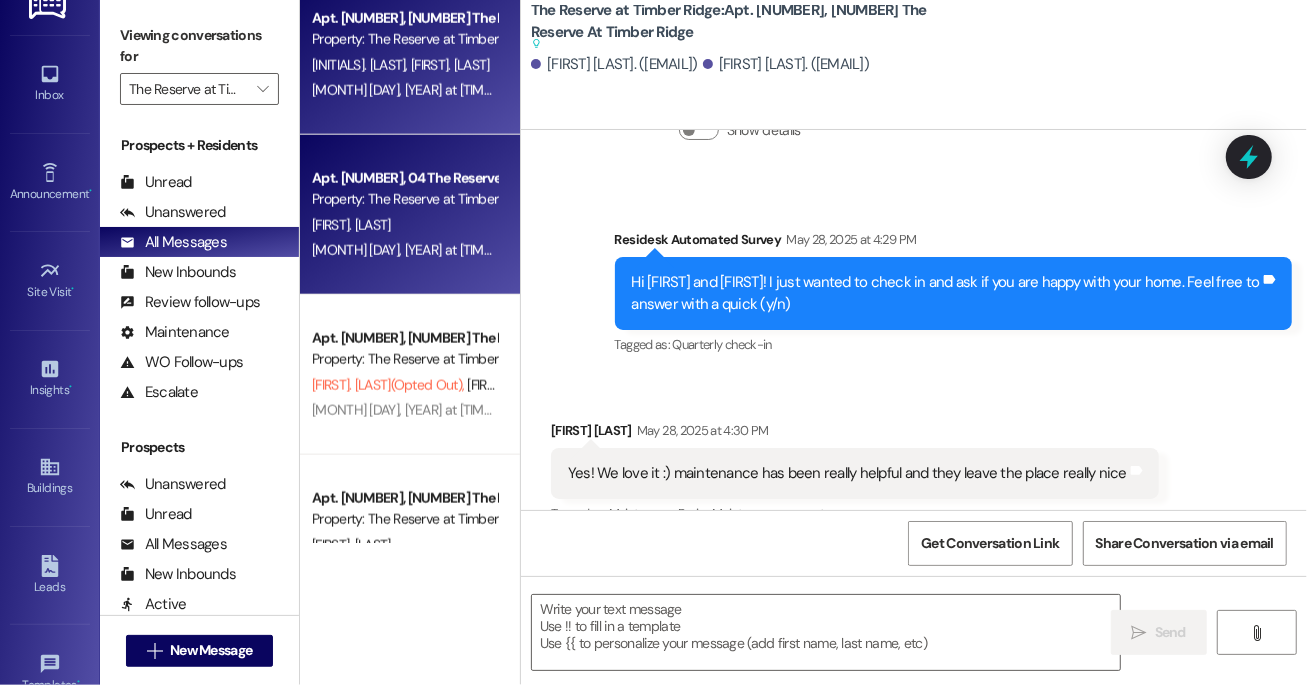click on "Jun 09, 2025 at 5:26 PM: If you also have a moment, could I ask a quick favor? Would you mind leaving us a Google review? It would mean so much to us! Of course, no pressure at all if it’s not convenient. Thank you so much! 😊
Here is a quick link: https://www.theresidesk.com/links/review-r8Ukf_Kwv Jun 09, 2025 at 5:26 PM: If you also have a moment, could I ask a quick favor? Would you mind leaving us a Google review? It would mean so much to us! Of course, no pressure at all if it’s not convenient. Thank you so much! 😊
Here is a quick link: https://www.theresidesk.com/links/review-r8Ukf_Kwv" at bounding box center (1200, 250) 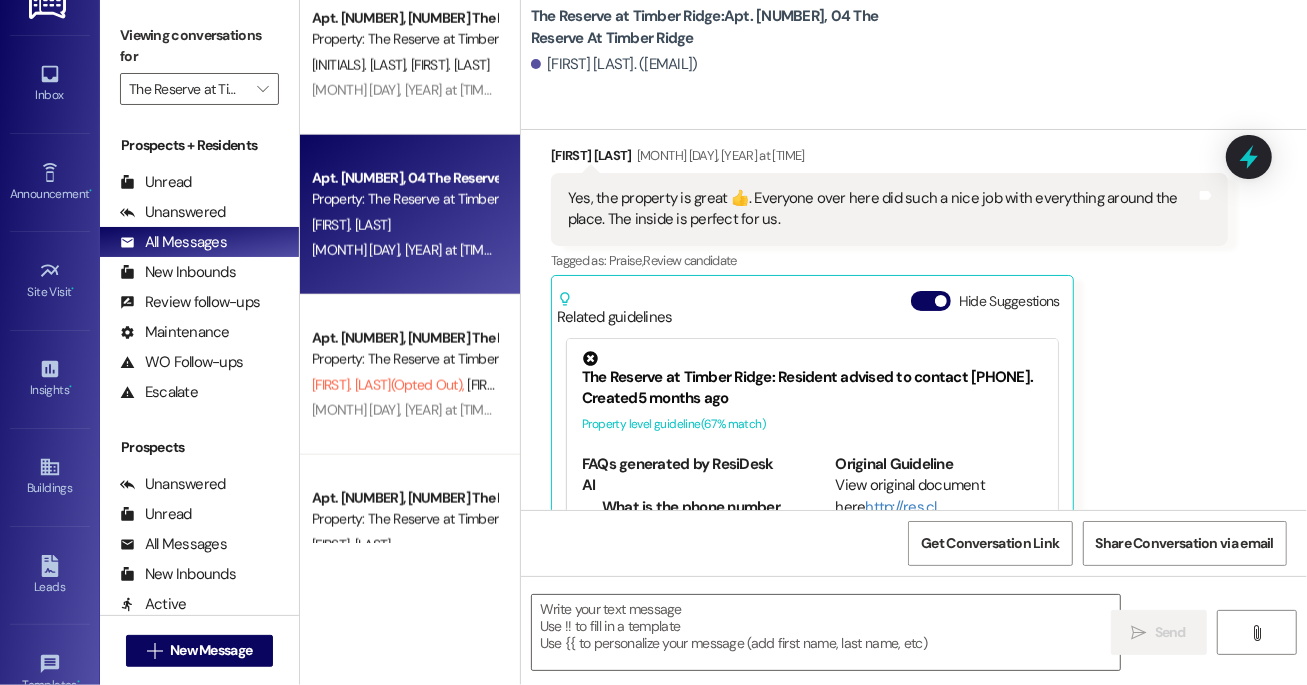 type on "Fetching suggested responses. Please feel free to read through the conversation in the meantime." 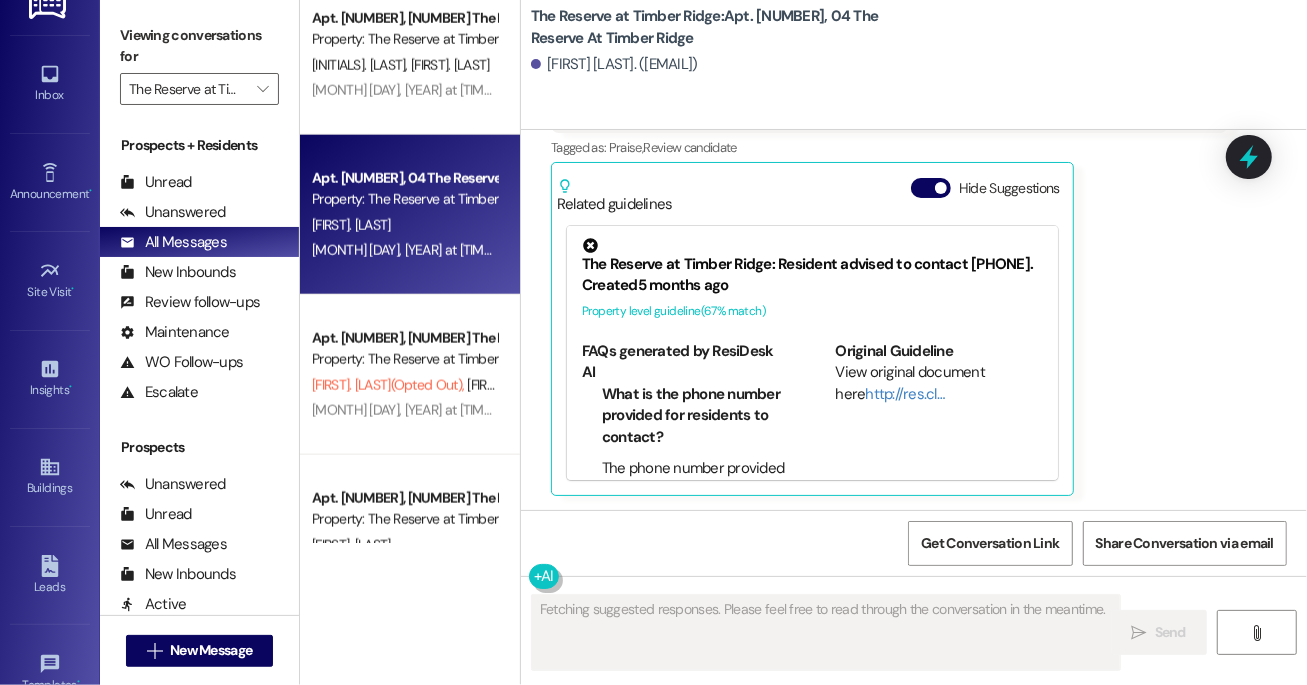 type 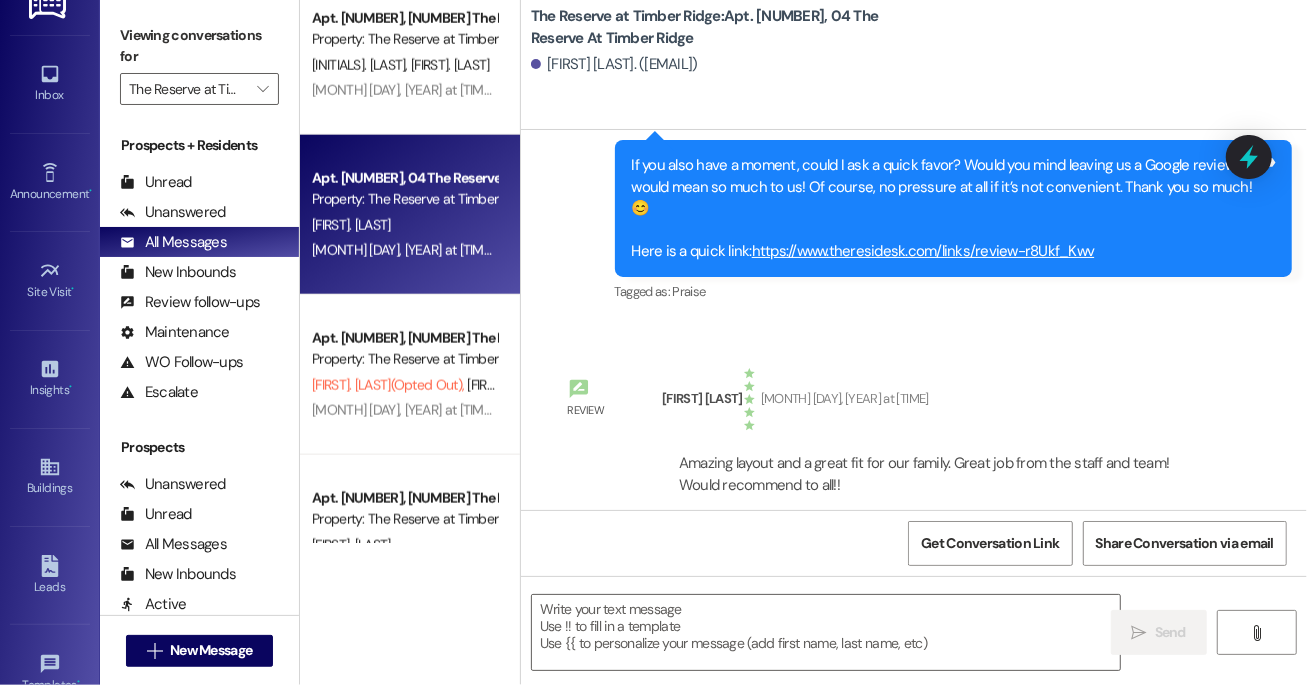 scroll, scrollTop: 1858, scrollLeft: 0, axis: vertical 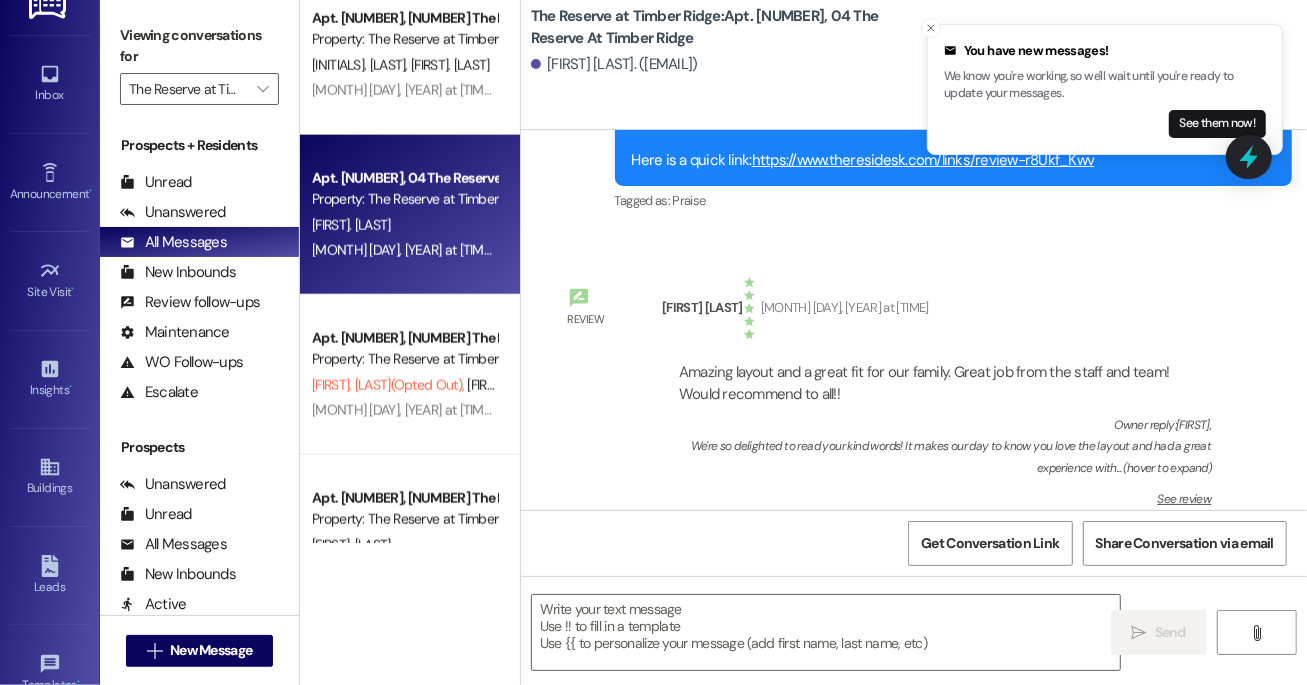 click on "Review Douglas T Jun 16, 2025 at 11:53 AM Amazing layout and a great fit for our family.  Great job from the staff and team!  Would recommend to all!! Owner reply:  Douglas,
We're so delighted to read your kind words! It makes our day to know you love the layout and had a great experience with... (hover to expand) Douglas,
We're so delighted to read your kind words! It makes our day to know you love the layout and had a great experience with our team. Thank you for your amazing review and recommendation!  We appreciate you choosing us as your place to call home.
Your Reserve at Timber Ridge Team See review" at bounding box center (889, 407) 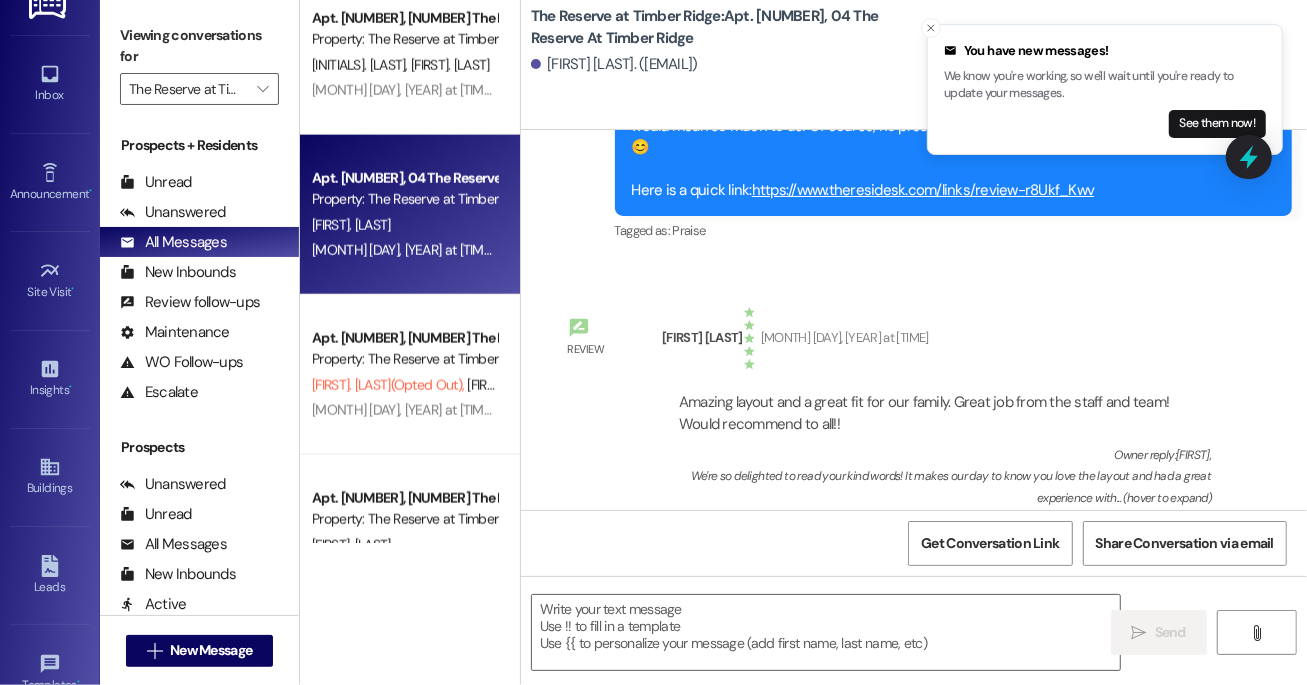 scroll, scrollTop: 1814, scrollLeft: 0, axis: vertical 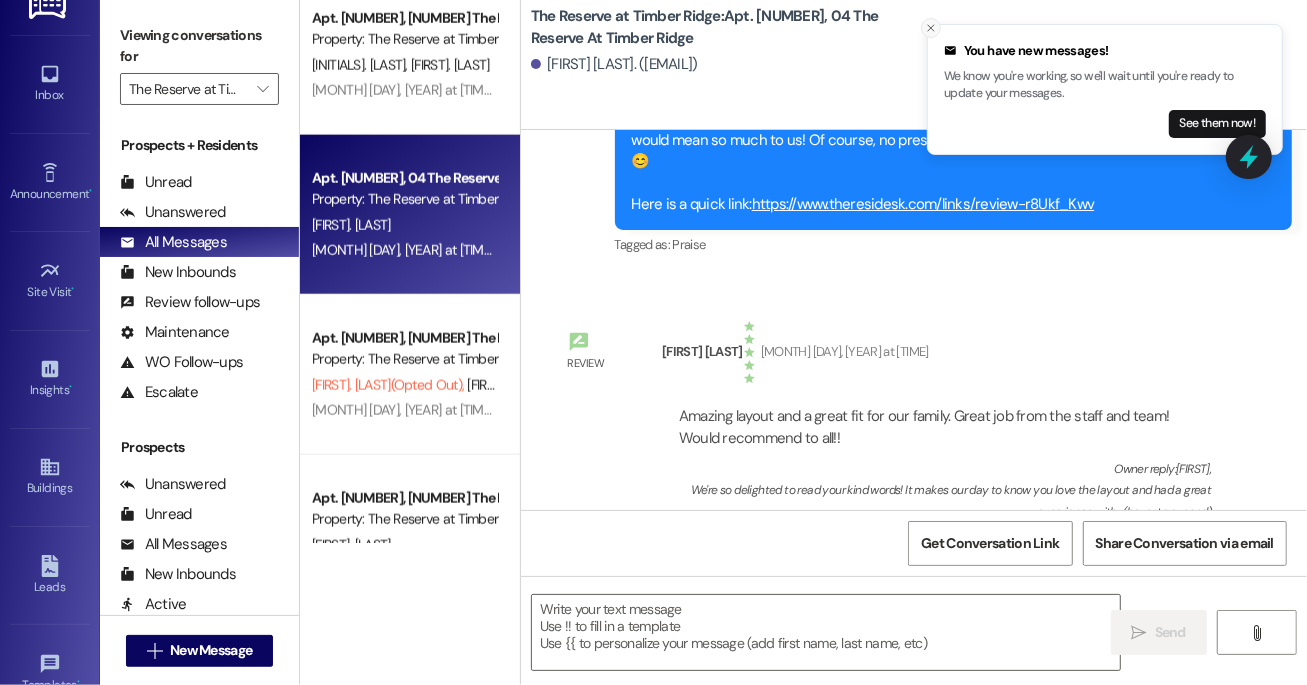 click 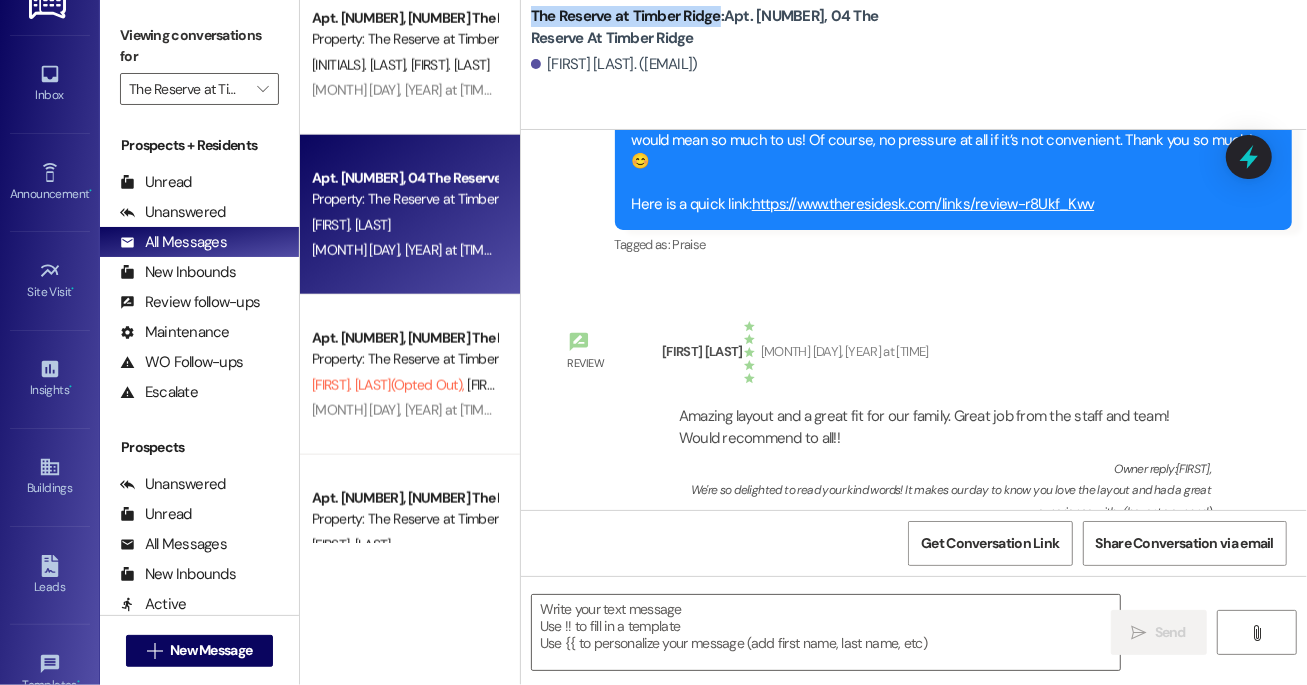 drag, startPoint x: 534, startPoint y: 12, endPoint x: 719, endPoint y: 12, distance: 185 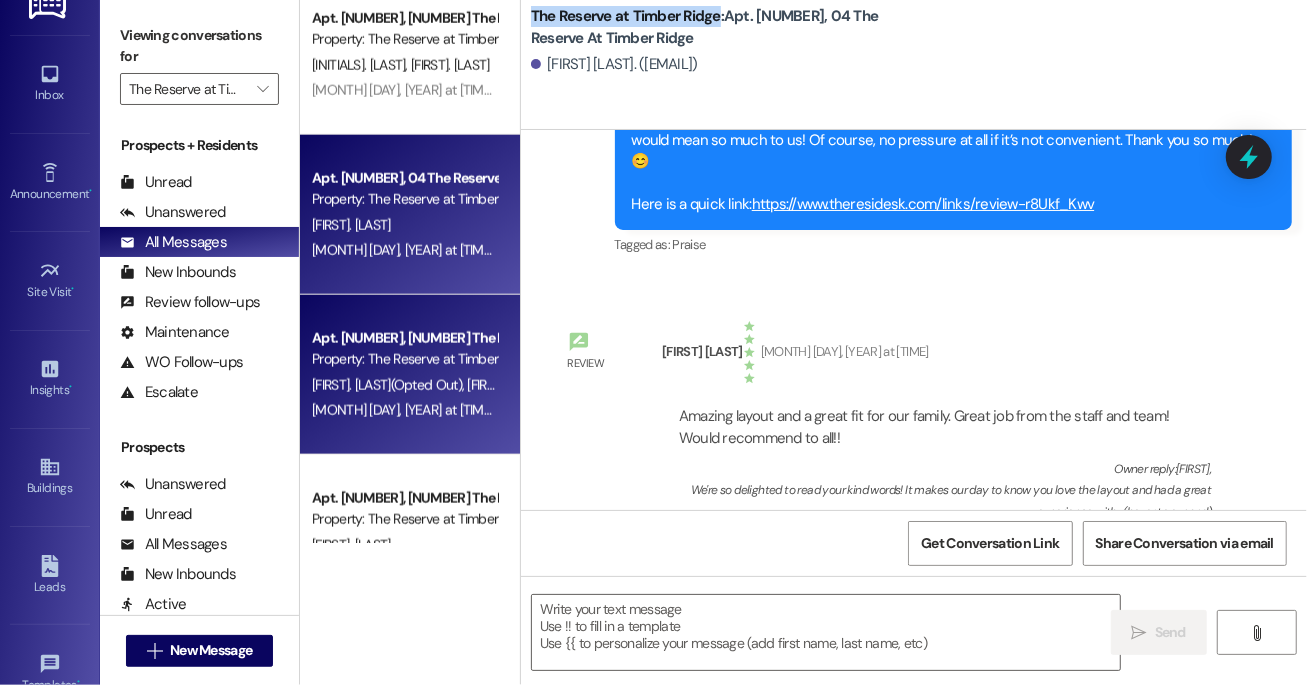 click on "Apt. 2459, 01 The Reserve At Timber Ridge" at bounding box center (404, 338) 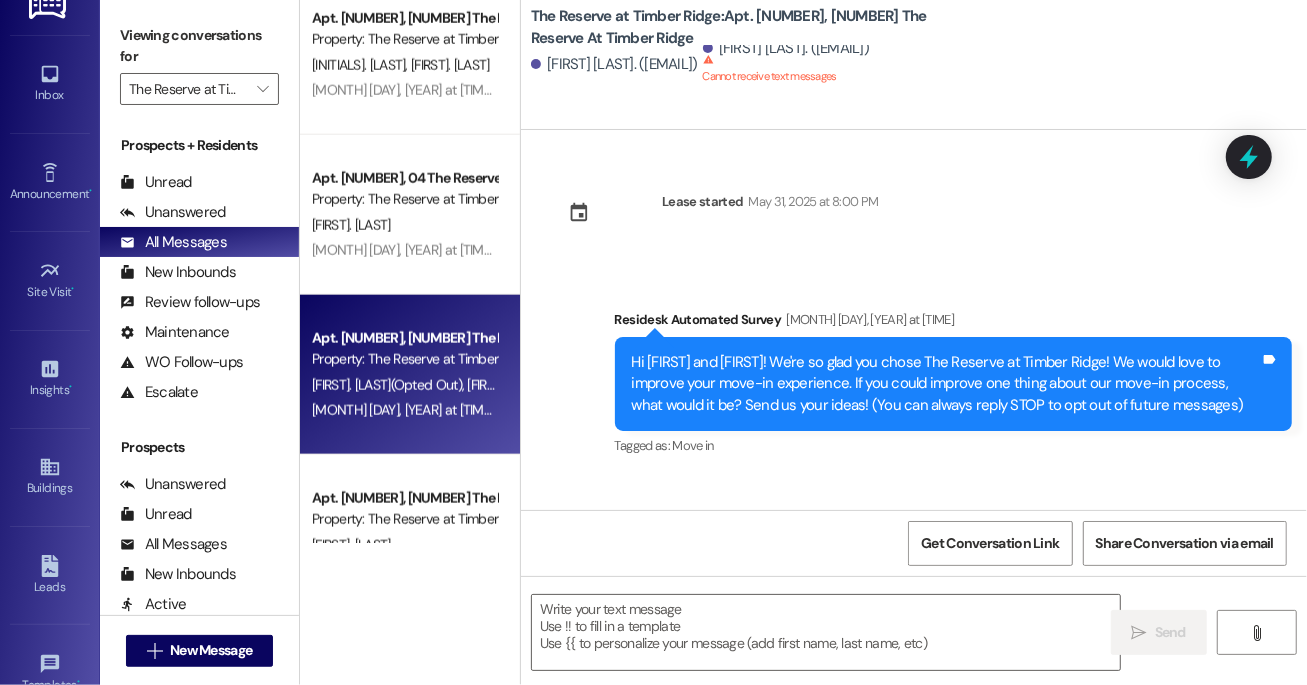 scroll, scrollTop: 155, scrollLeft: 0, axis: vertical 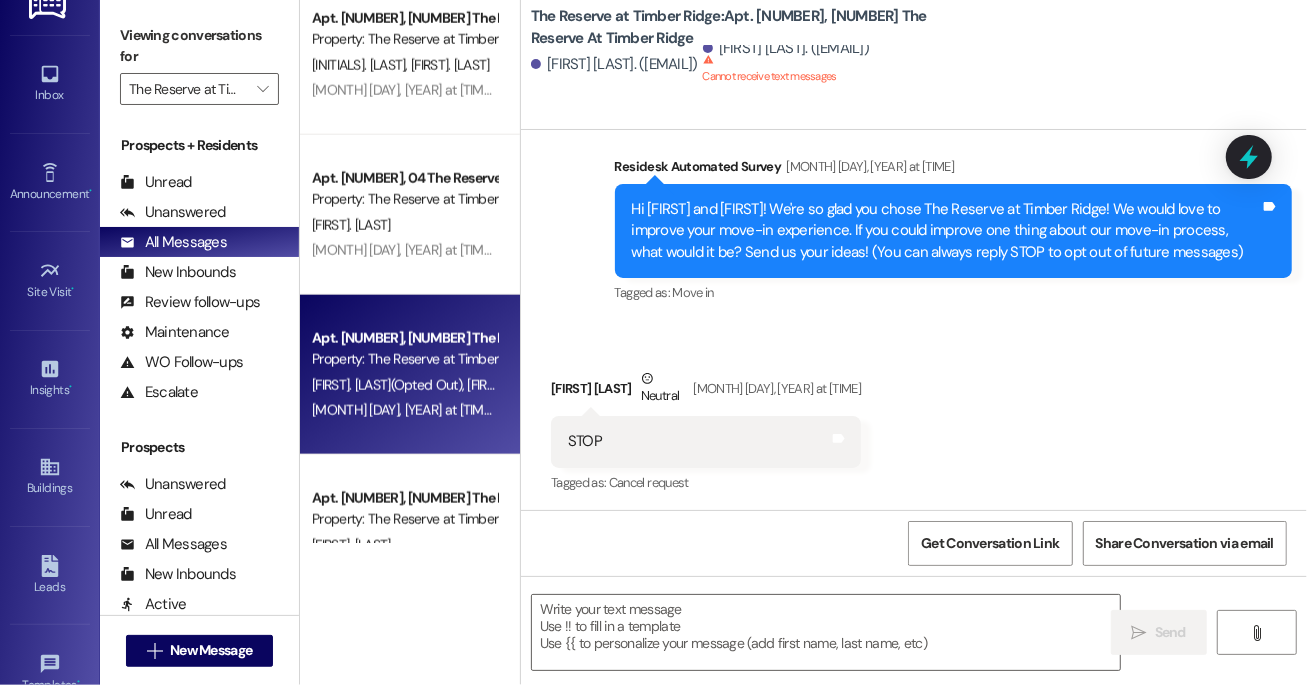 type on "Fetching suggested responses. Please feel free to read through the conversation in the meantime." 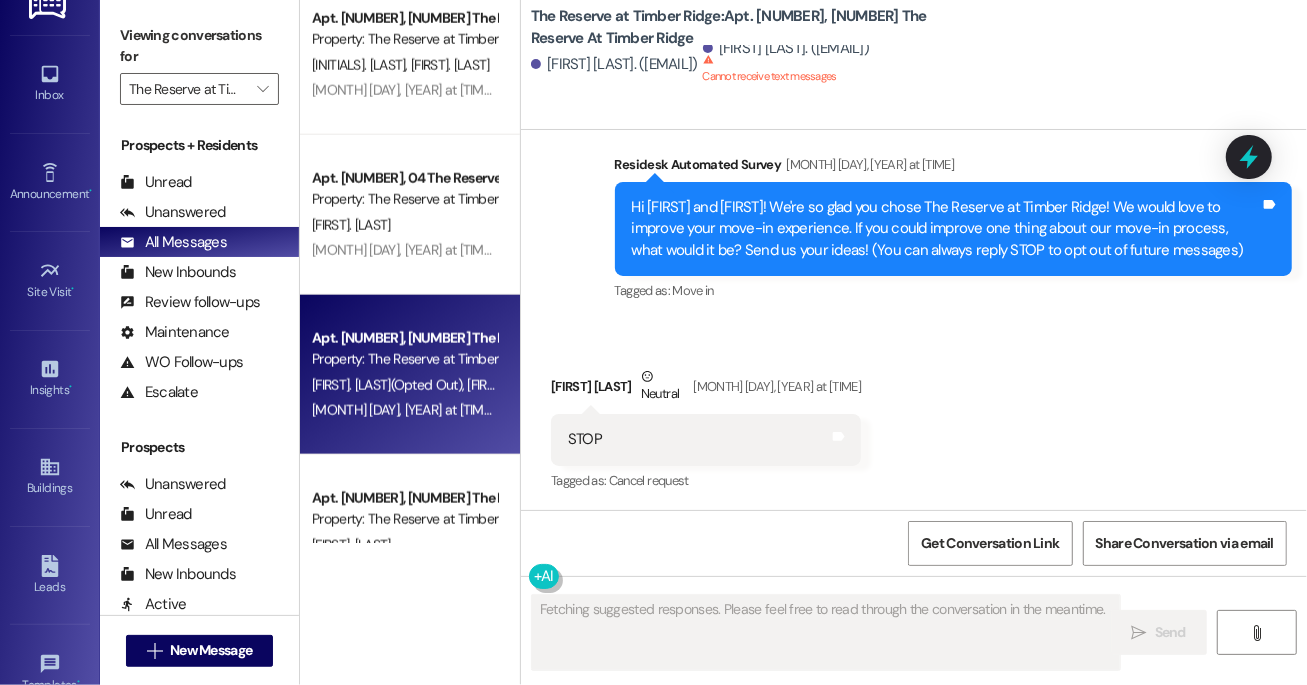 type 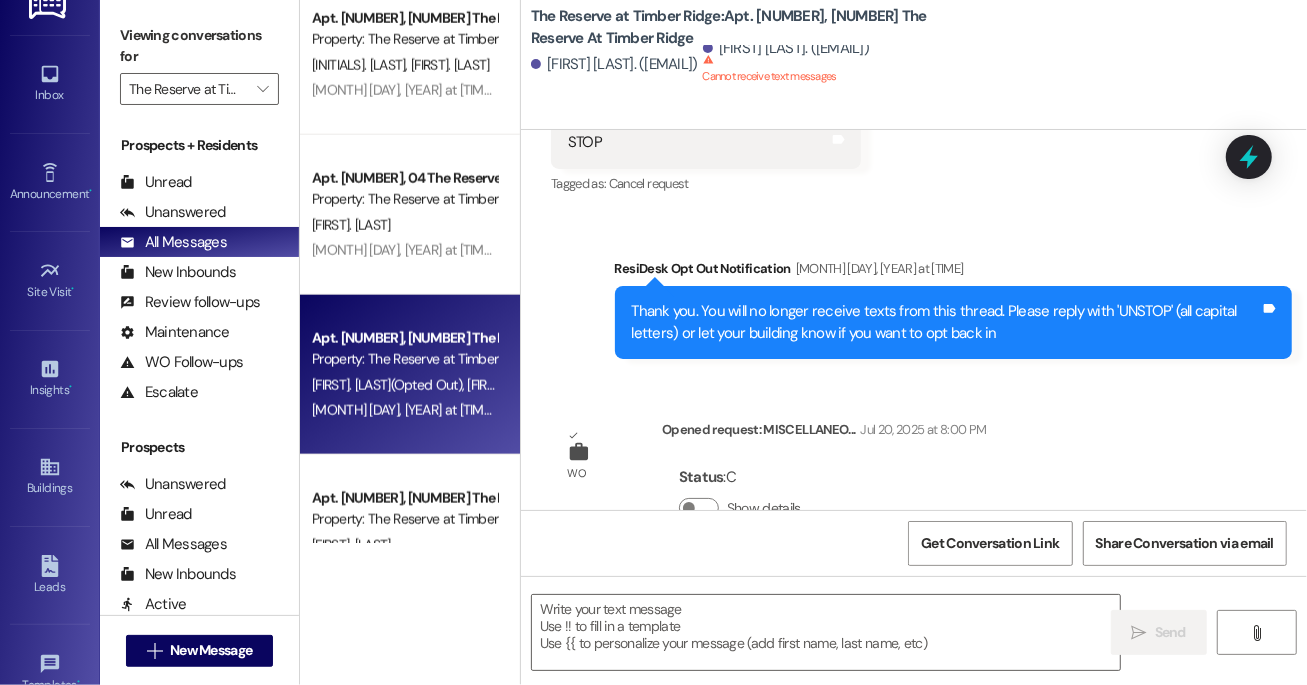 scroll, scrollTop: 505, scrollLeft: 0, axis: vertical 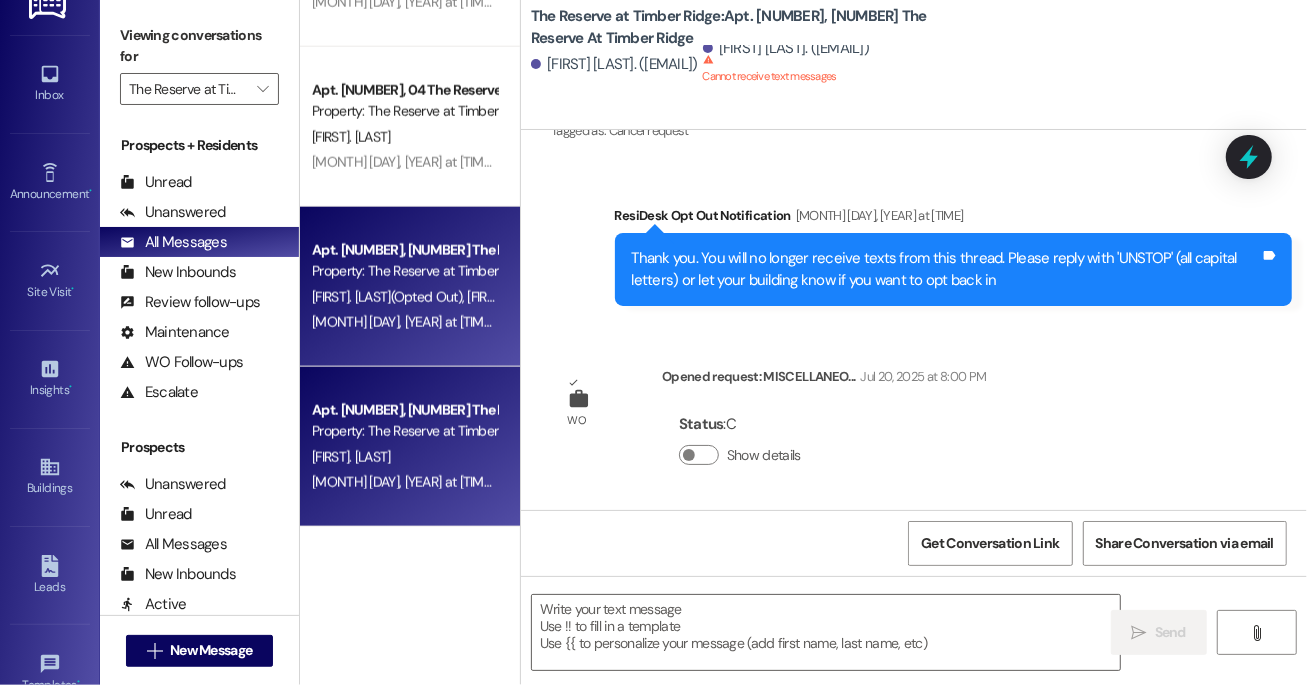 click on "L. Funk" at bounding box center [404, 457] 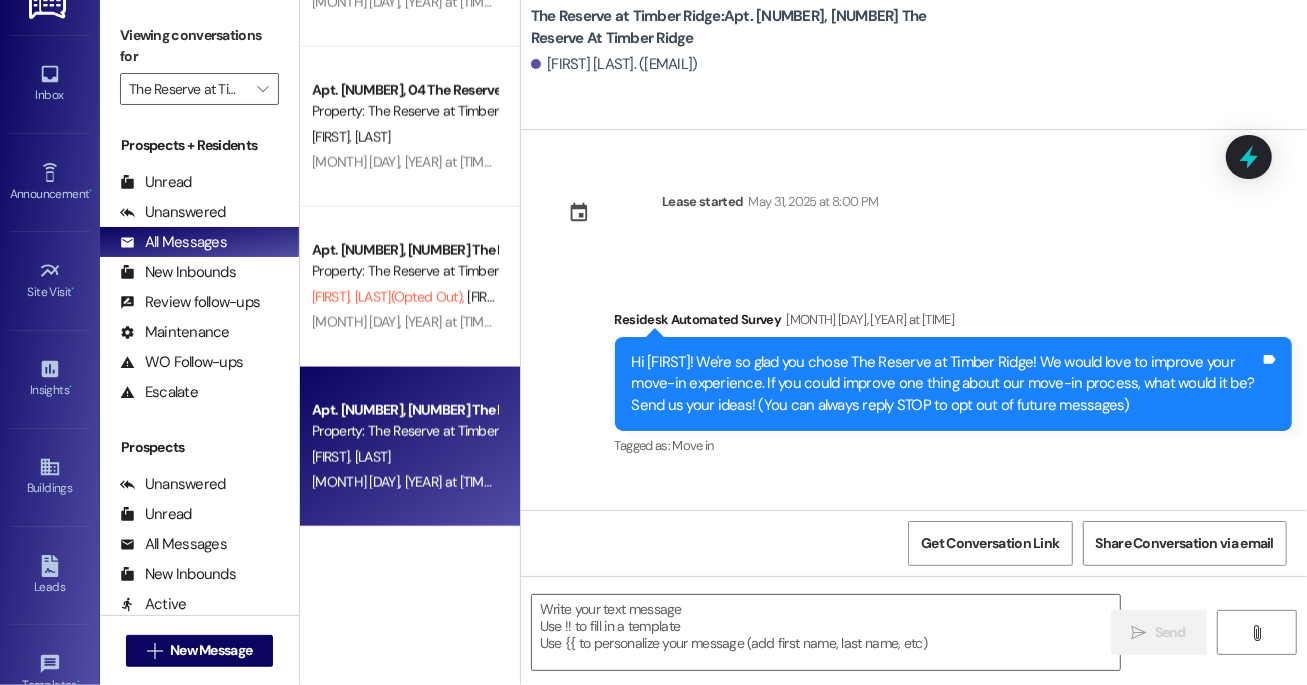 type on "Fetching suggested responses. Please feel free to read through the conversation in the meantime." 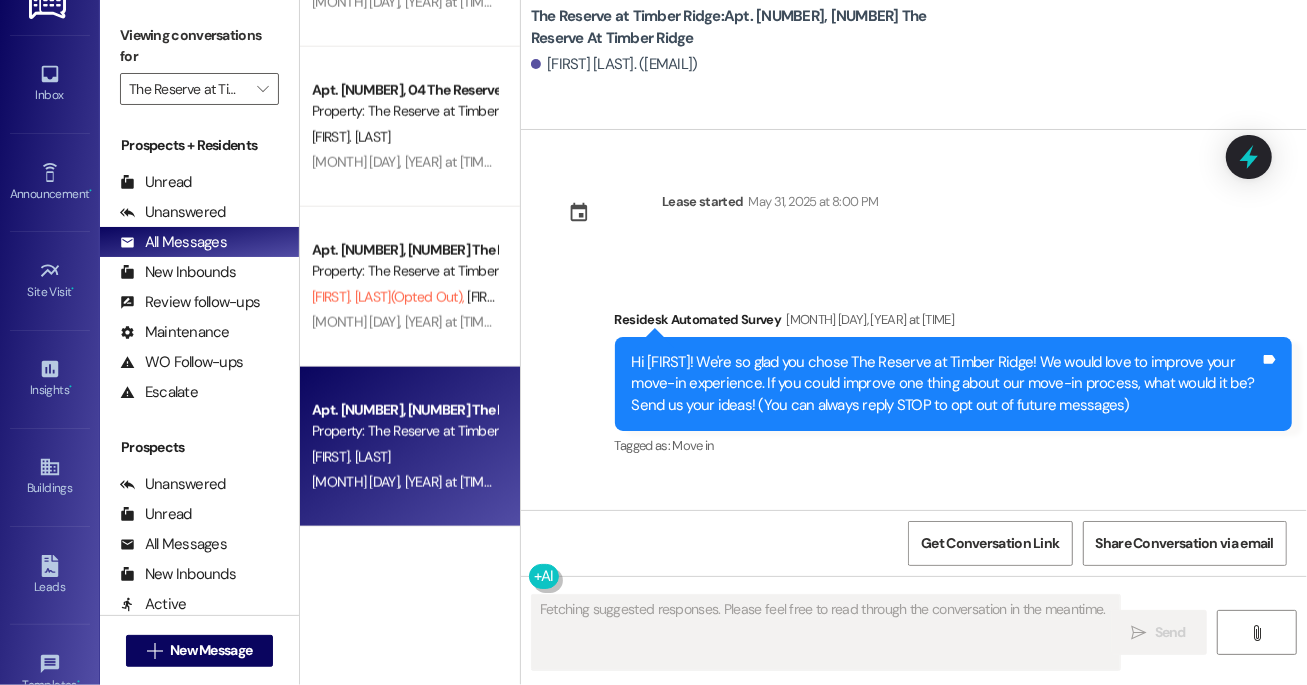 type 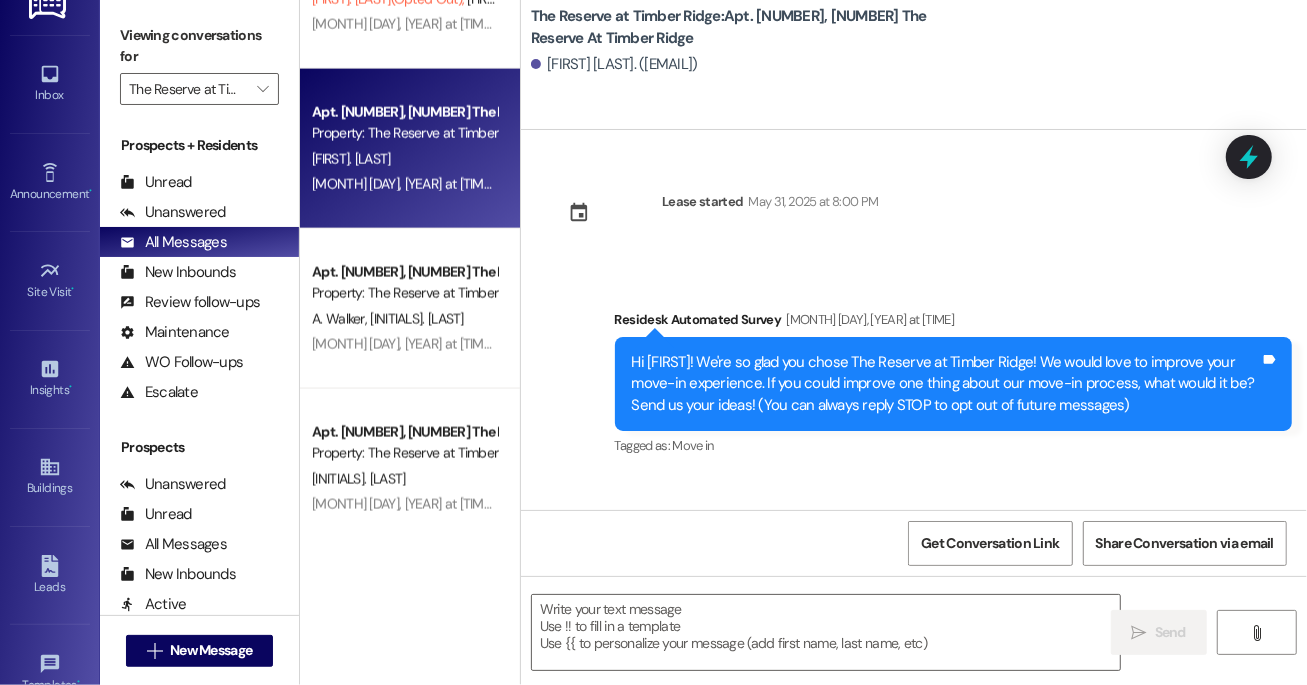 scroll, scrollTop: 1881, scrollLeft: 0, axis: vertical 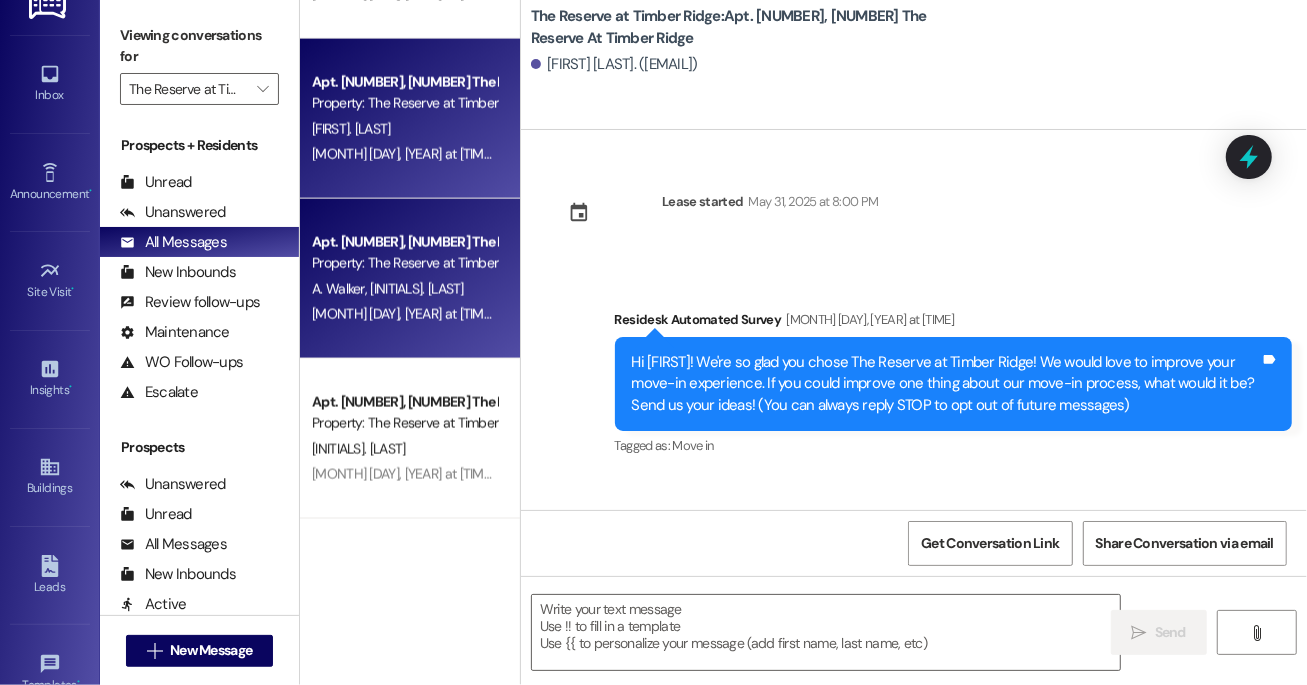 click on "Property: The Reserve at Timber Ridge" at bounding box center (404, 263) 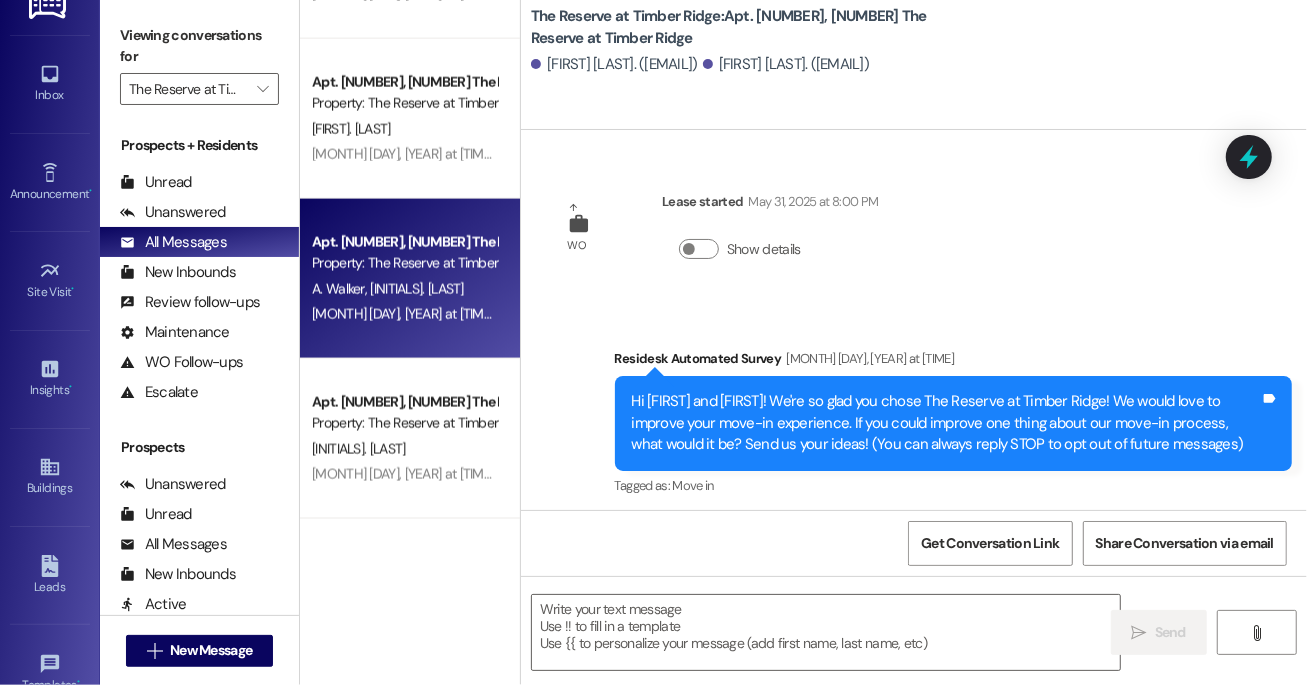 type on "Fetching suggested responses. Please feel free to read through the conversation in the meantime." 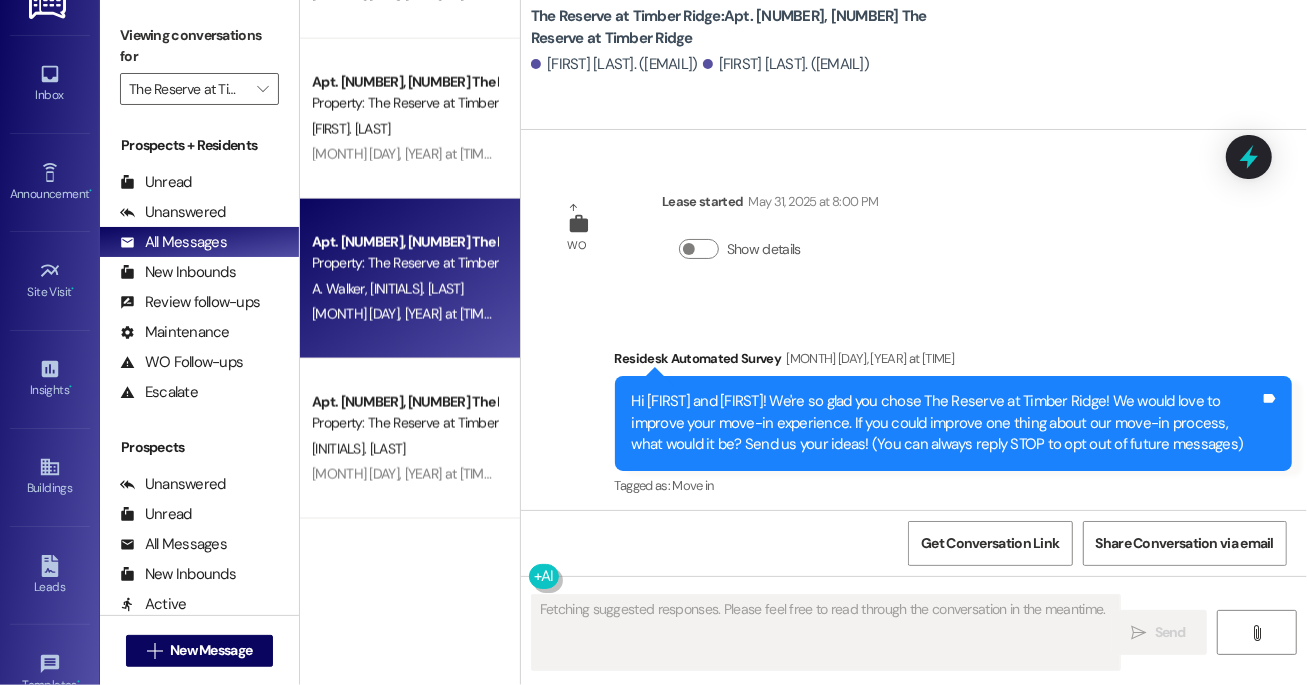 scroll, scrollTop: 194, scrollLeft: 0, axis: vertical 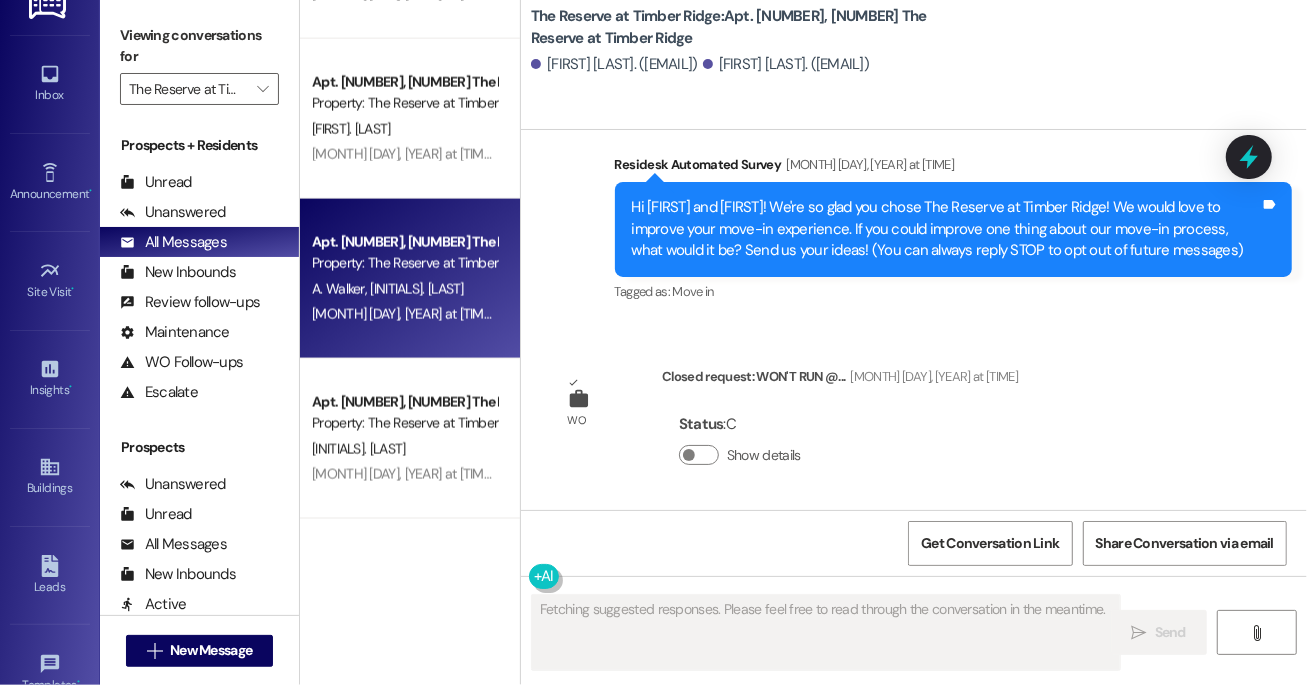 type 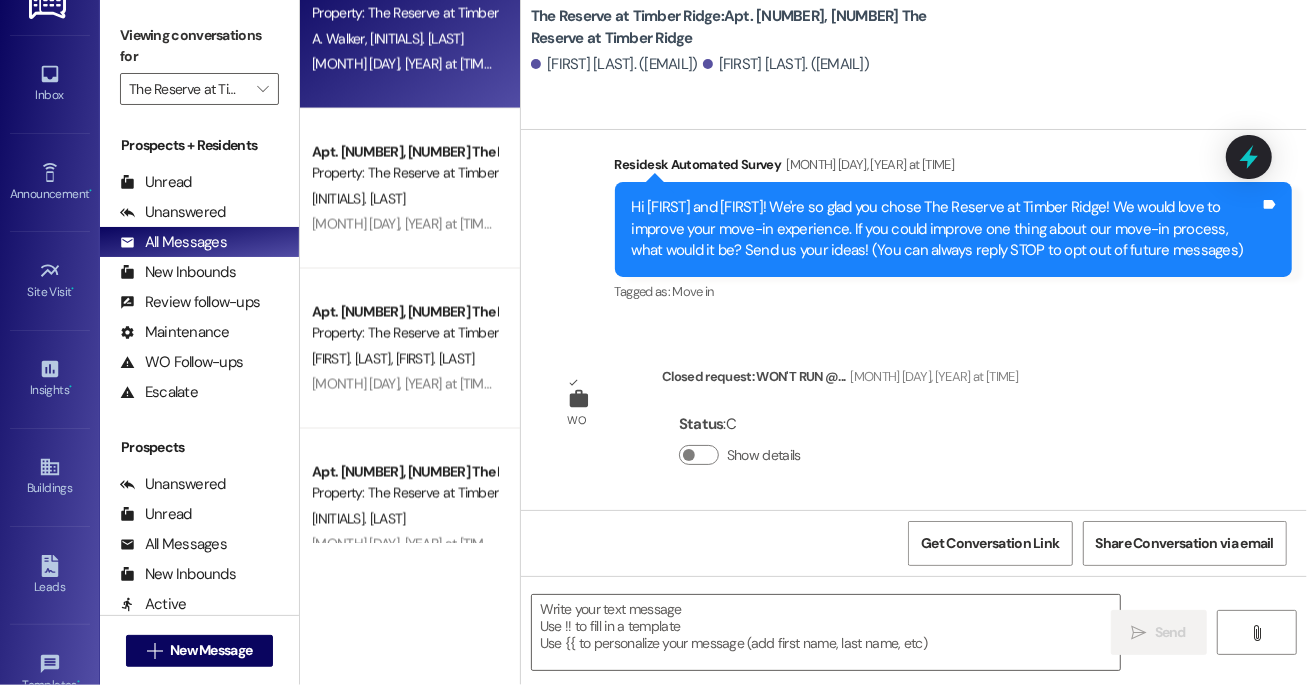 scroll, scrollTop: 2157, scrollLeft: 0, axis: vertical 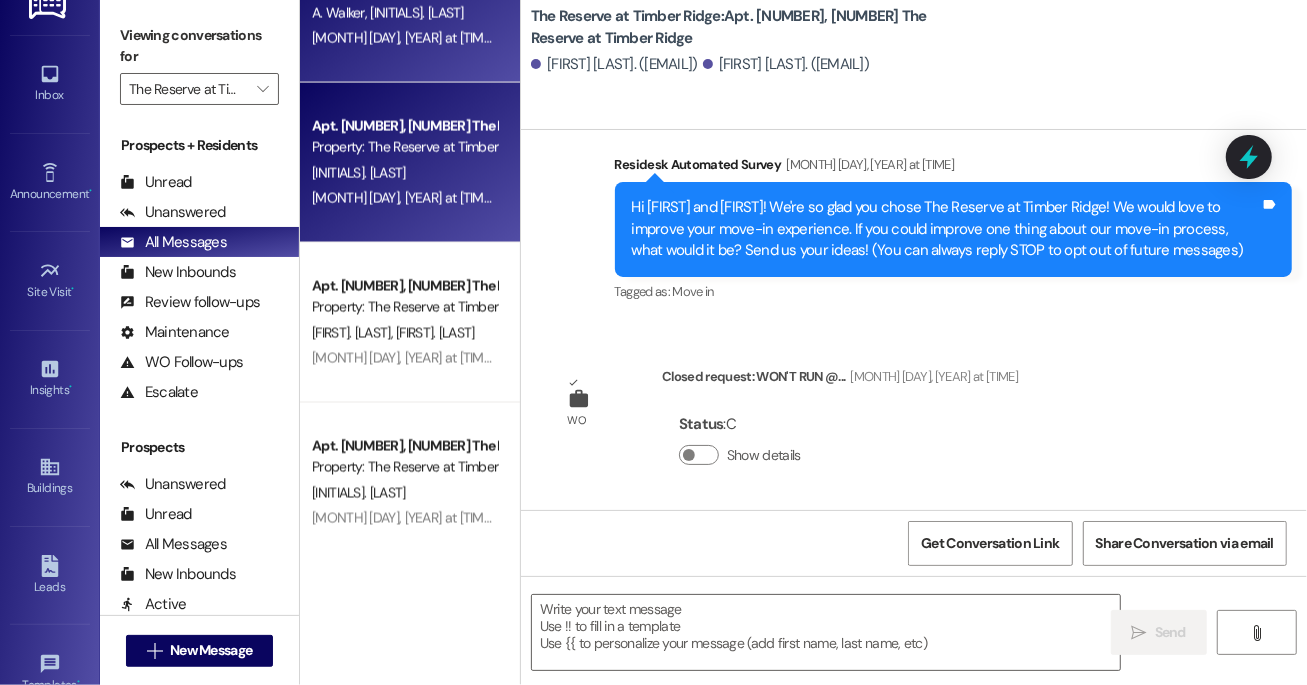 click on "M. Mccarty" at bounding box center (358, 173) 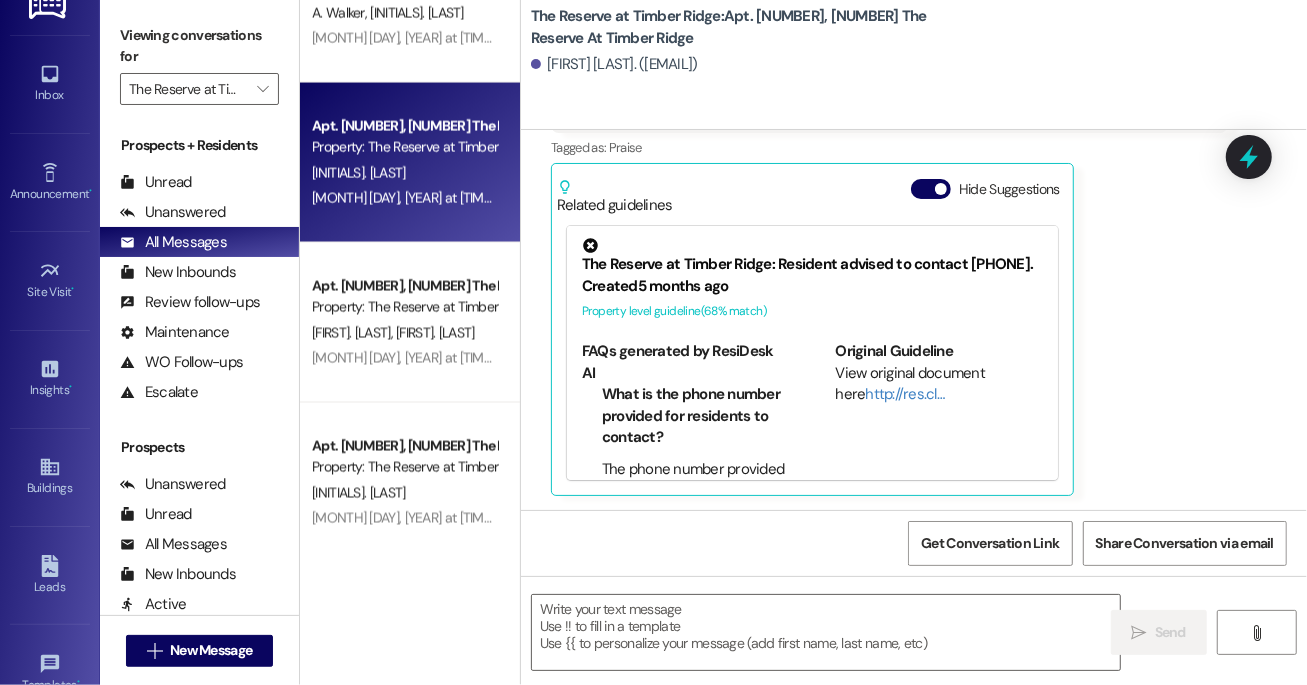 type on "Fetching suggested responses. Please feel free to read through the conversation in the meantime." 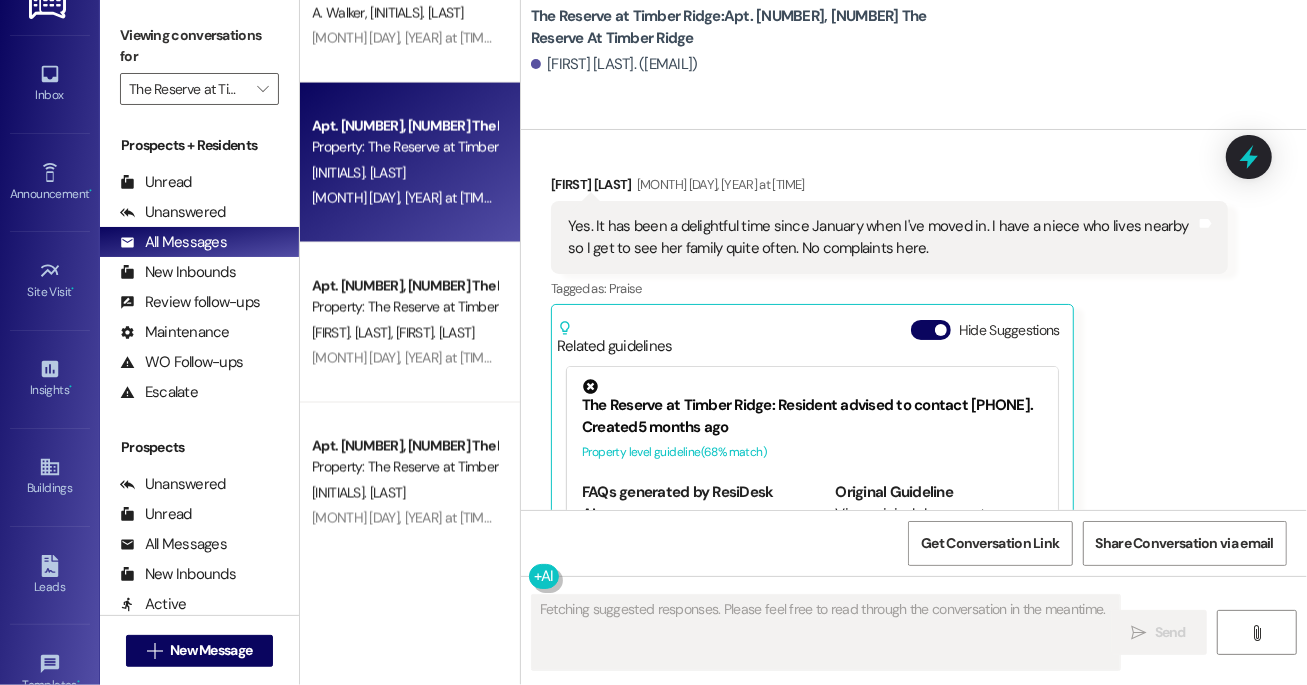 type 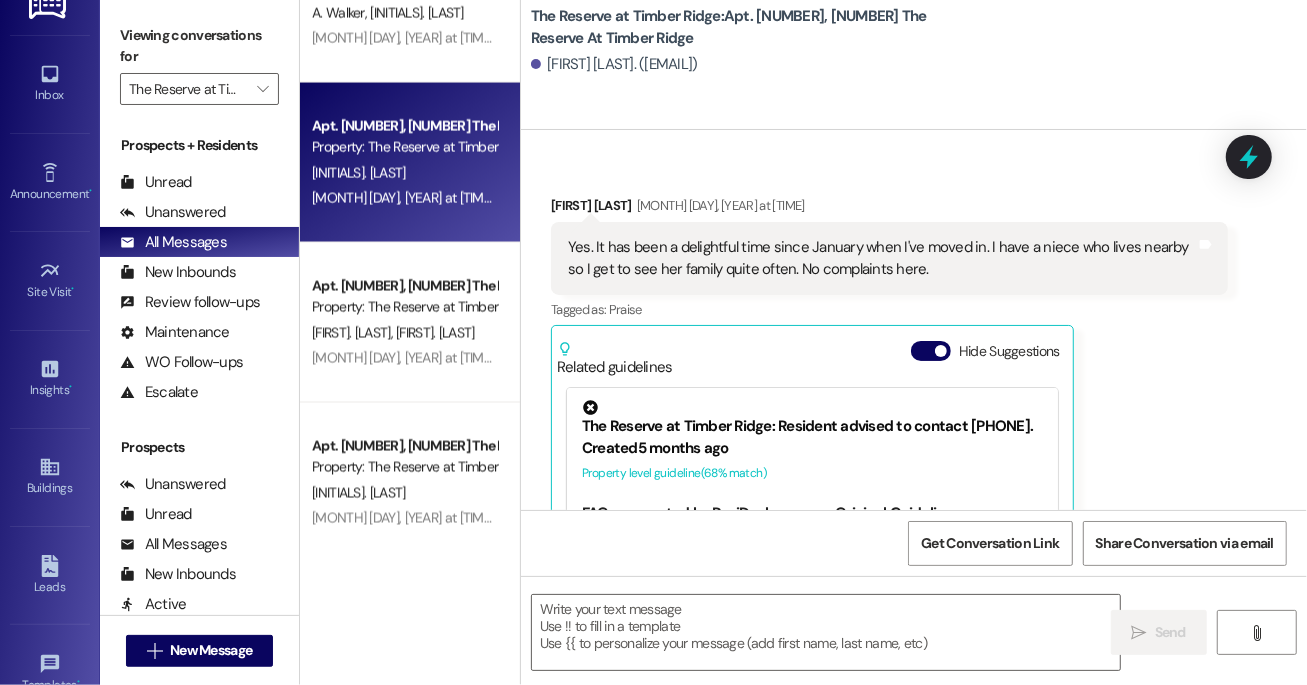 scroll, scrollTop: 556, scrollLeft: 0, axis: vertical 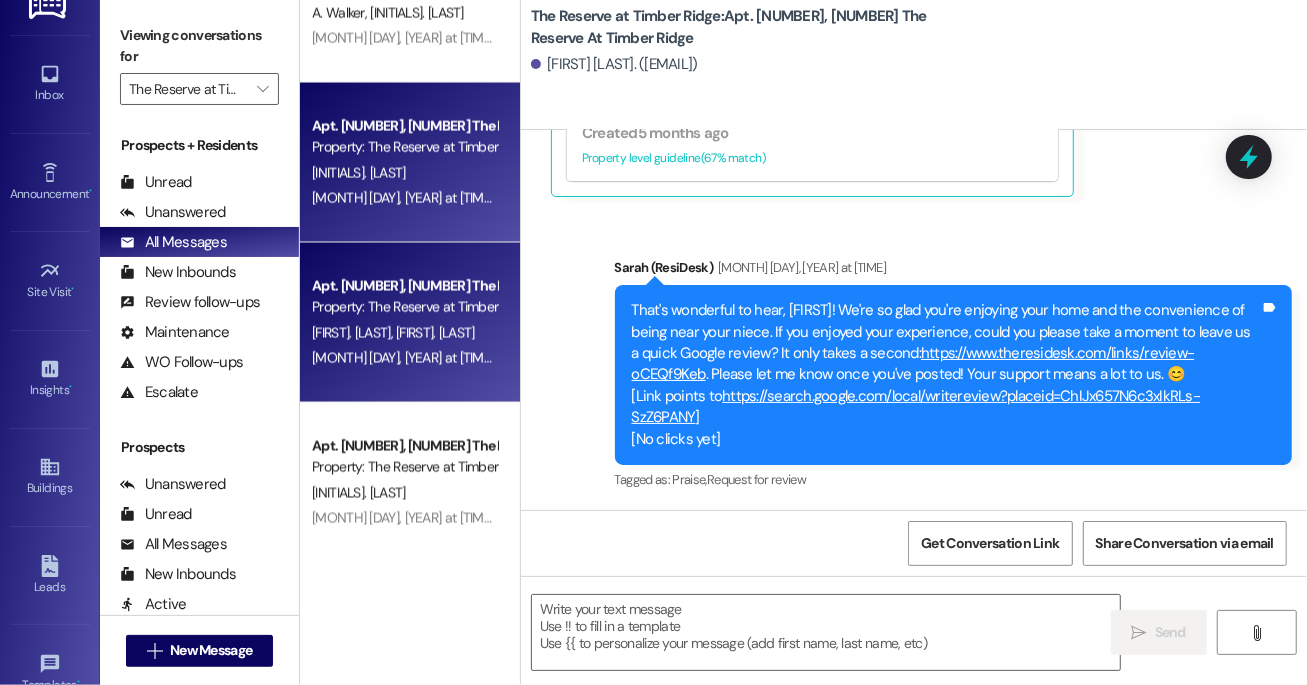 click on "Property: The Reserve at Timber Ridge" at bounding box center [404, 307] 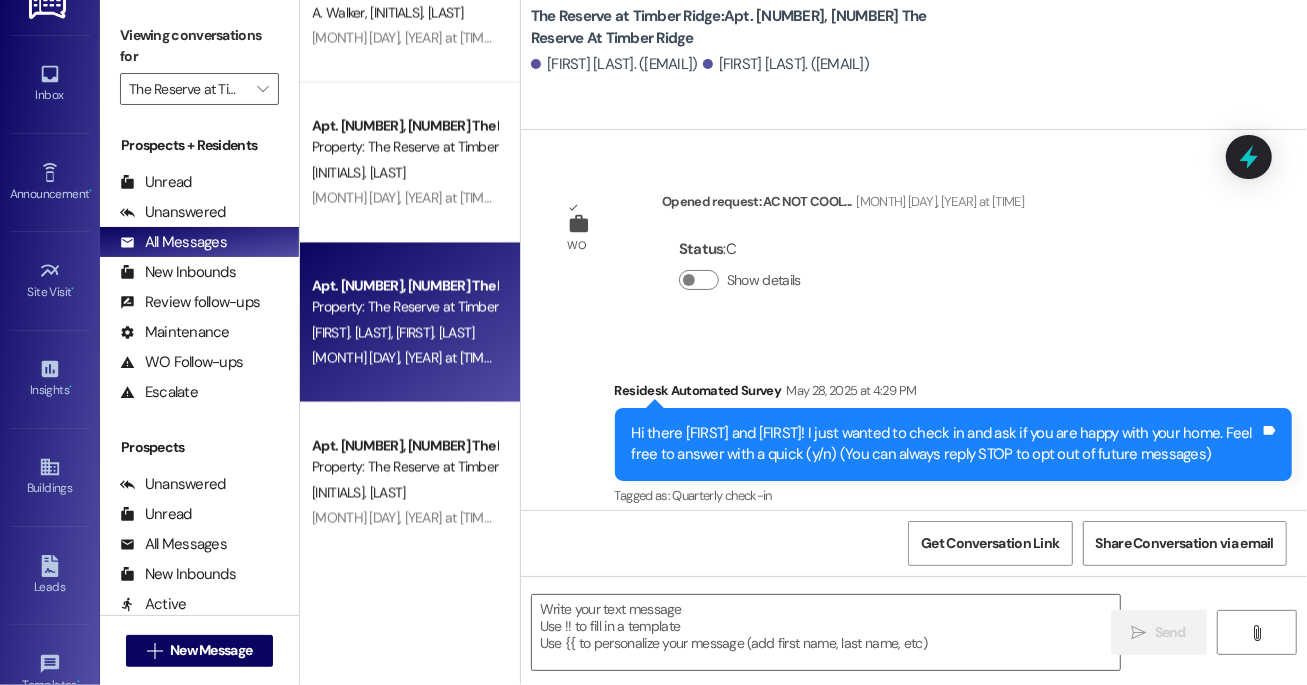 type on "Fetching suggested responses. Please feel free to read through the conversation in the meantime." 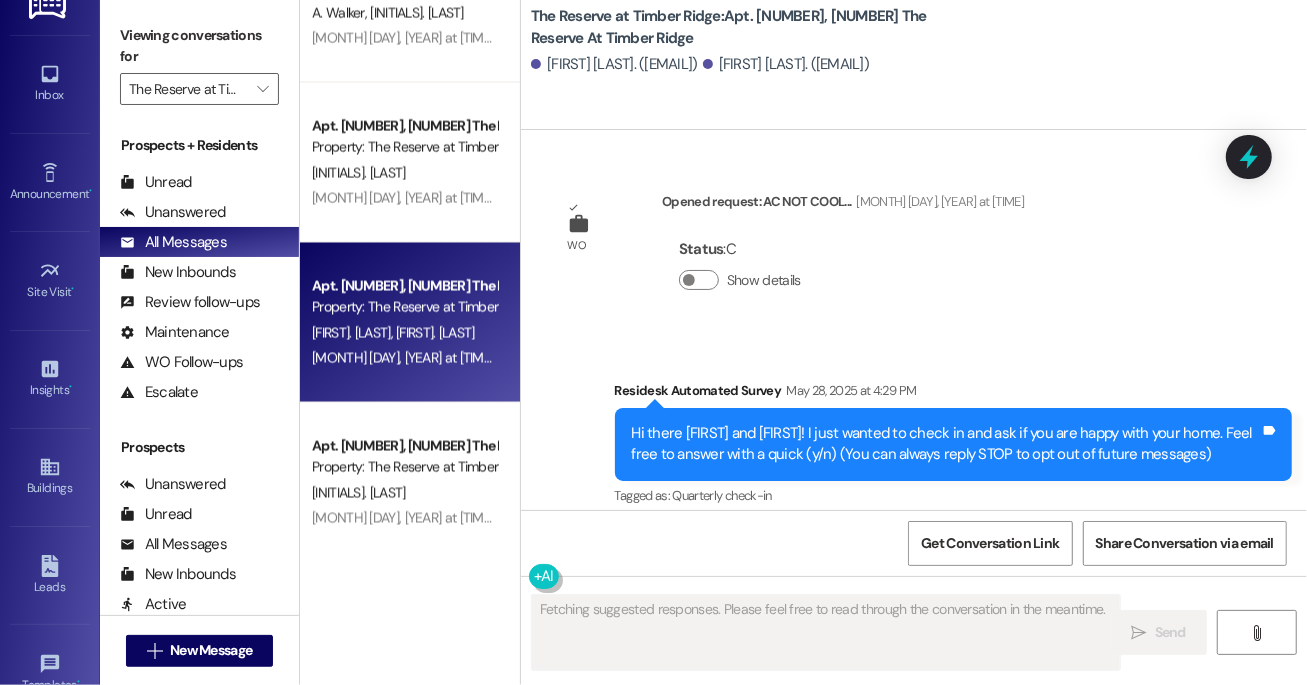 type 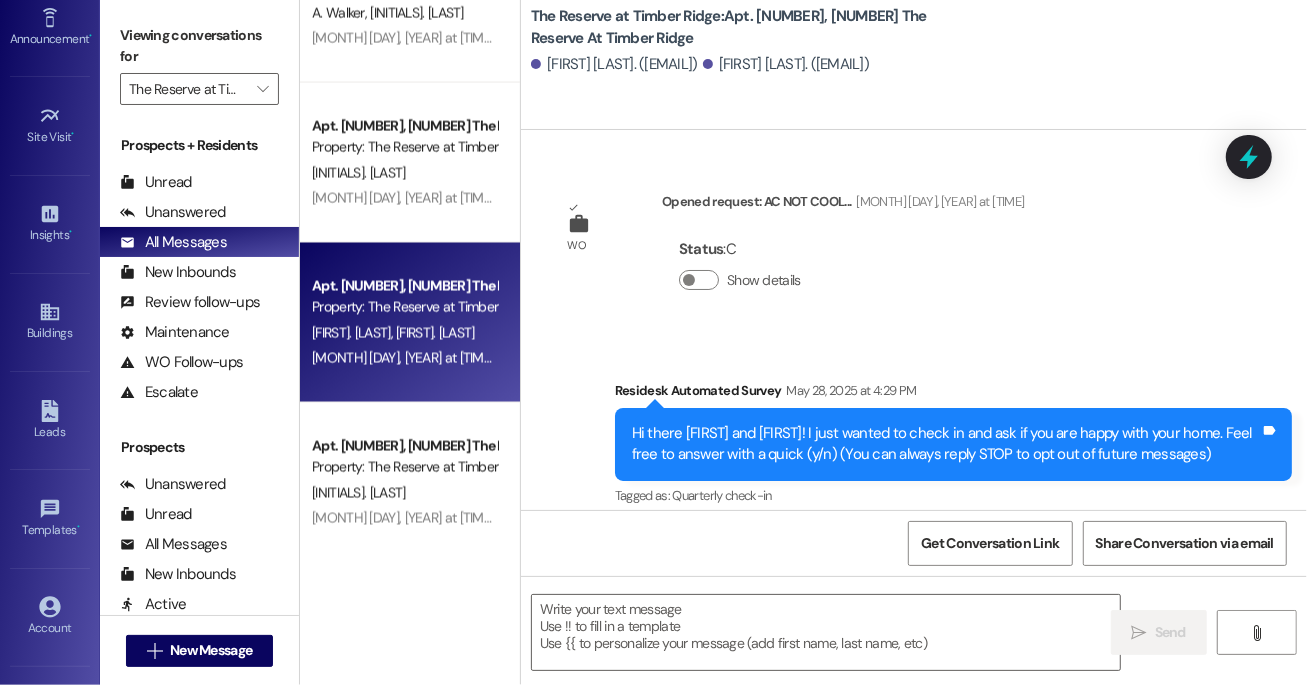 scroll, scrollTop: 266, scrollLeft: 0, axis: vertical 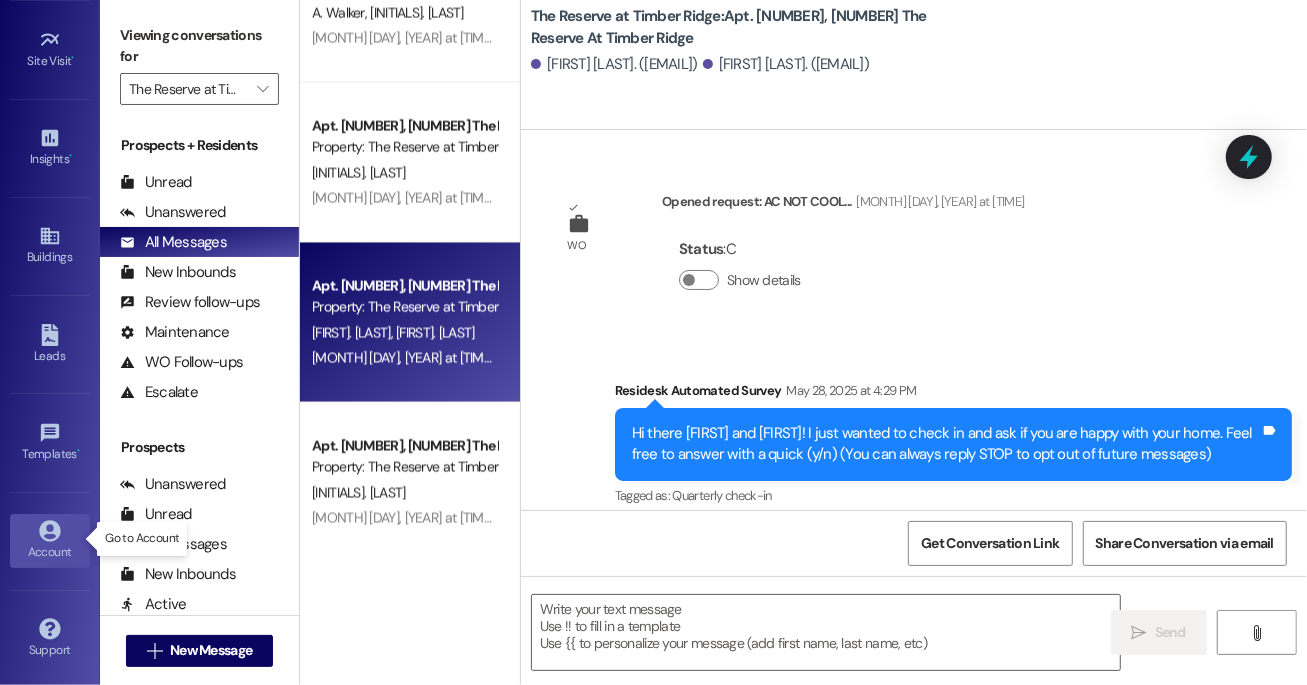click on "Account" at bounding box center [50, 552] 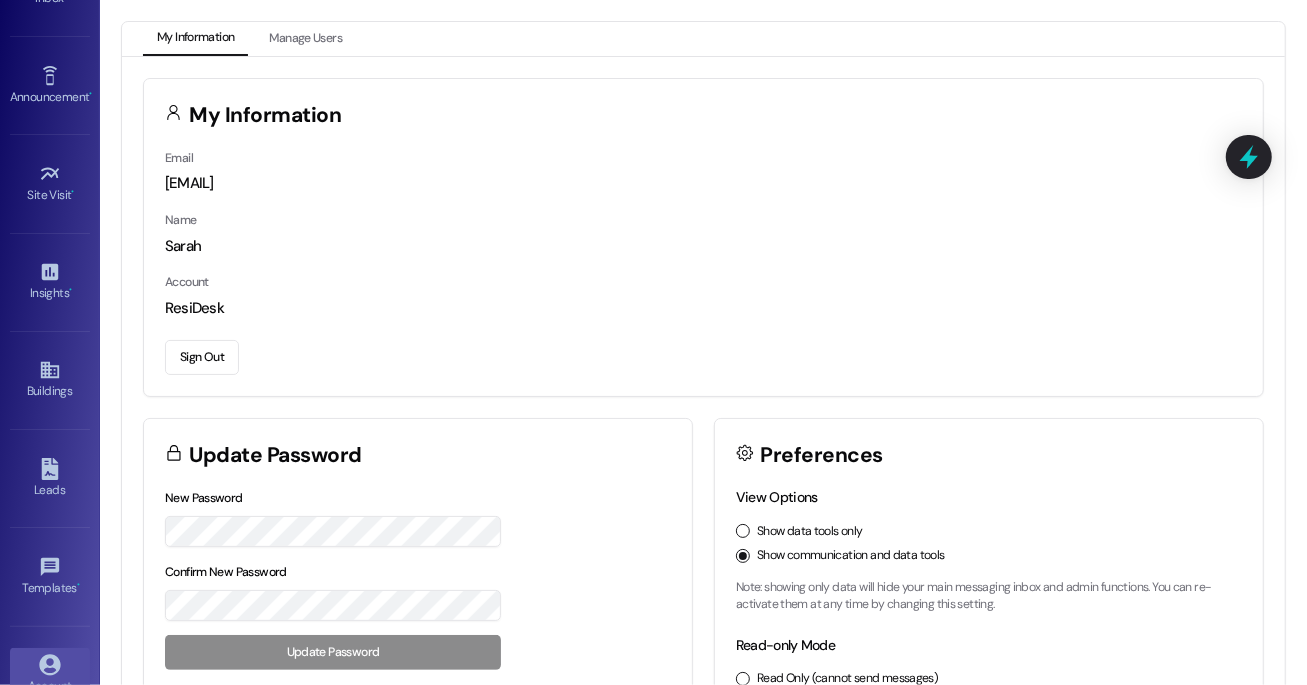 scroll, scrollTop: 83, scrollLeft: 0, axis: vertical 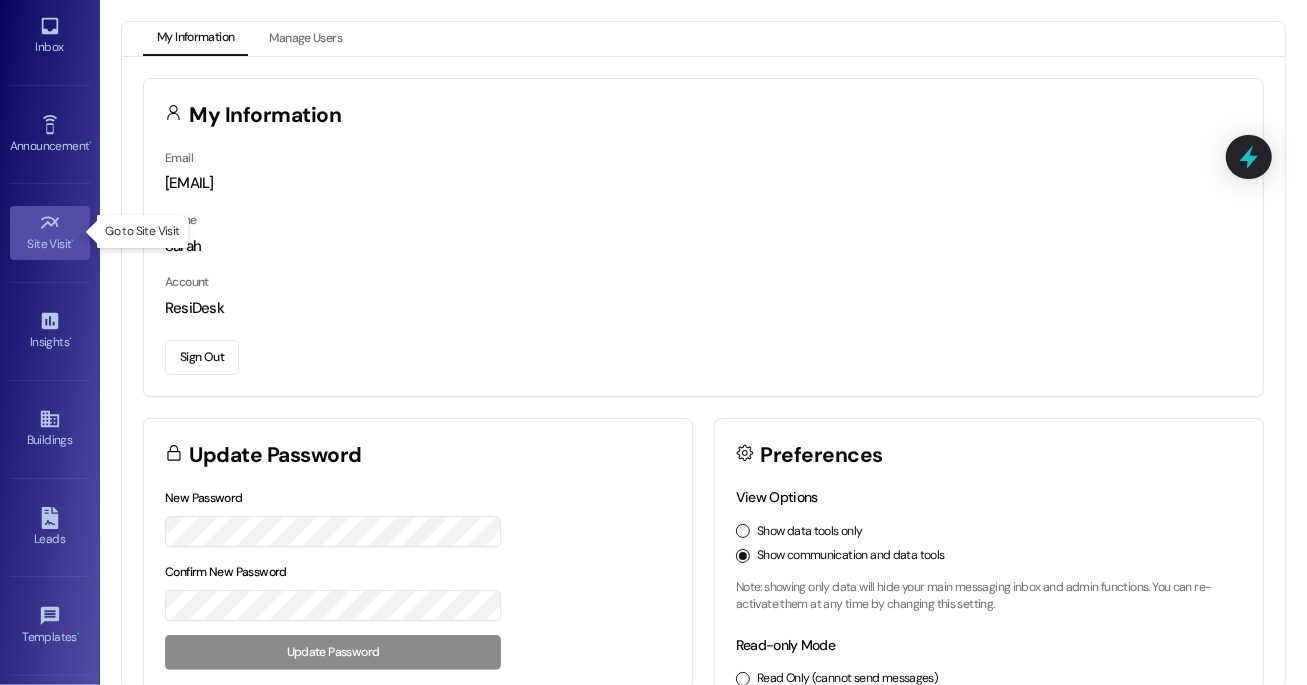 click 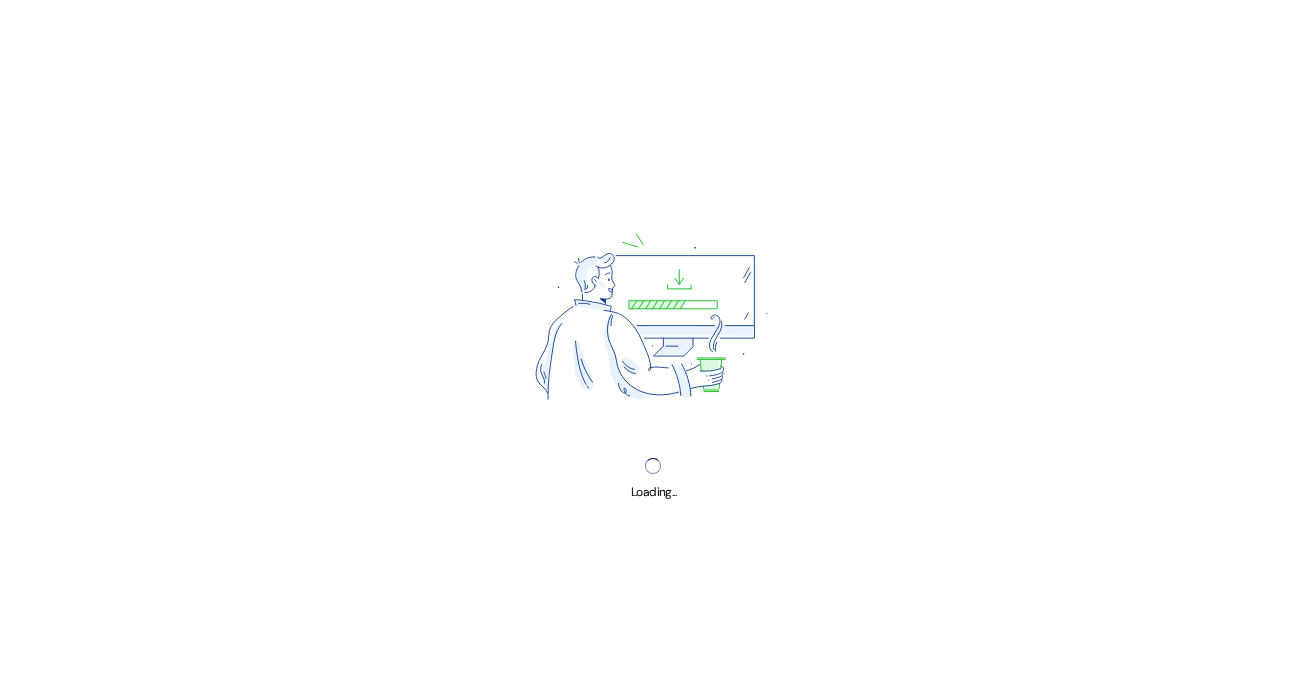 scroll, scrollTop: 0, scrollLeft: 0, axis: both 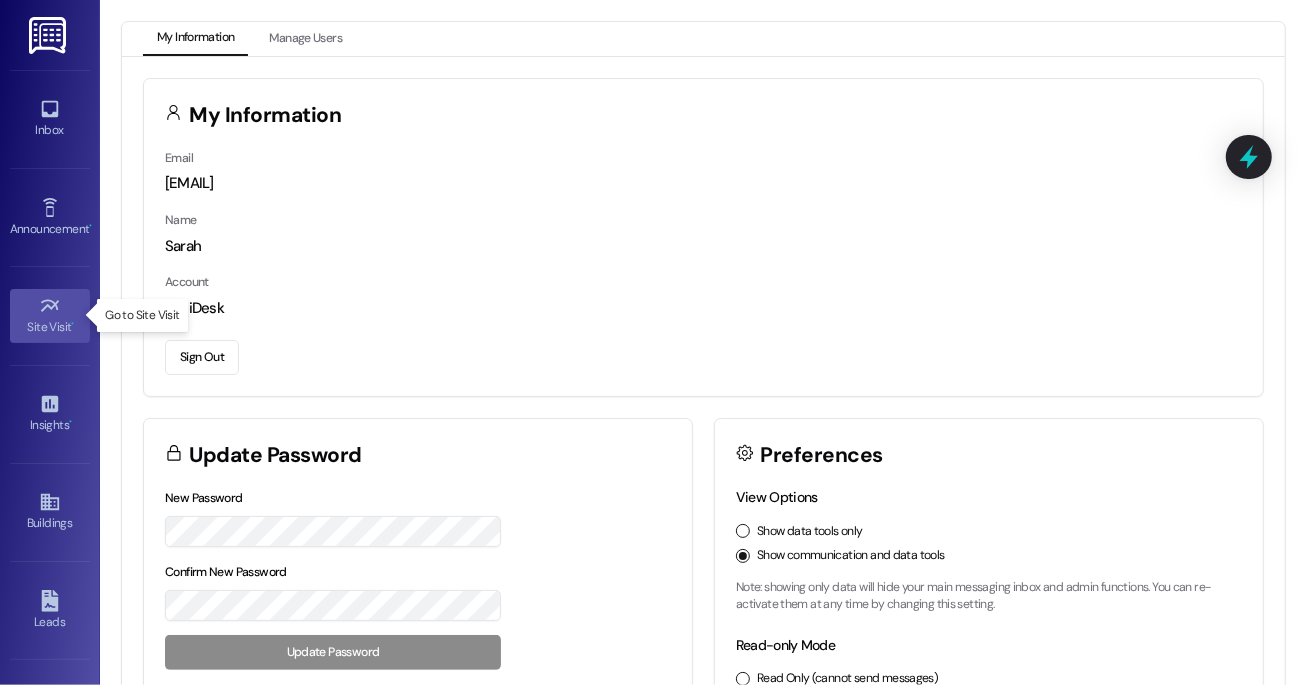 click 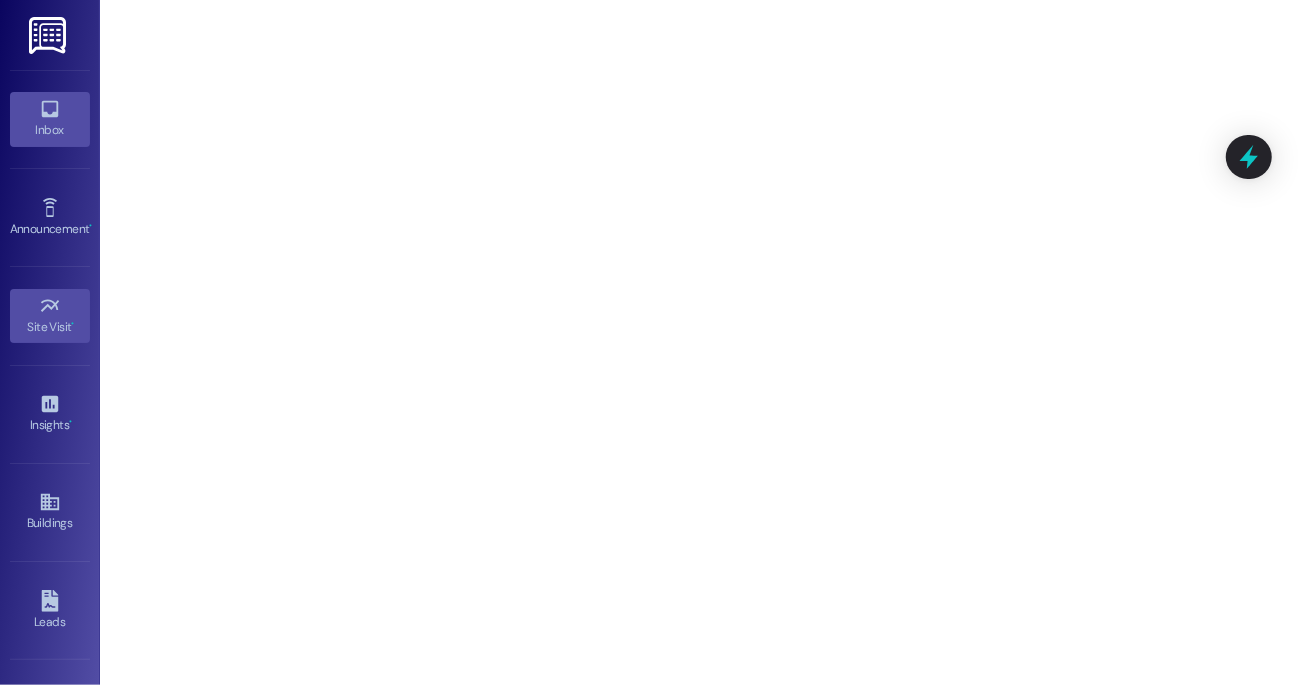 click on "Inbox" at bounding box center (50, 119) 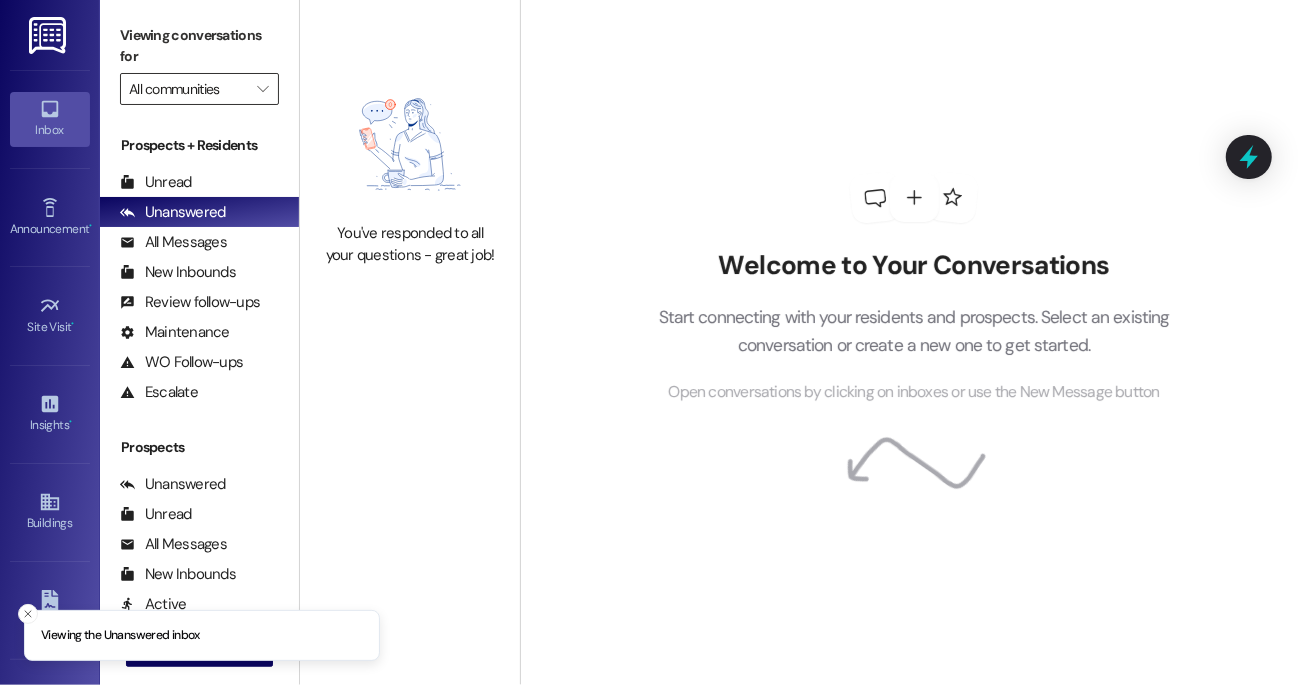 click on "All communities" at bounding box center [188, 89] 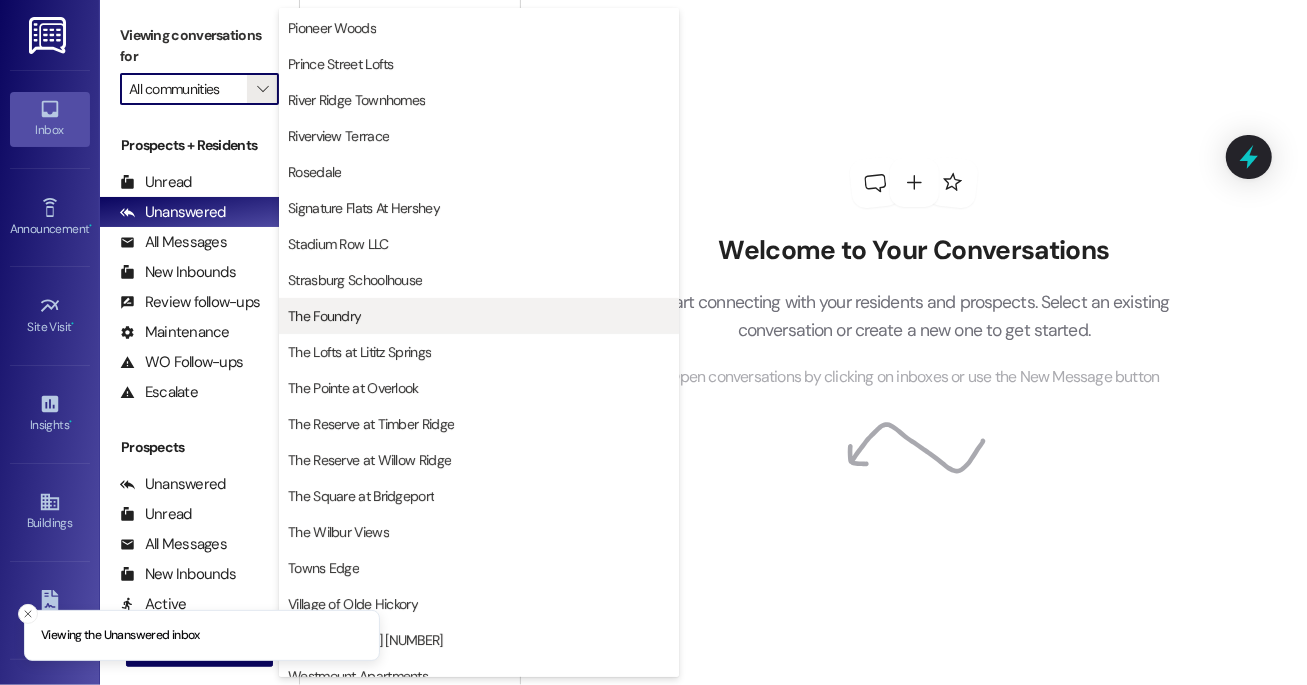 scroll, scrollTop: 447, scrollLeft: 0, axis: vertical 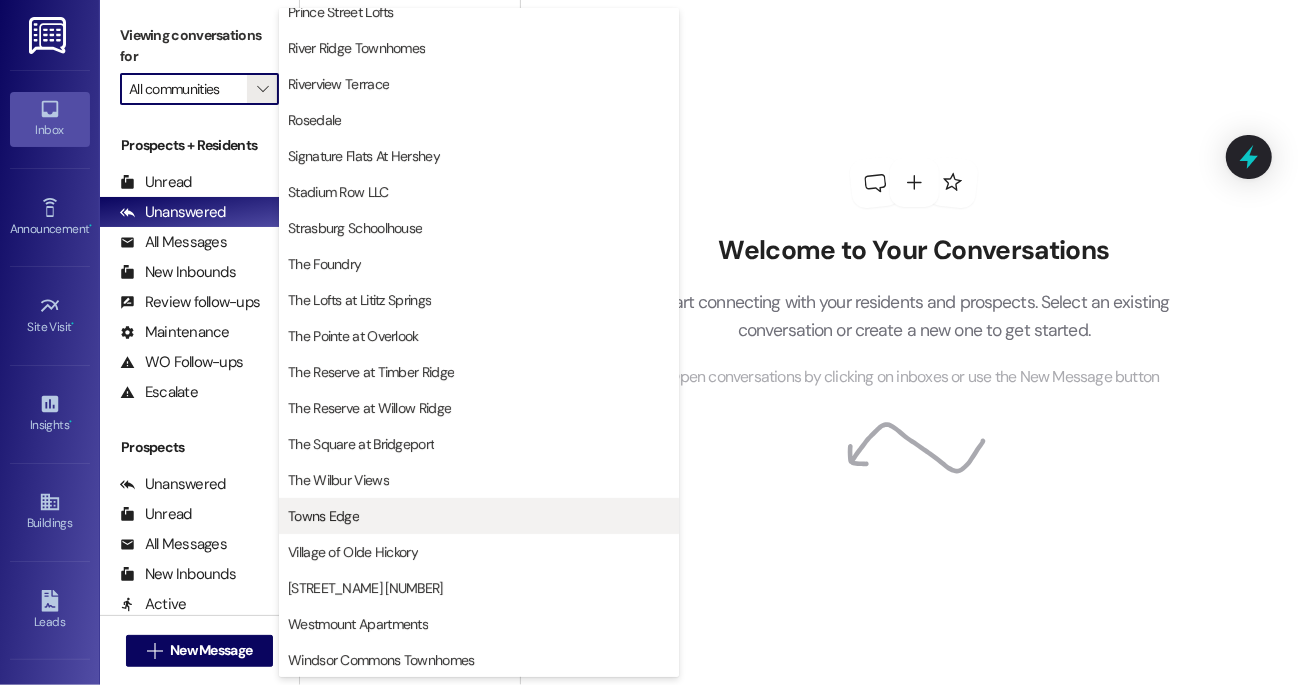 click on "Towns Edge" at bounding box center [323, 516] 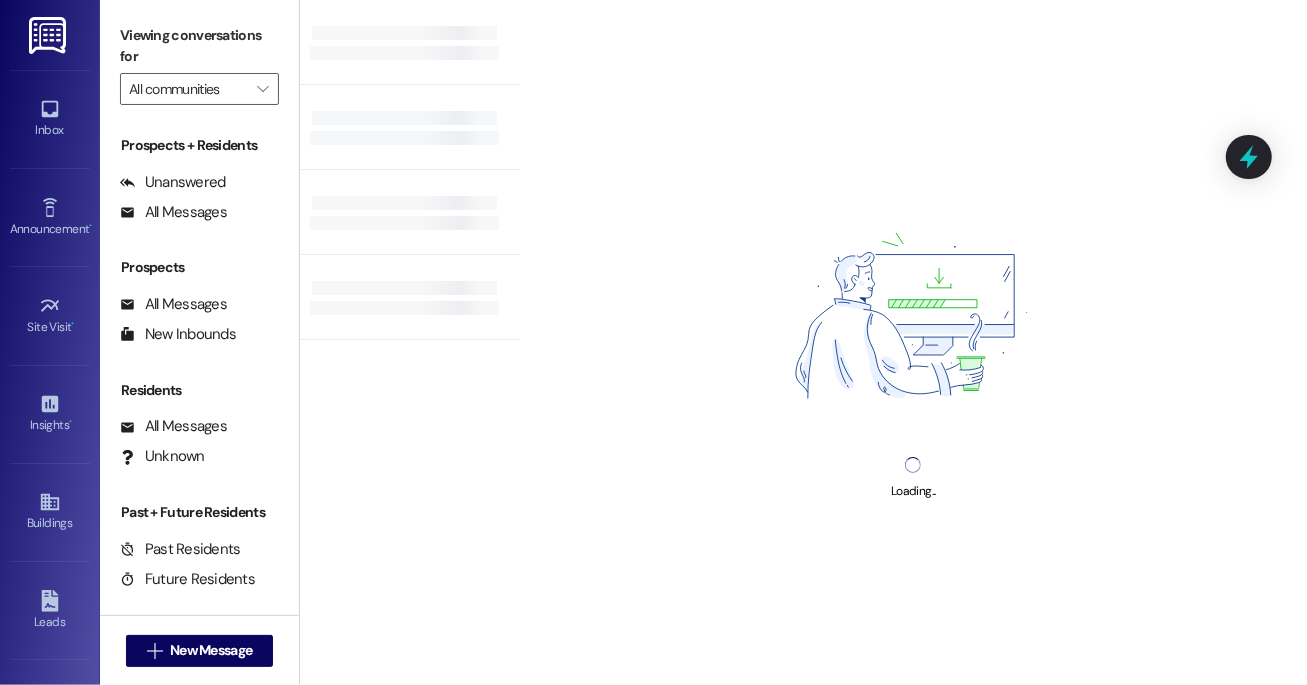 type on "Towns Edge" 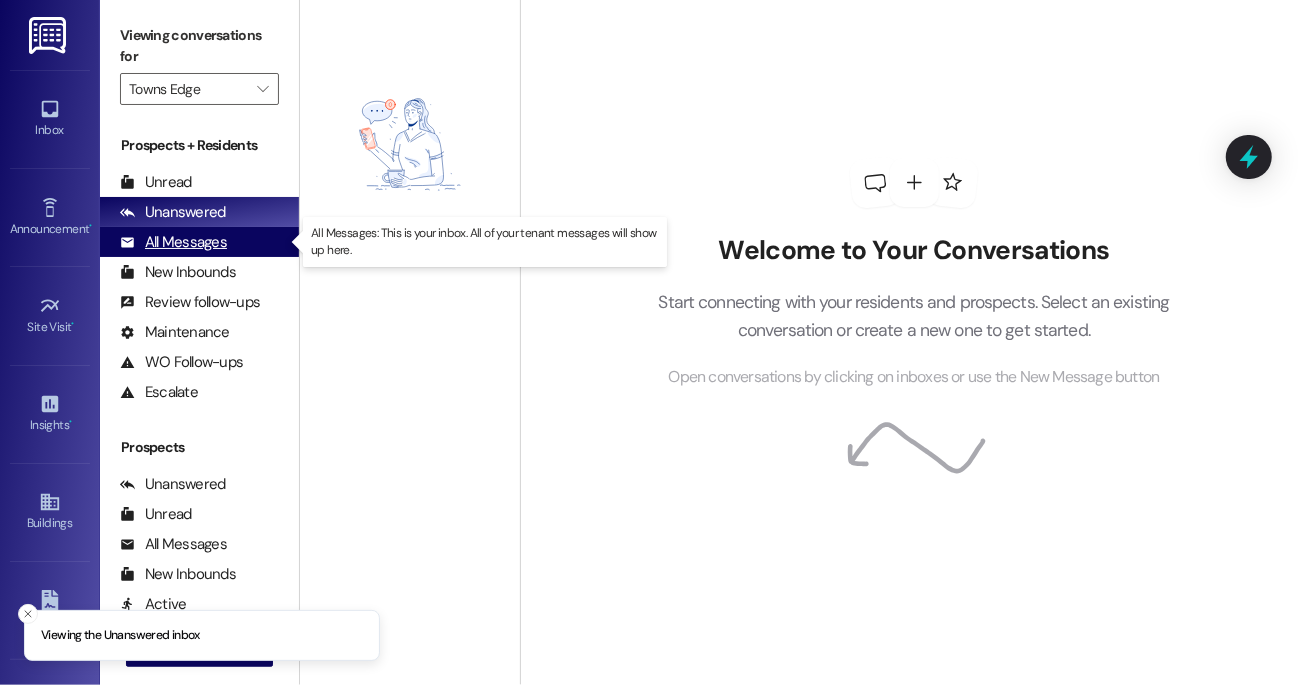 click on "All Messages" at bounding box center [173, 242] 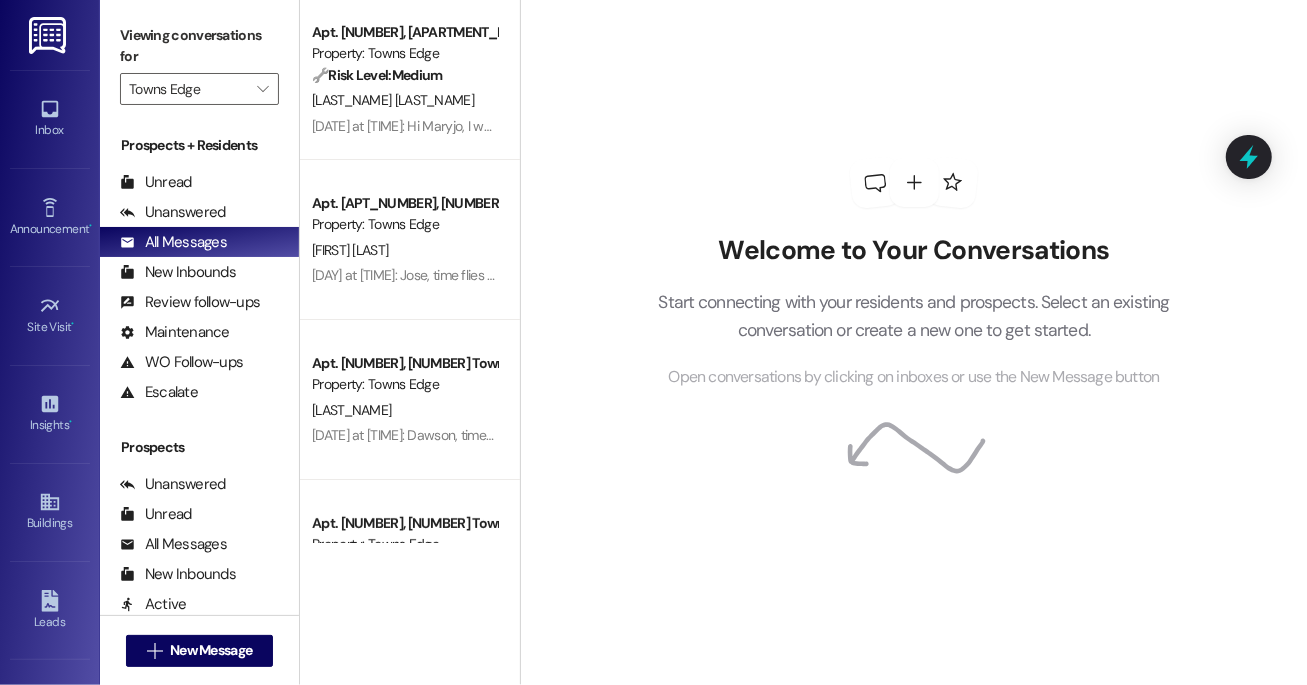 click on "[LAST_NAME] [LAST_NAME]" at bounding box center [393, 100] 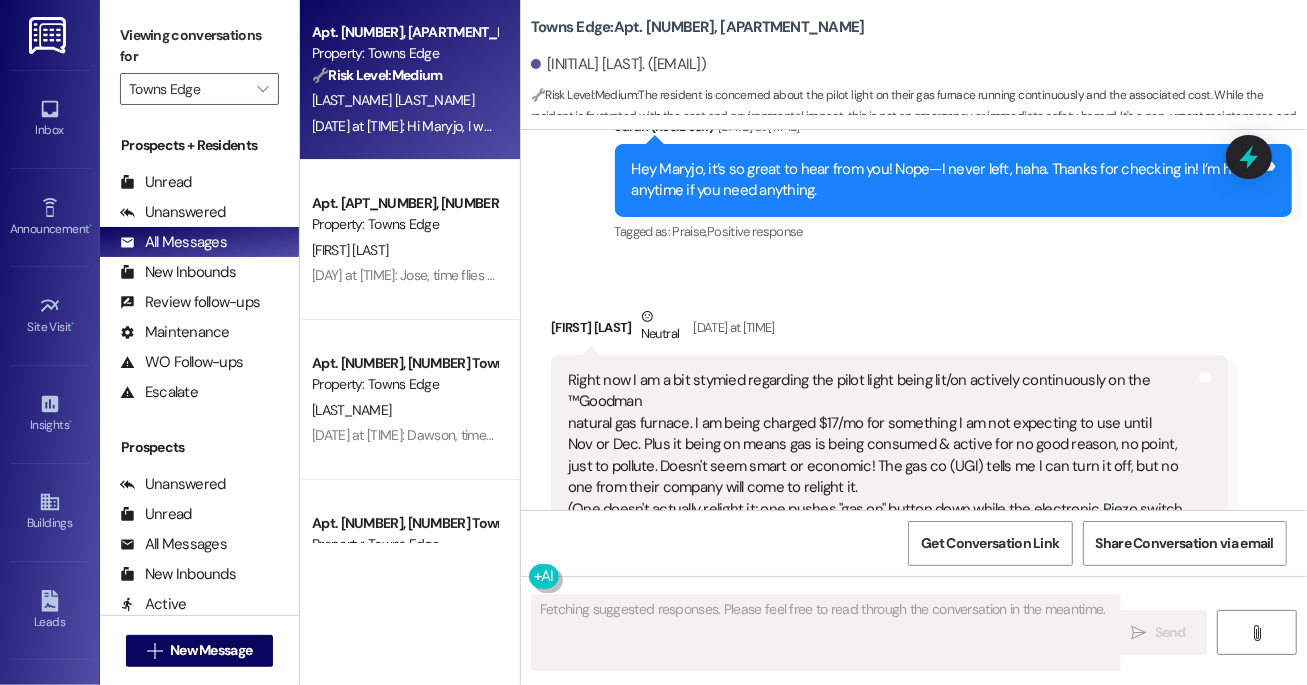 scroll, scrollTop: 12292, scrollLeft: 0, axis: vertical 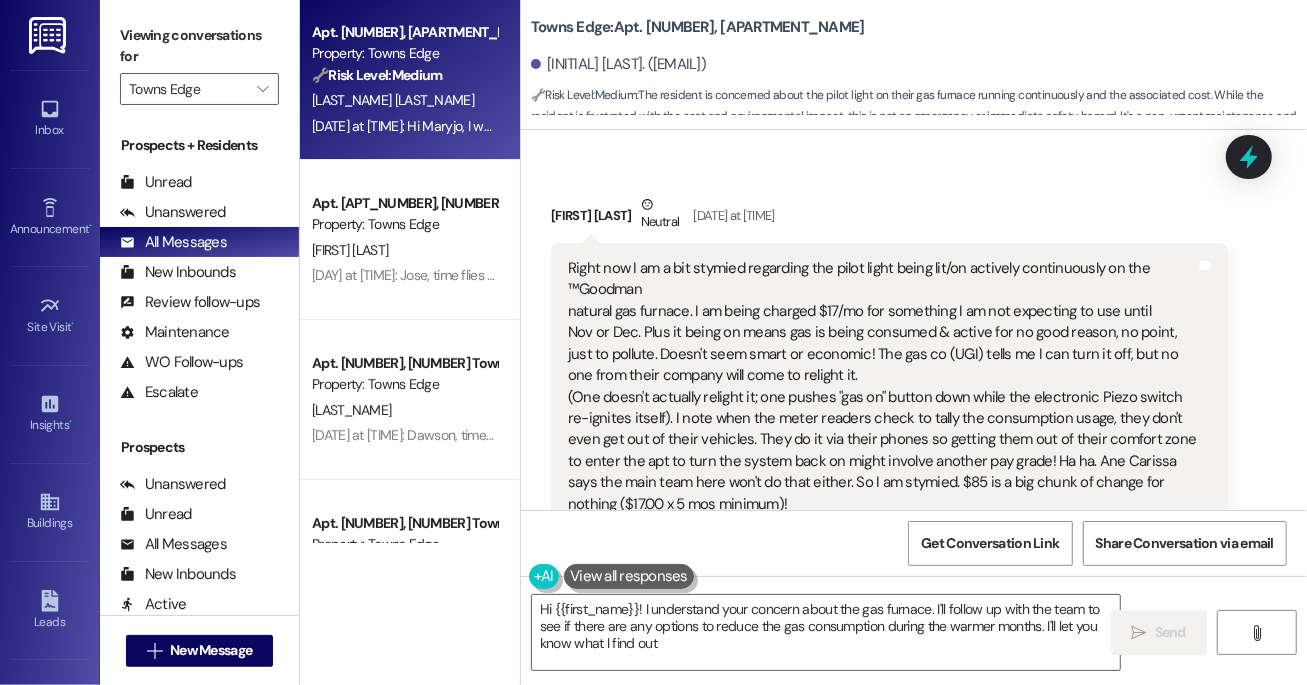 type on "Hi {{first_name}}! I understand your concern about the gas furnace. I'll follow up with the team to see if there are any options to reduce the gas consumption during the warmer months. I'll let you know what I find out!" 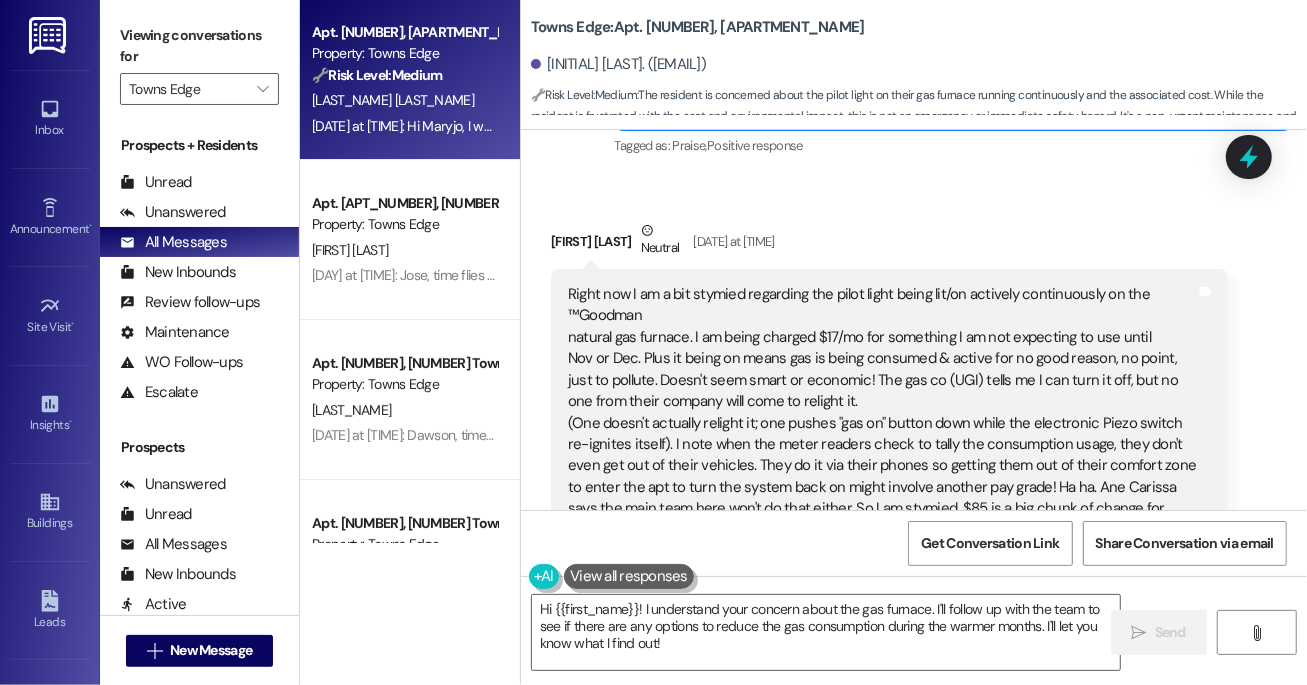 scroll, scrollTop: 12262, scrollLeft: 0, axis: vertical 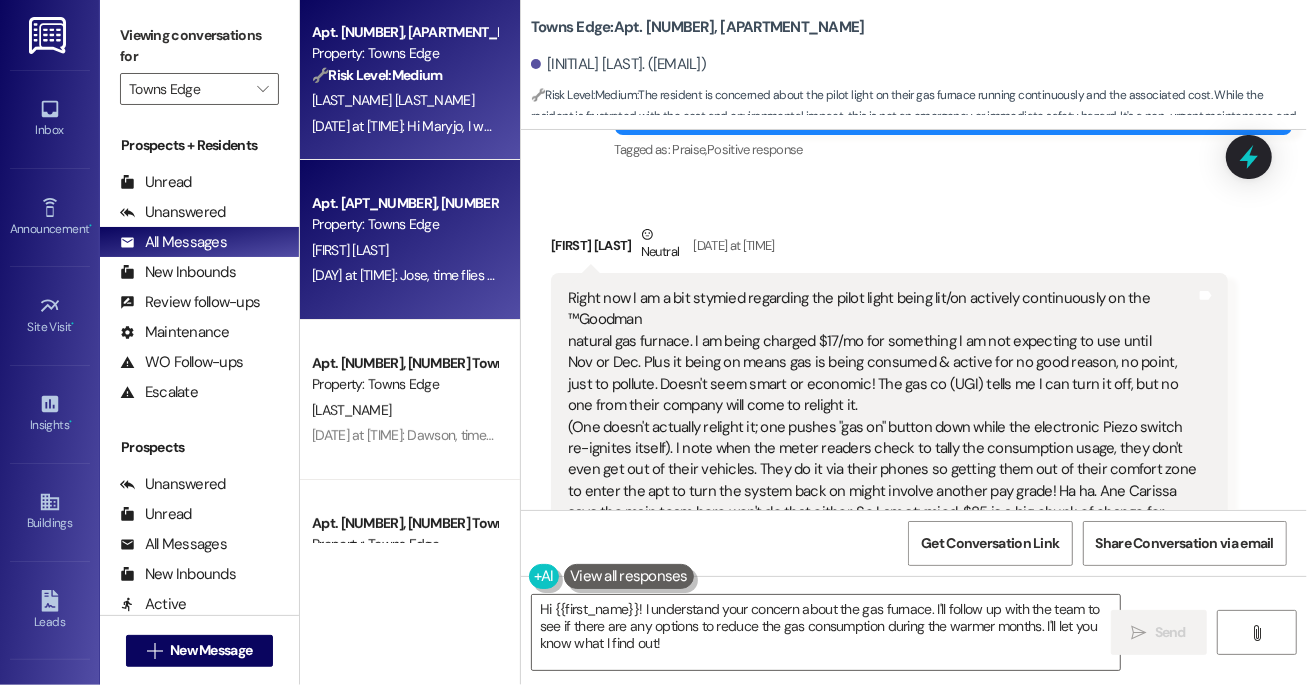 click on "Property: Towns Edge" at bounding box center [404, 224] 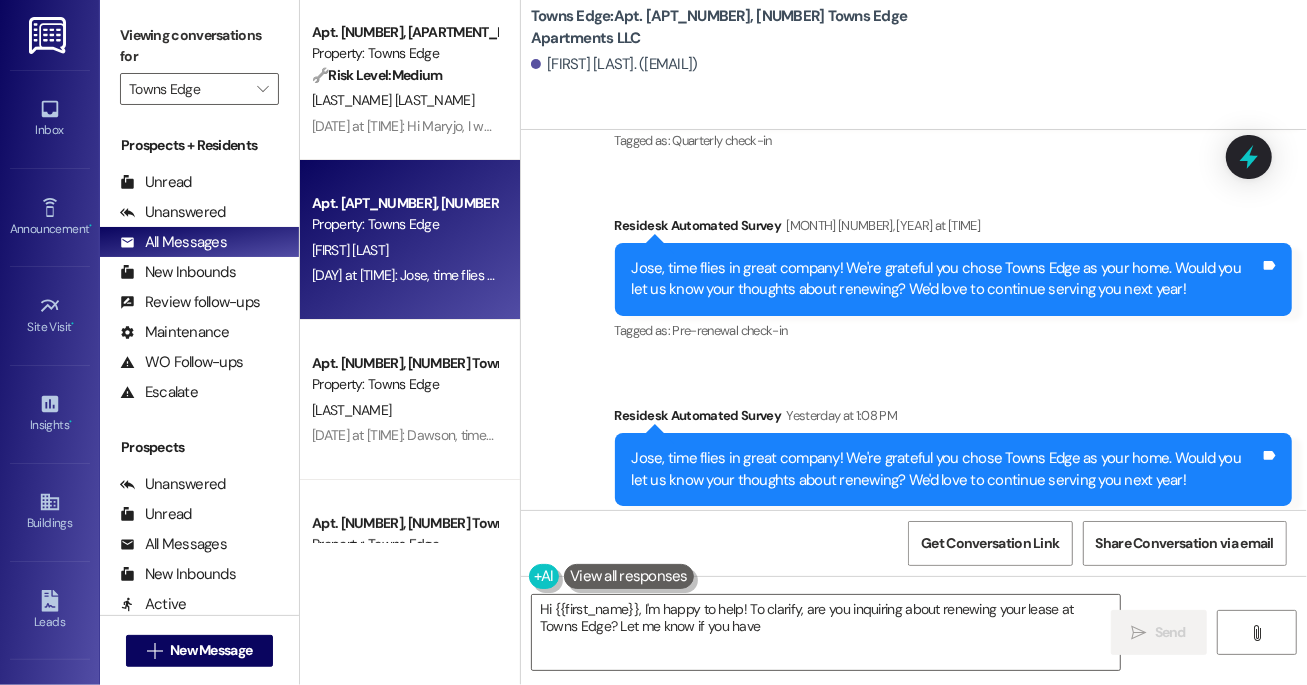 scroll, scrollTop: 558, scrollLeft: 0, axis: vertical 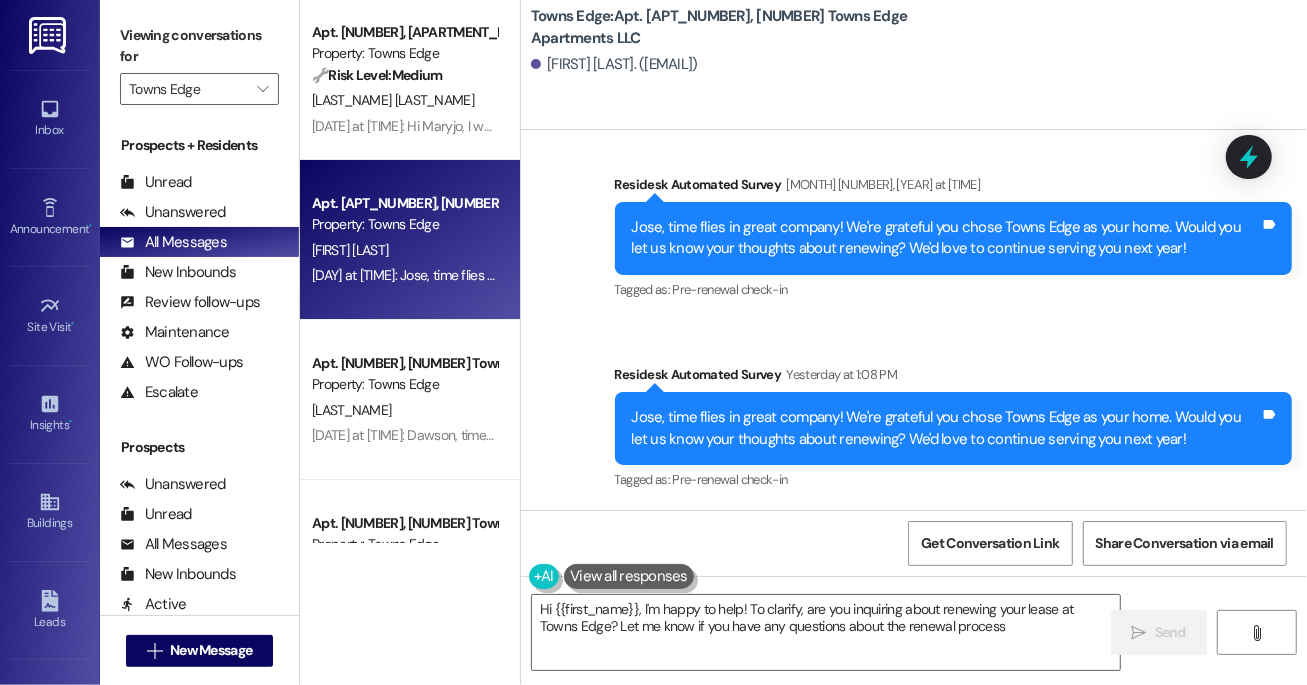 type on "Hi {{first_name}}, I'm happy to help! To clarify, are you inquiring about renewing your lease at Towns Edge? Let me know if you have any questions about the renewal process!" 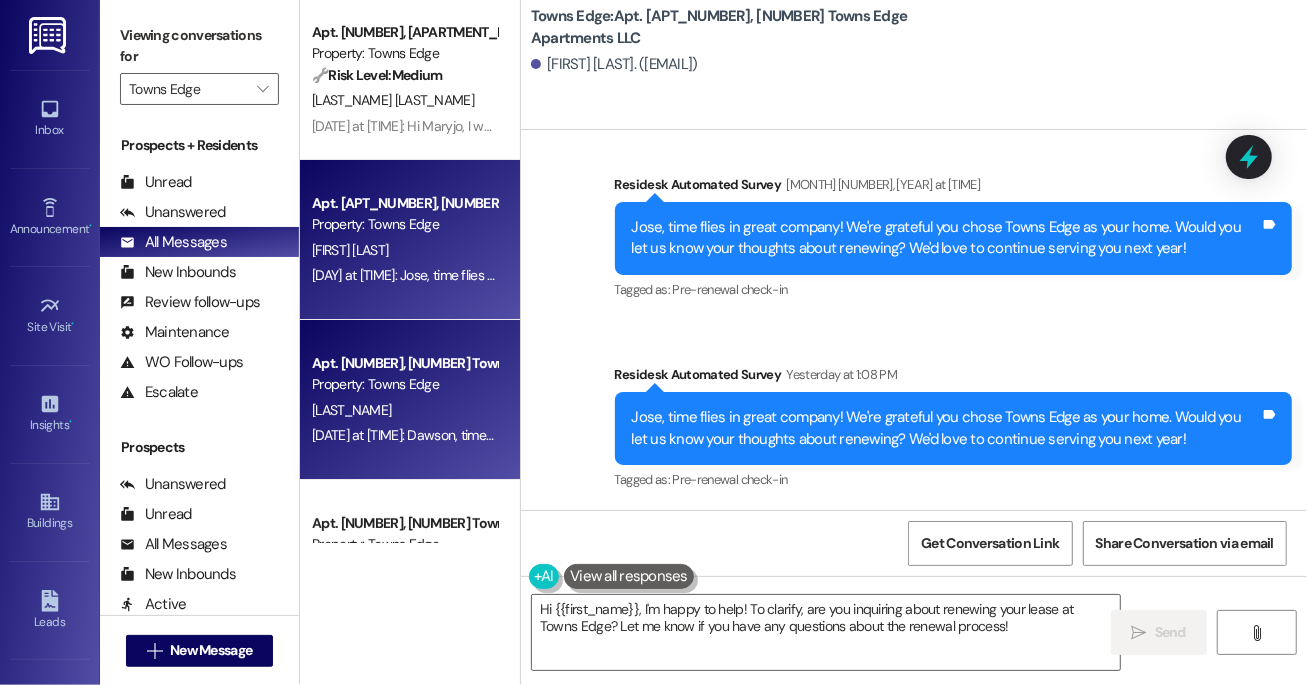 click on "Apt. [NUMBER], [NUMBER] Towns Edge Apartments LLC" at bounding box center [404, 363] 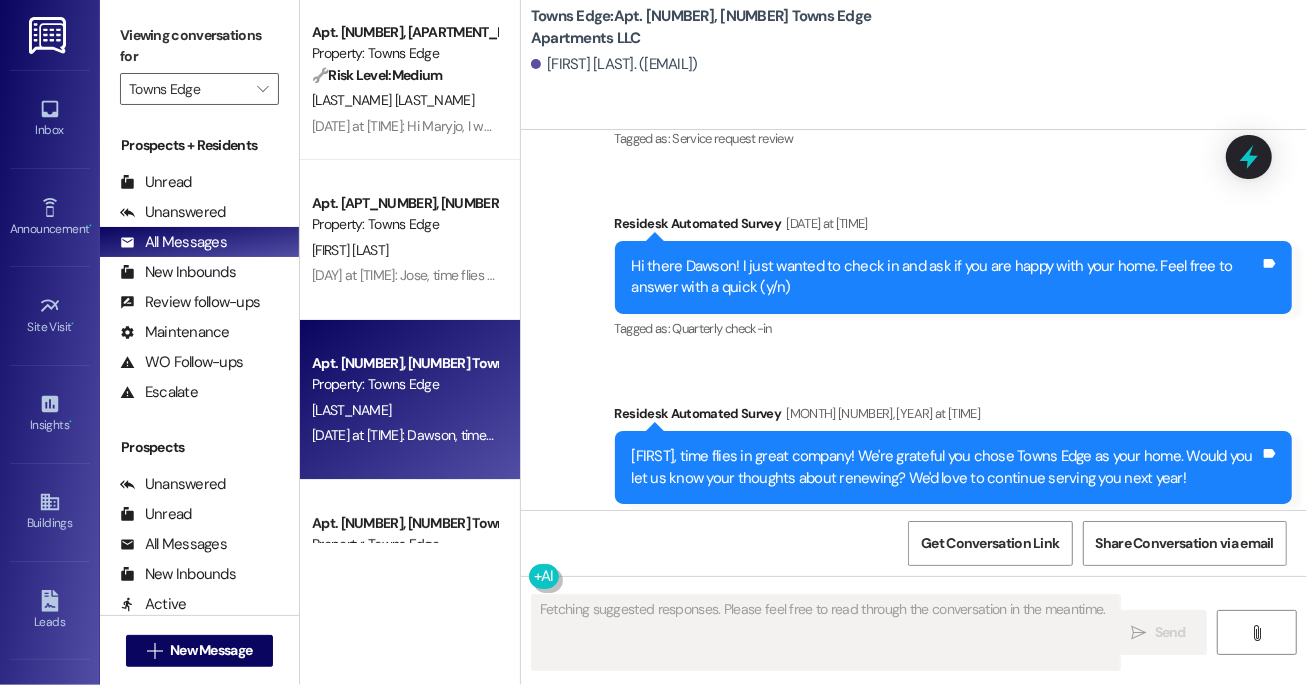 scroll, scrollTop: 1315, scrollLeft: 0, axis: vertical 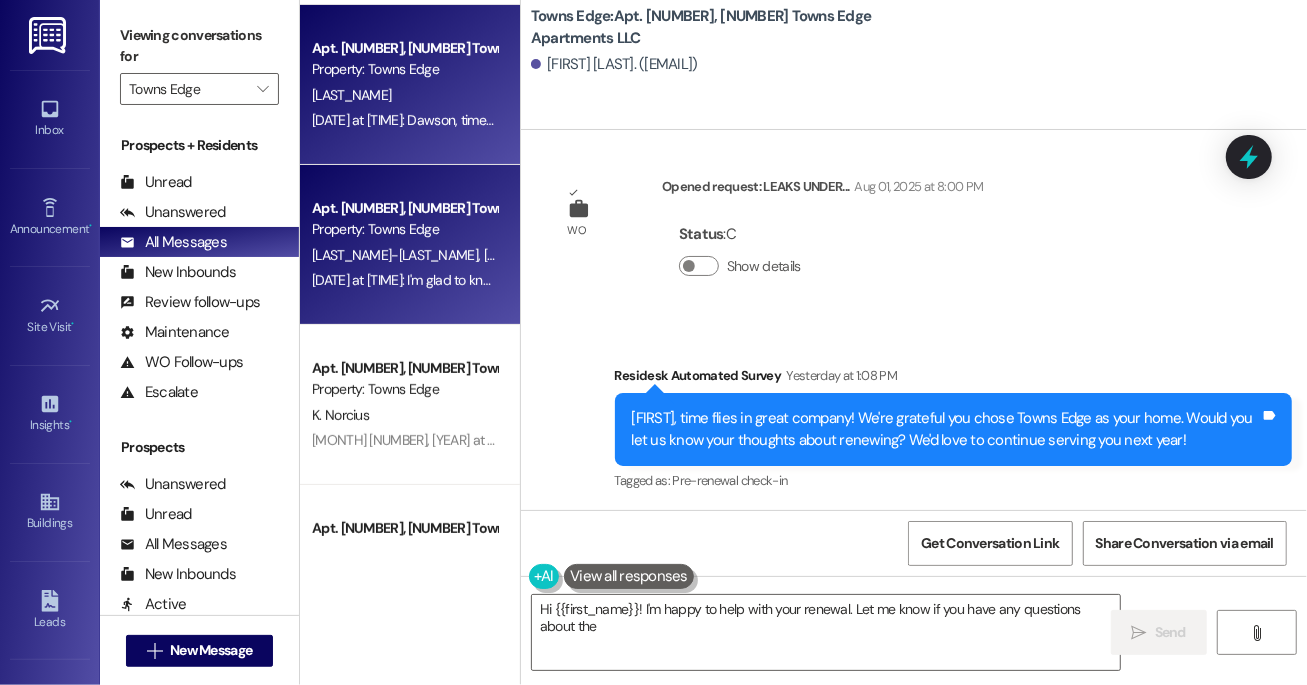 type on "Hi {{first_name}}! I'm happy to help with your renewal. Let me know if you have any questions about the" 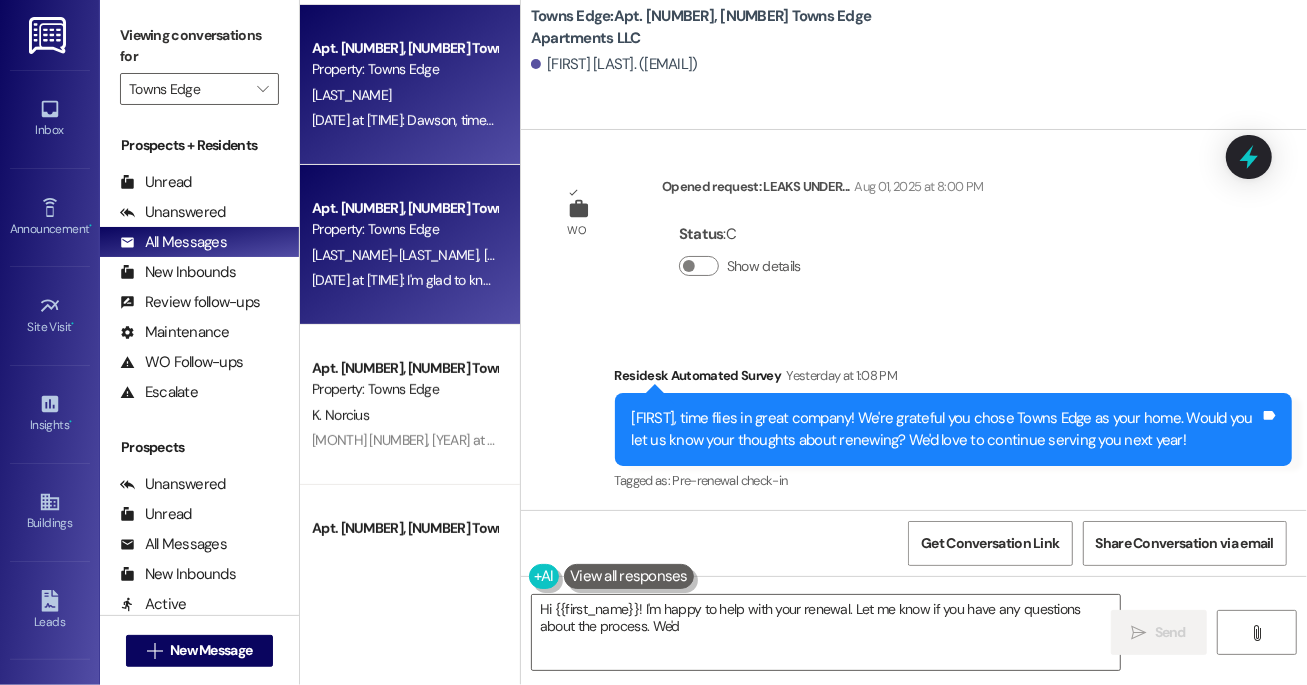 click on "Property: Towns Edge" at bounding box center (404, 229) 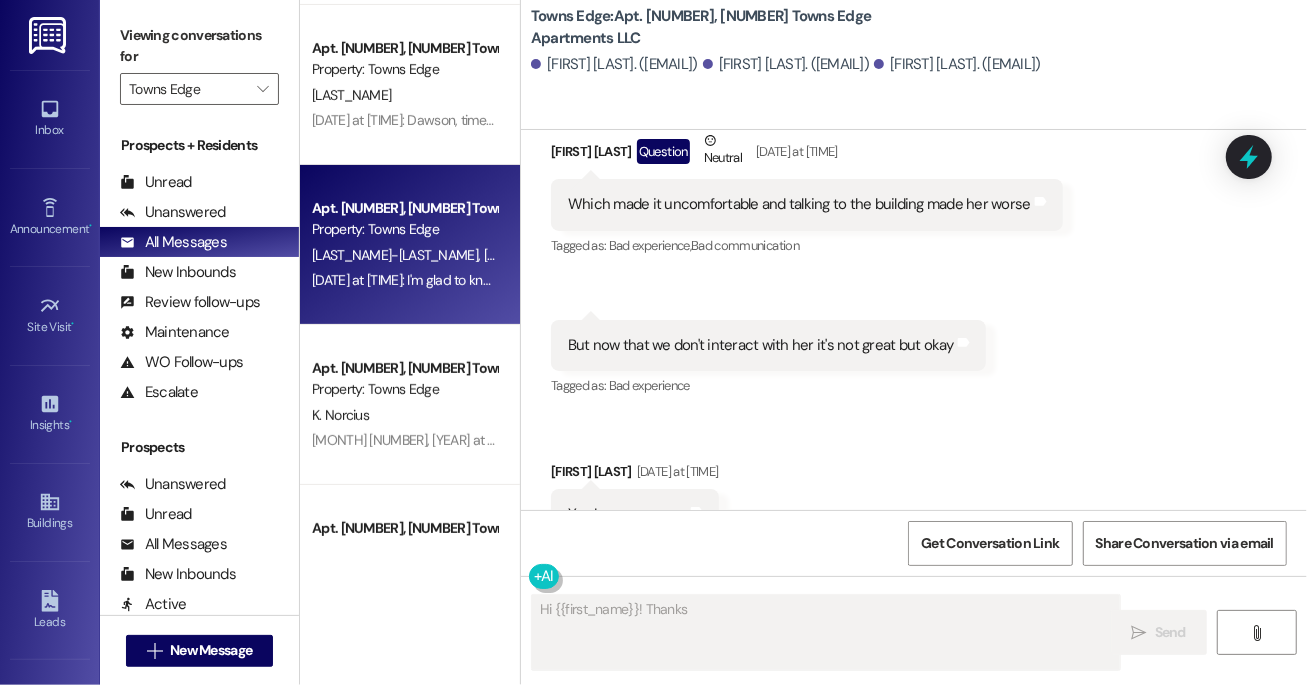 scroll, scrollTop: 1160, scrollLeft: 0, axis: vertical 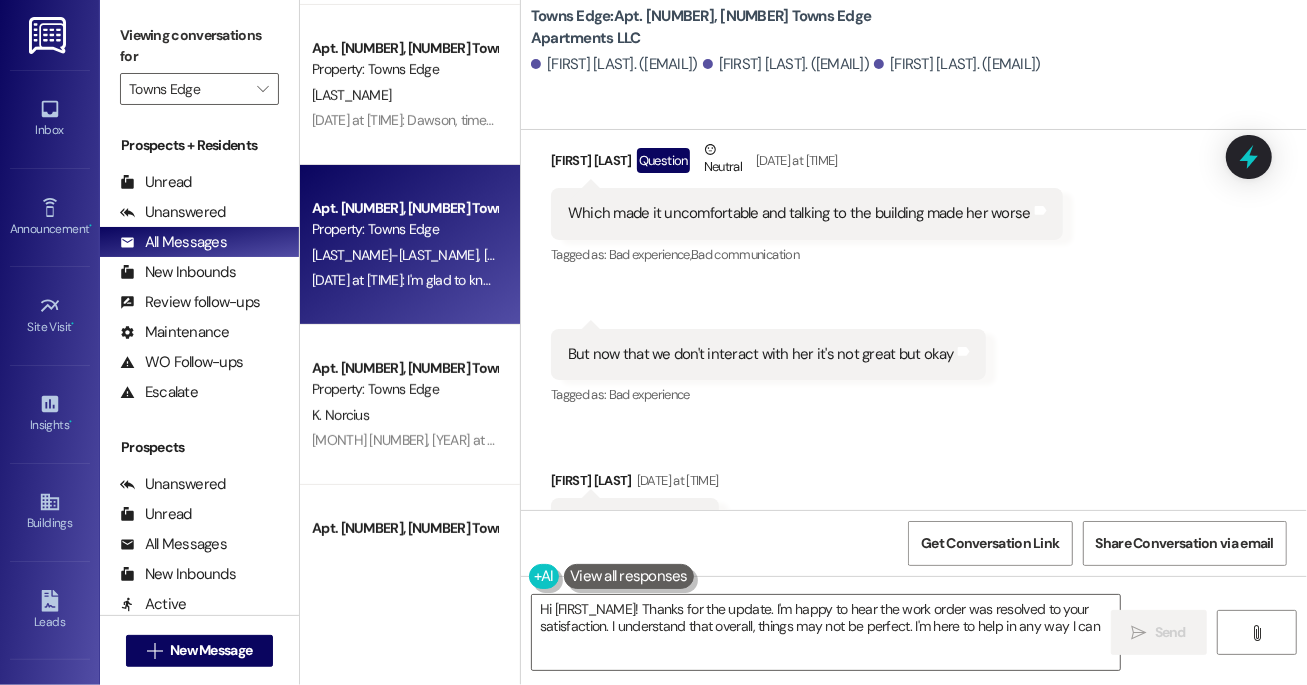 type on "Hi {{first_name}}! Thanks for the update. I'm happy to hear the work order was resolved to your satisfaction. I understand that overall, things may not be perfect. I'm here to help in any way I can!" 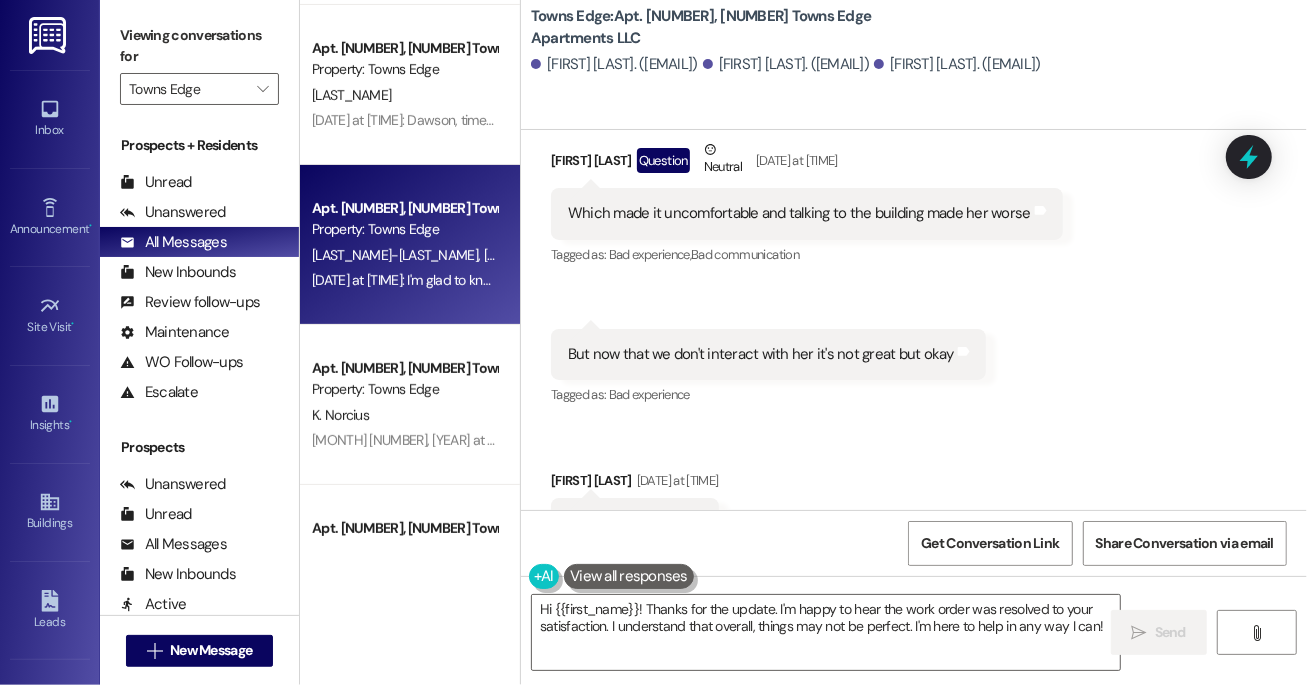 scroll, scrollTop: 1170, scrollLeft: 0, axis: vertical 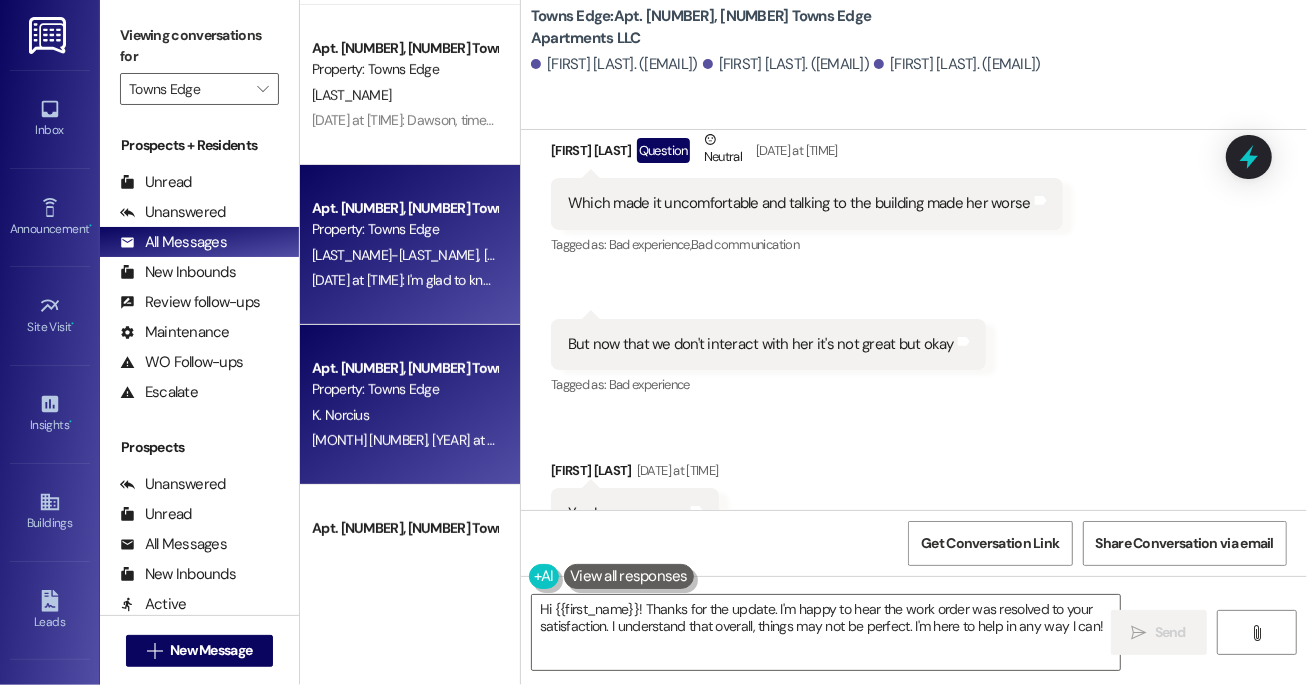 click on "Apt. [NUMBER], [NUMBER] Towns Edge Apartments LLC Property: Towns Edge [FIRST] [LAST] [DATE] at [TIME]: Great to hear you're happy with your home, [FIRST]! If you enjoyed your experience, could you please take a moment to leave us a quick Google review? It only takes a second: https://www.theresidesk.com/links/review-c76JAz5Zi. Please let me know once you've posted! Your support means a lot to us. 😊 [DATE] at [TIME]: Great to hear you're happy with your home, [FIRST]! If you enjoyed your experience, could you please take a moment to leave us a quick Google review? It only takes a second: https://www.theresidesk.com/links/review-c76JAz5Zi. Please let me know once you've posted! Your support means a lot to us. 😊" at bounding box center [410, 405] 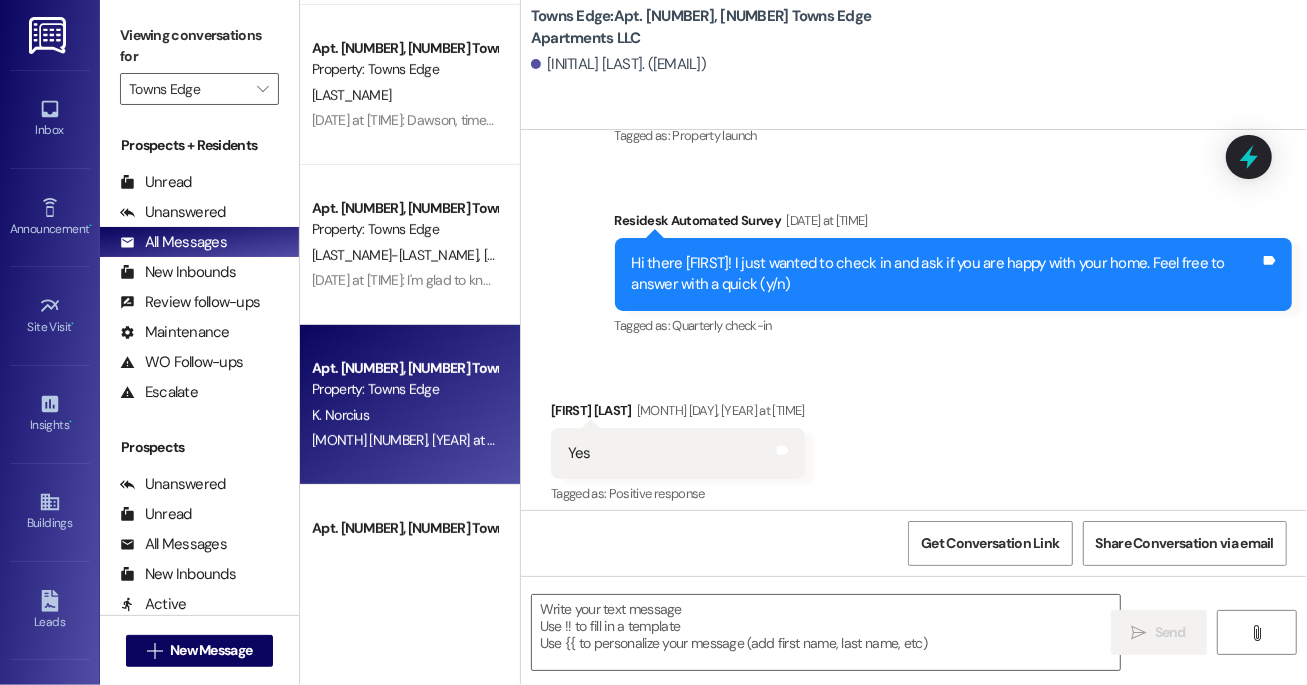 type on "Fetching suggested responses. Please feel free to read through the conversation in the meantime." 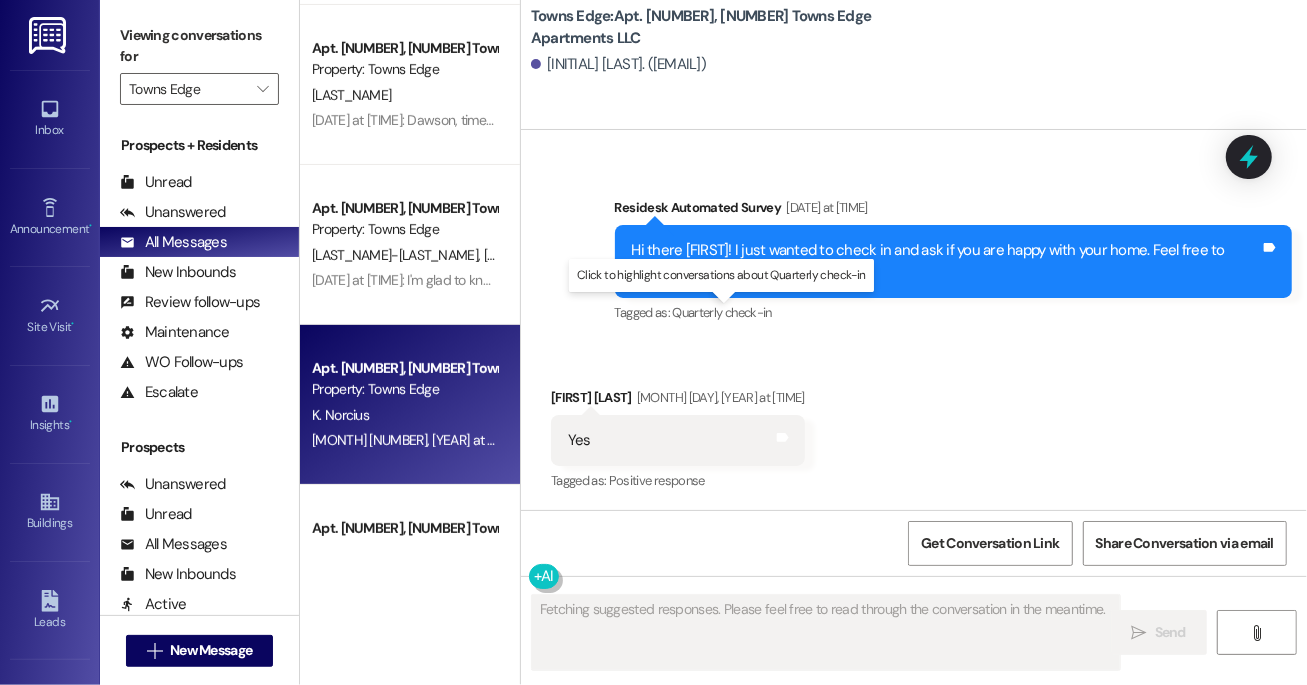type 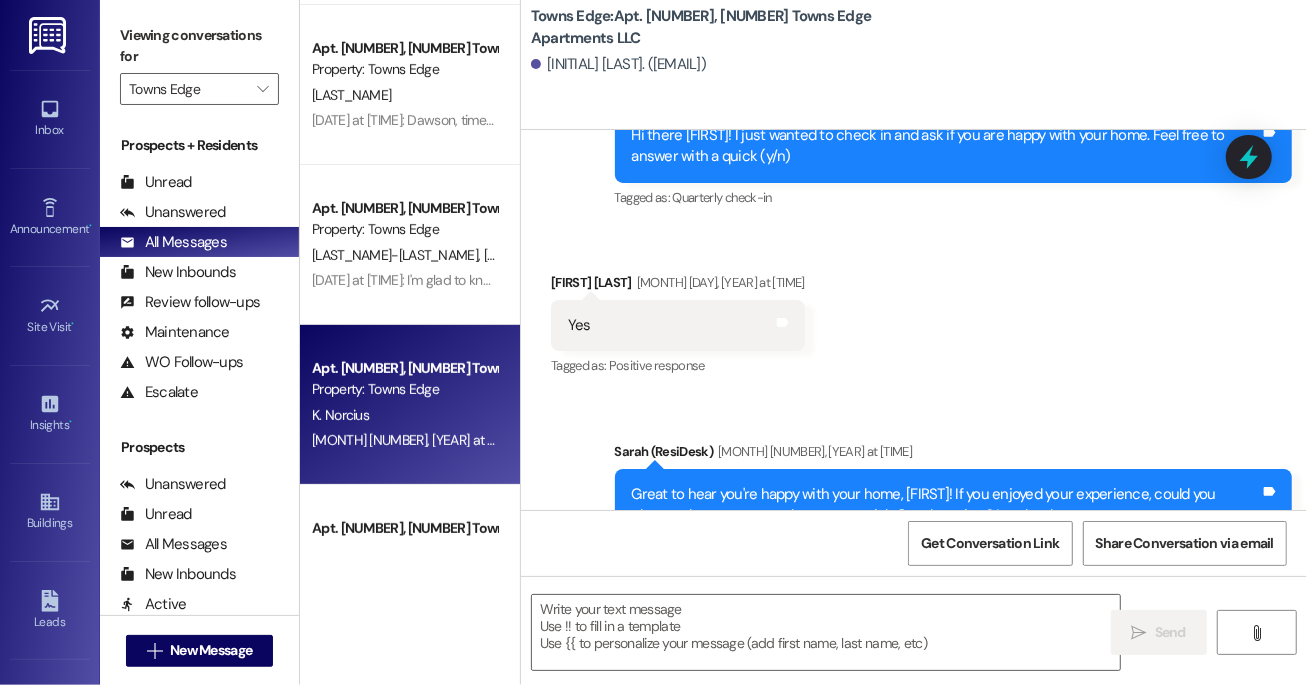 scroll, scrollTop: 459, scrollLeft: 0, axis: vertical 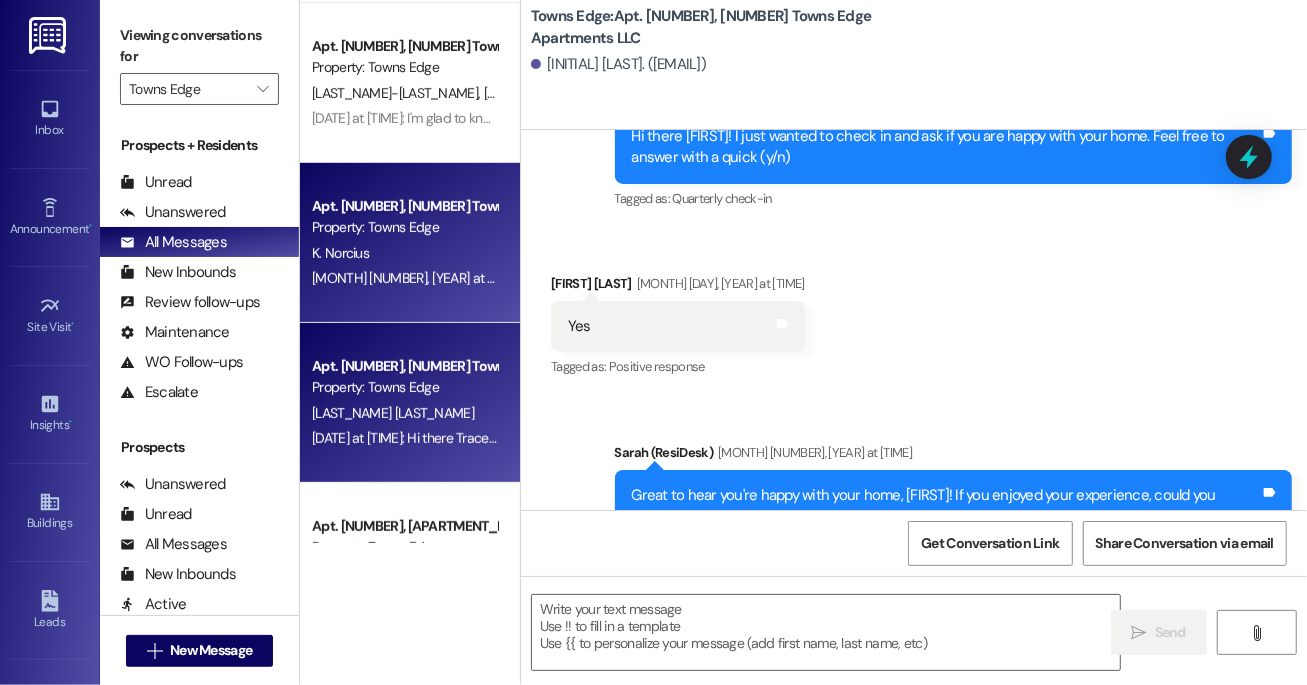 click on "Apt. [NUMBER], [NUMBER] Towns Edge Apartments LLC" at bounding box center (404, 366) 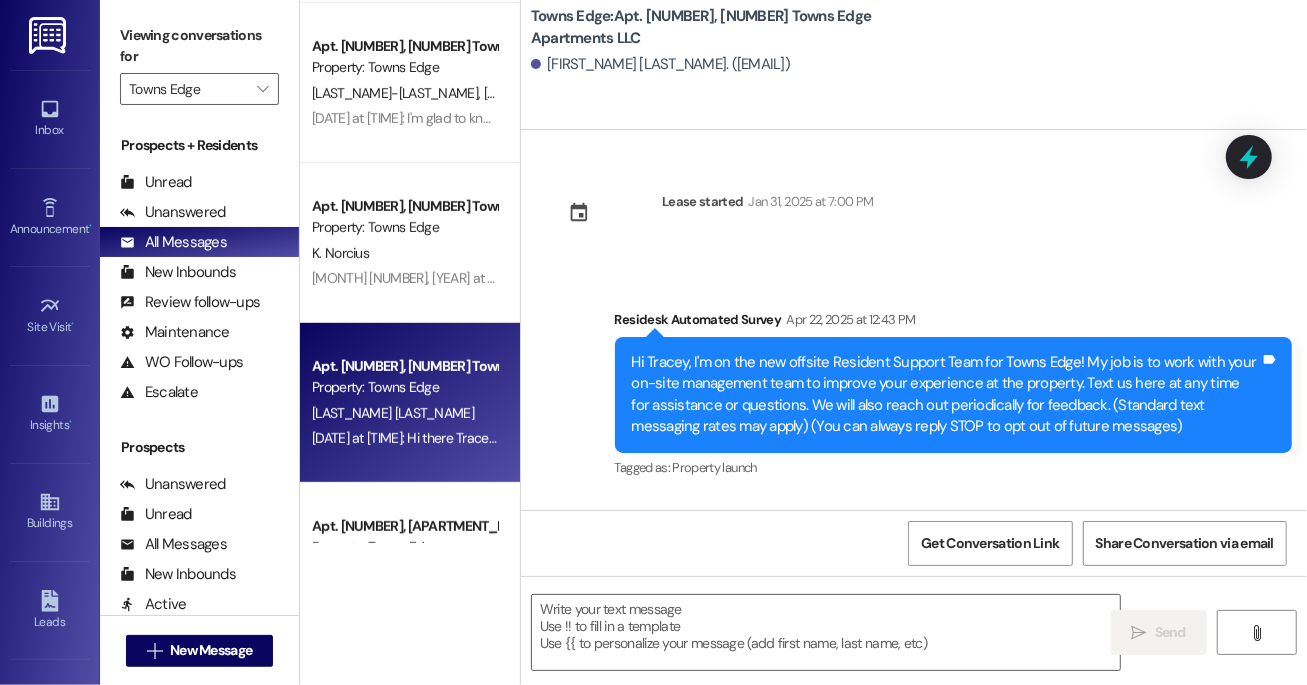 type on "Fetching suggested responses. Please feel free to read through the conversation in the meantime." 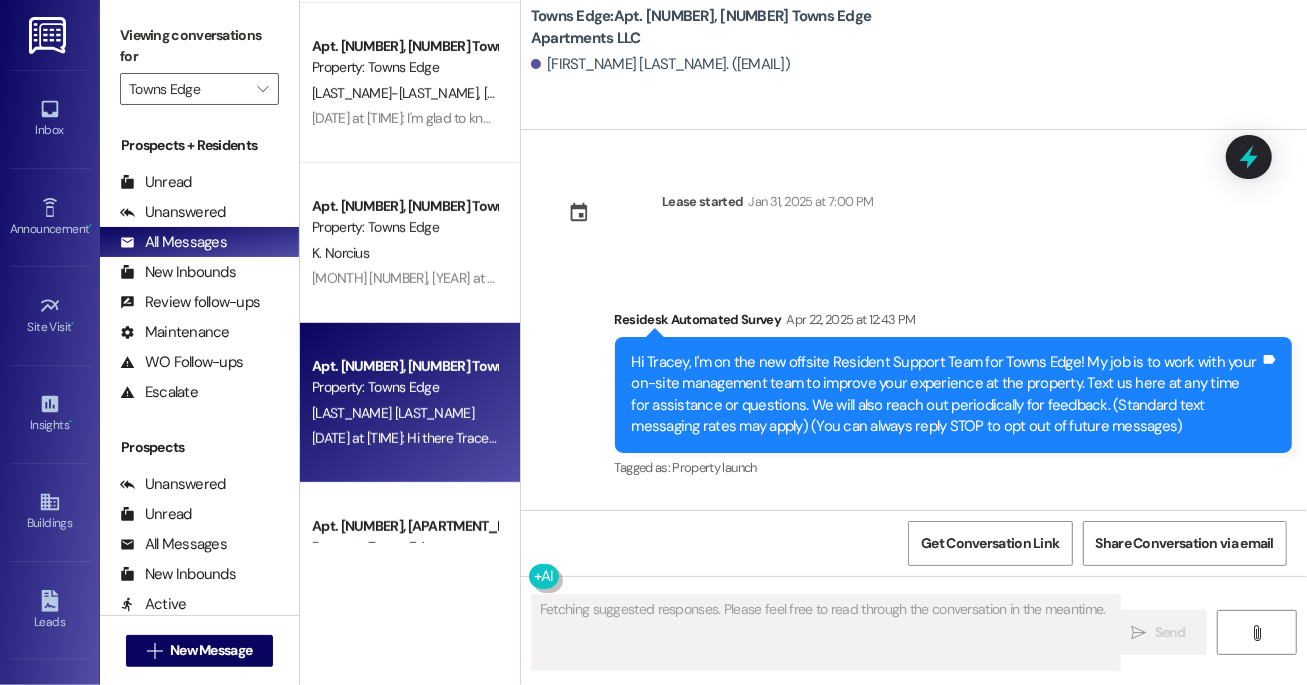 type 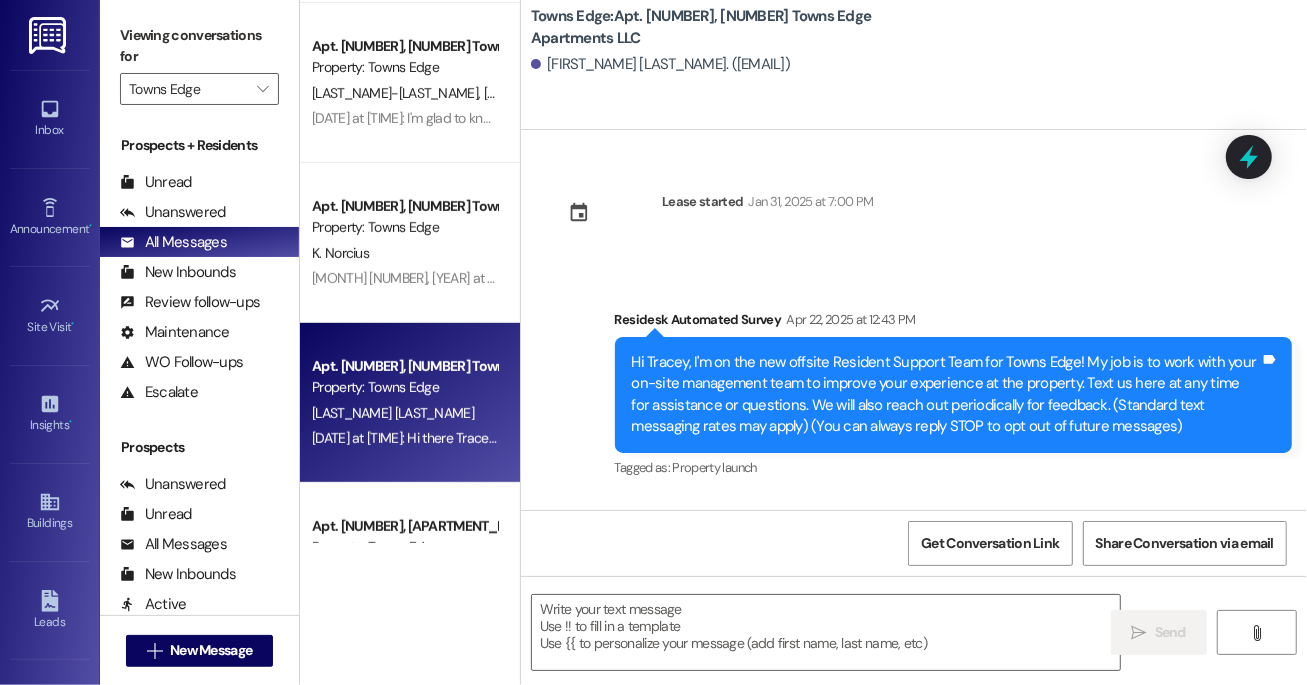scroll, scrollTop: 177, scrollLeft: 0, axis: vertical 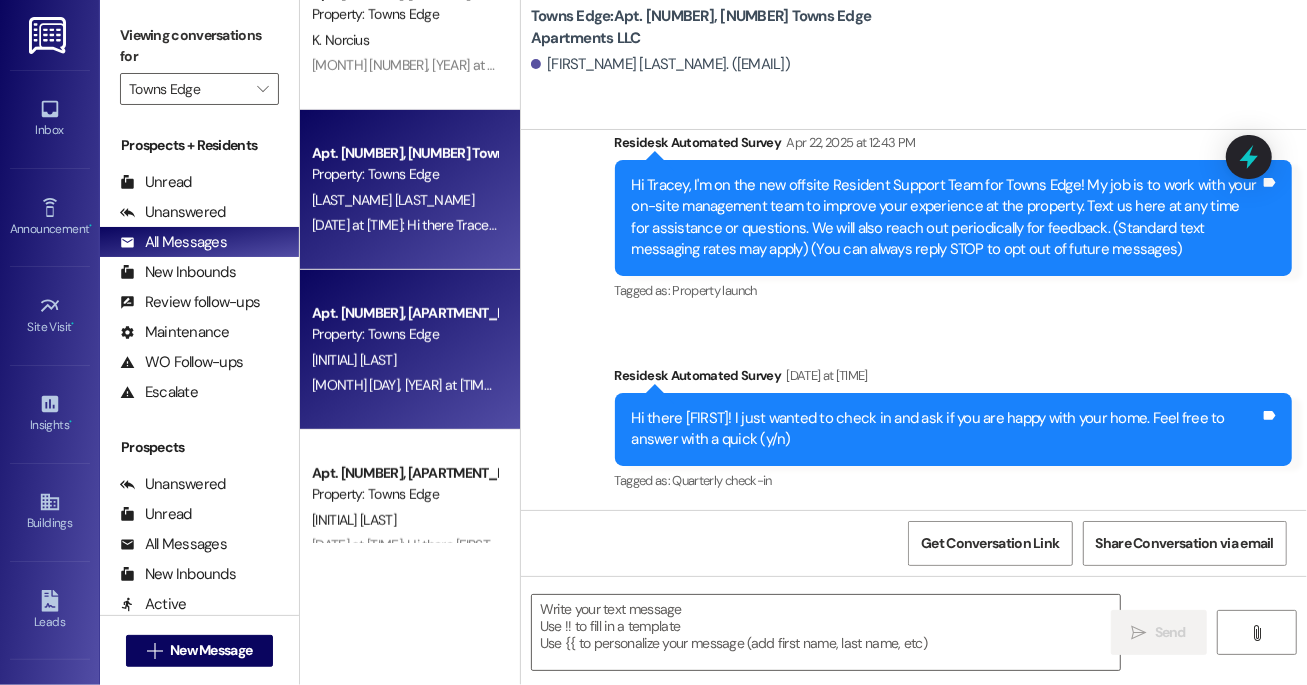 click on "Property: Towns Edge" at bounding box center [404, 334] 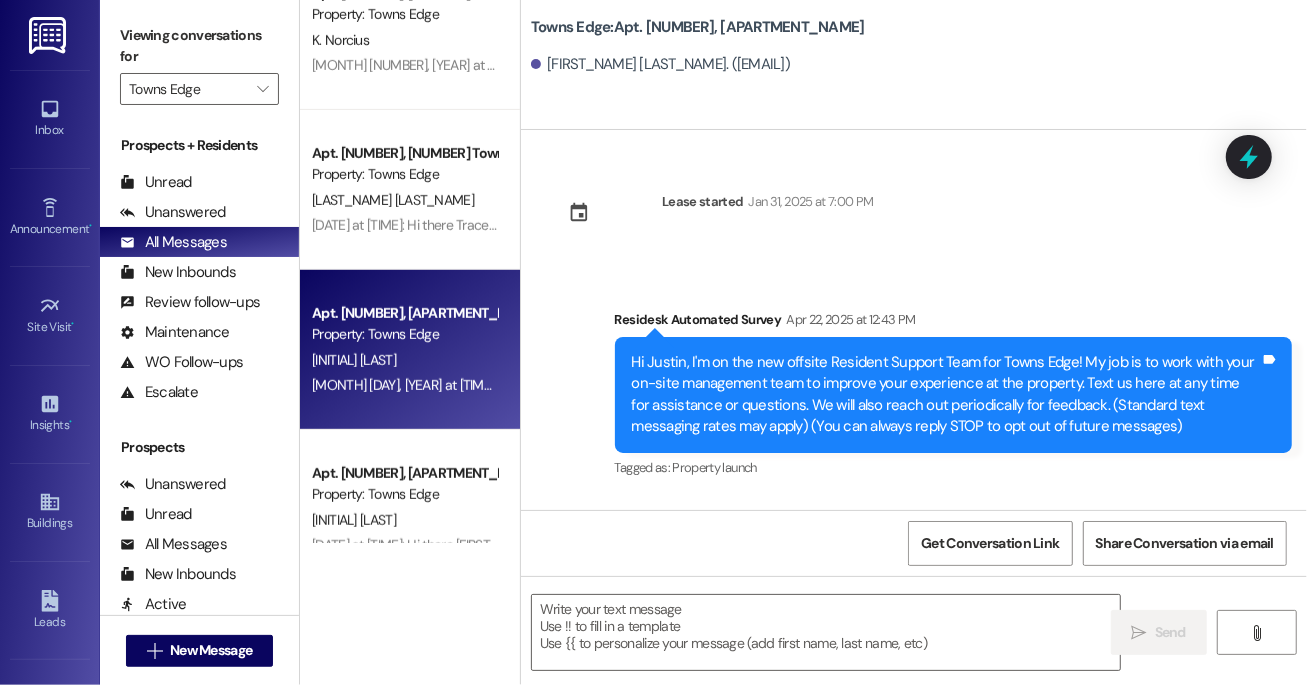 type on "Fetching suggested responses. Please feel free to read through the conversation in the meantime." 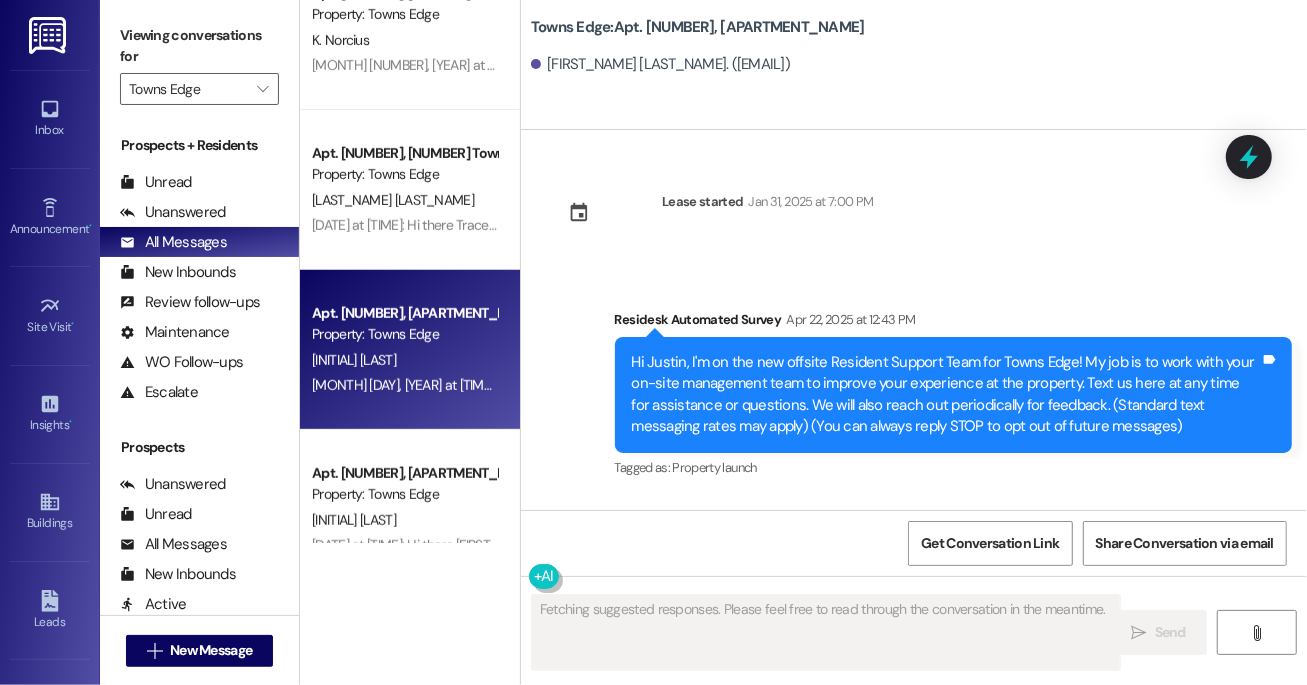 type 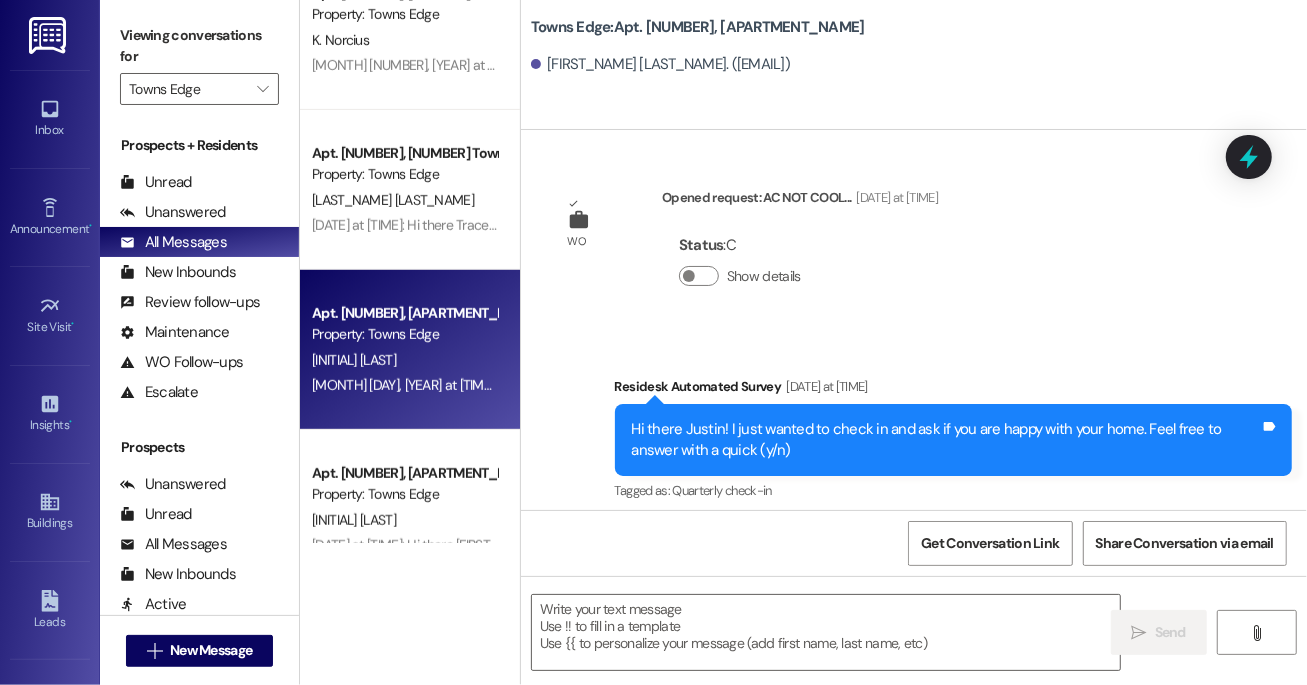 scroll, scrollTop: 555, scrollLeft: 0, axis: vertical 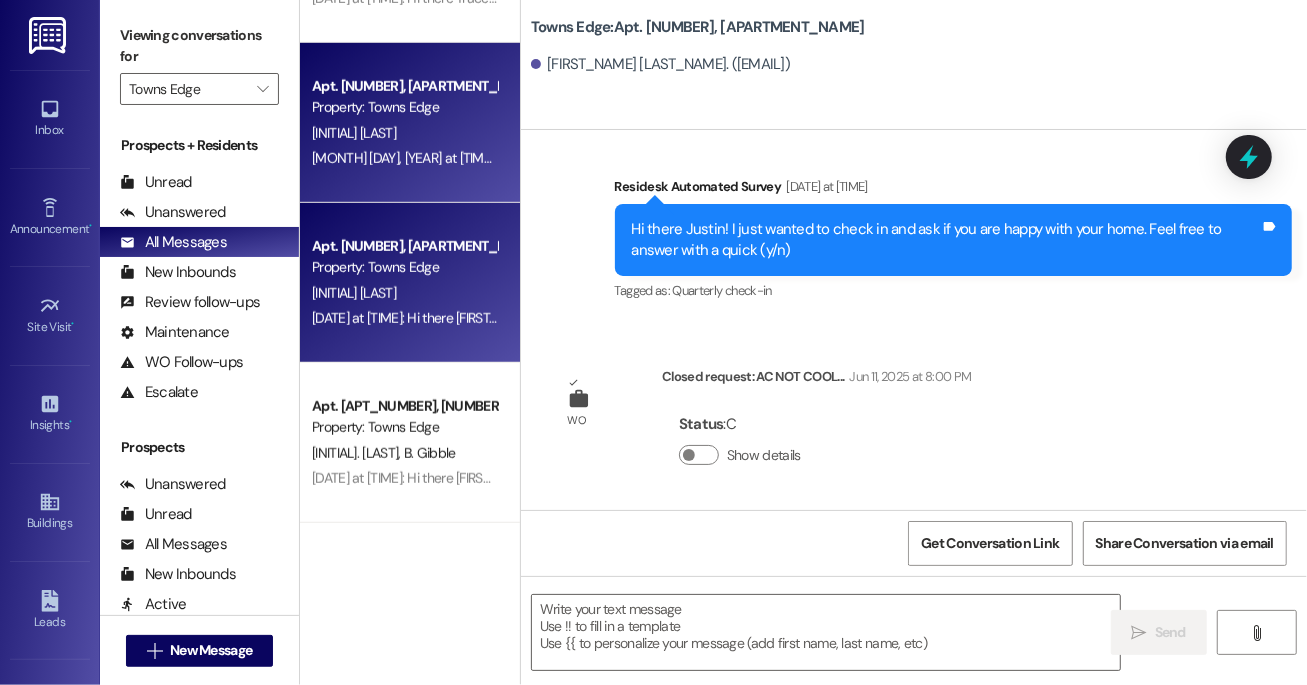 click on "[INITIAL] [LAST]" at bounding box center [404, 293] 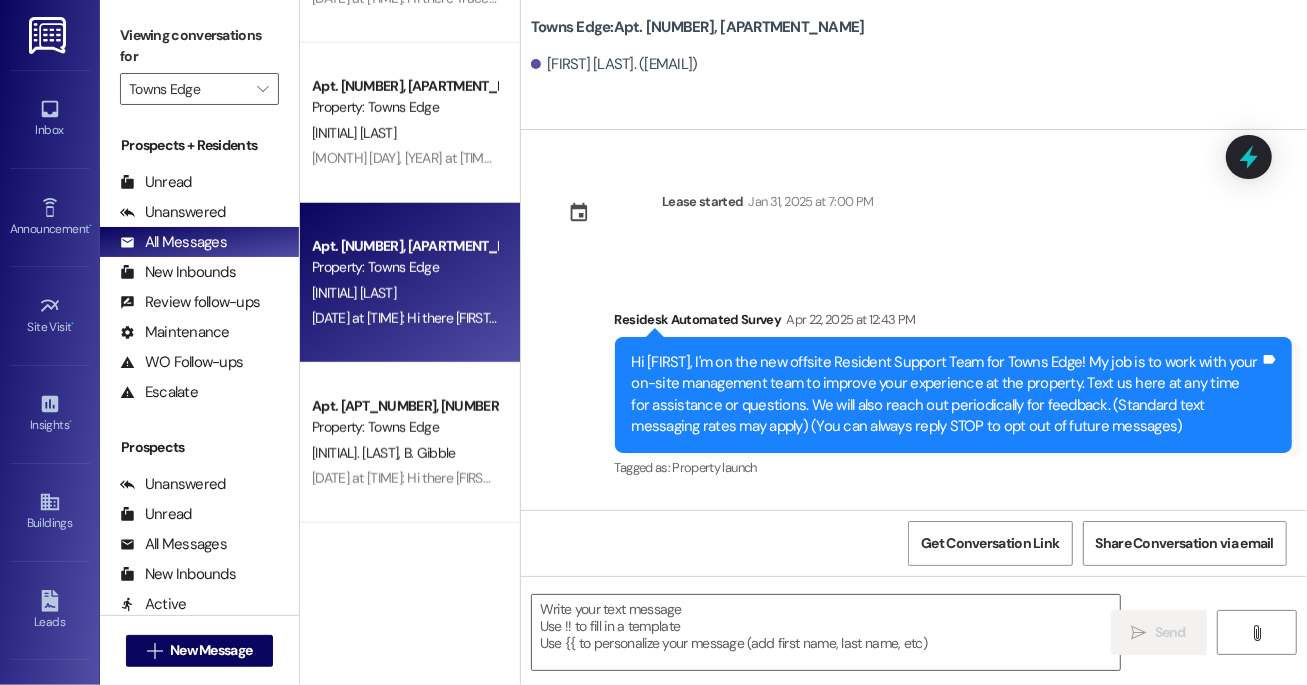 type on "Fetching suggested responses. Please feel free to read through the conversation in the meantime." 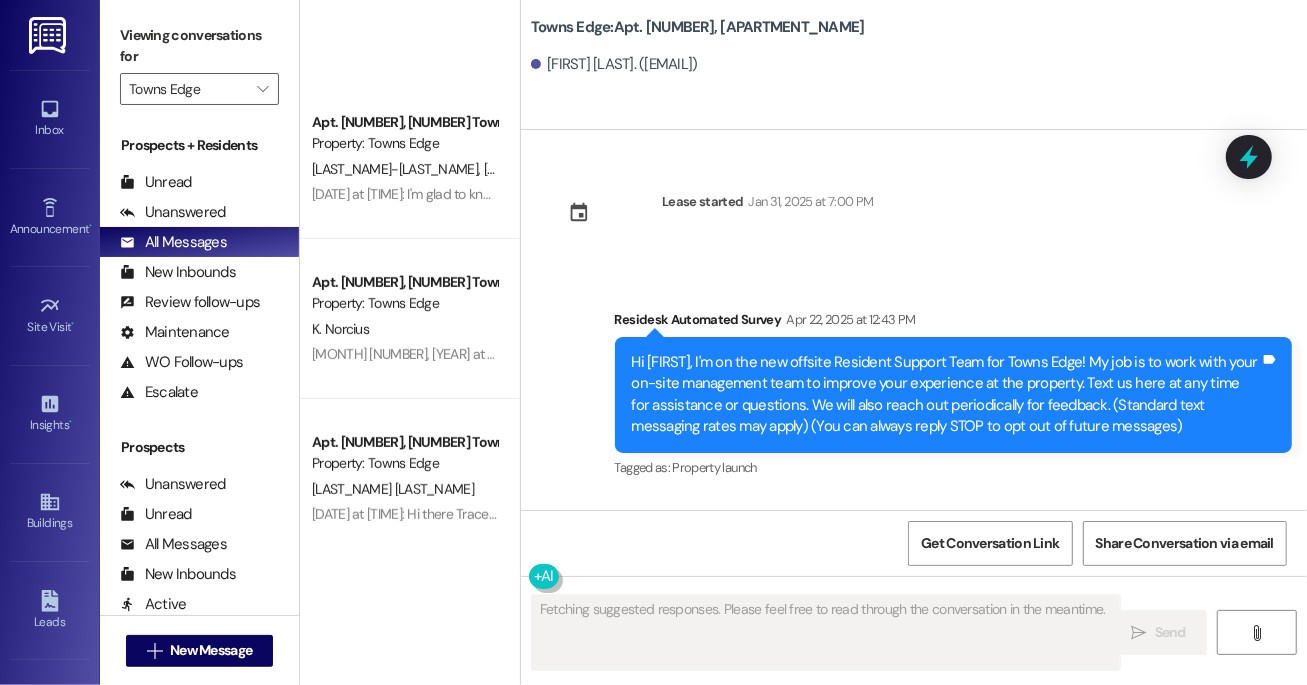 type 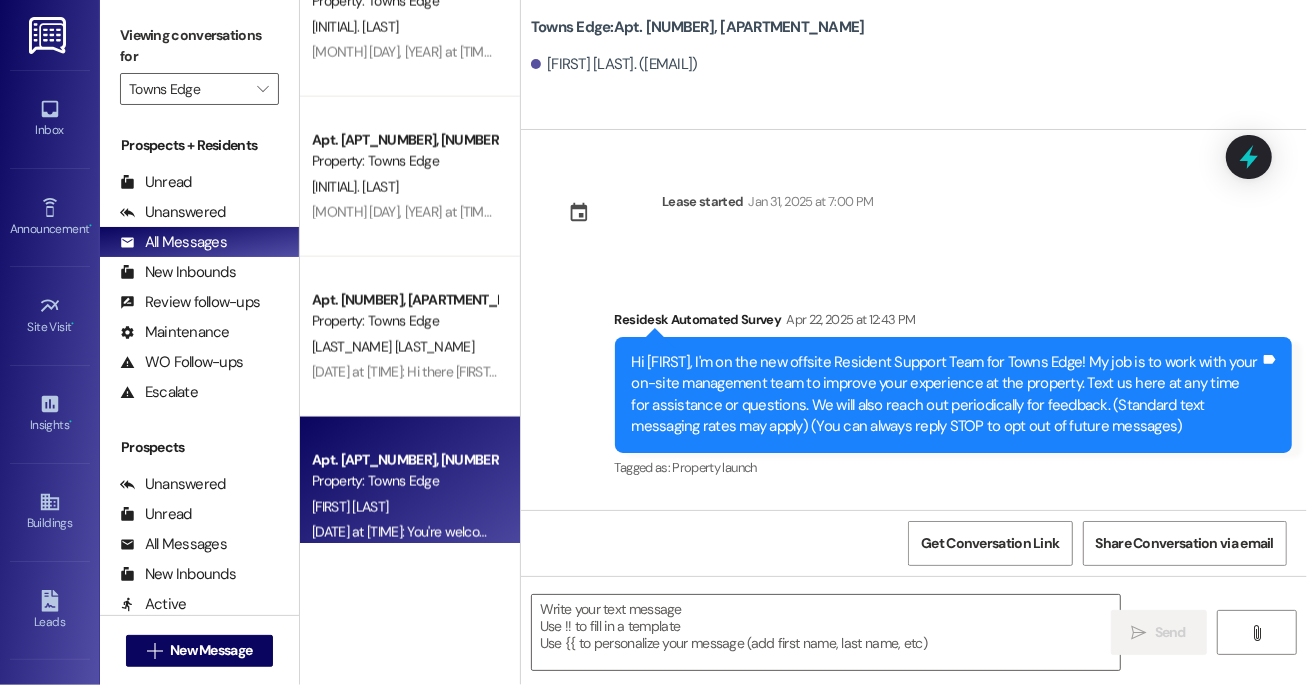 scroll, scrollTop: 1856, scrollLeft: 0, axis: vertical 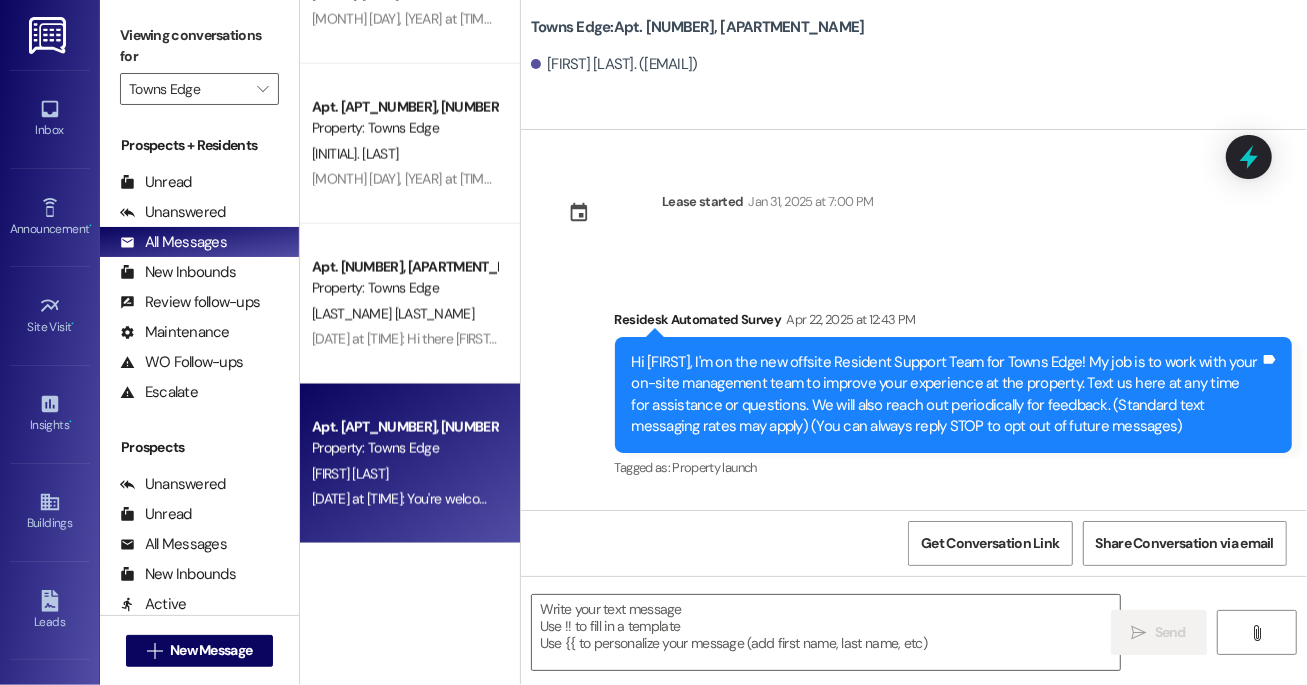 click on "[FIRST] [LAST]" at bounding box center (404, 474) 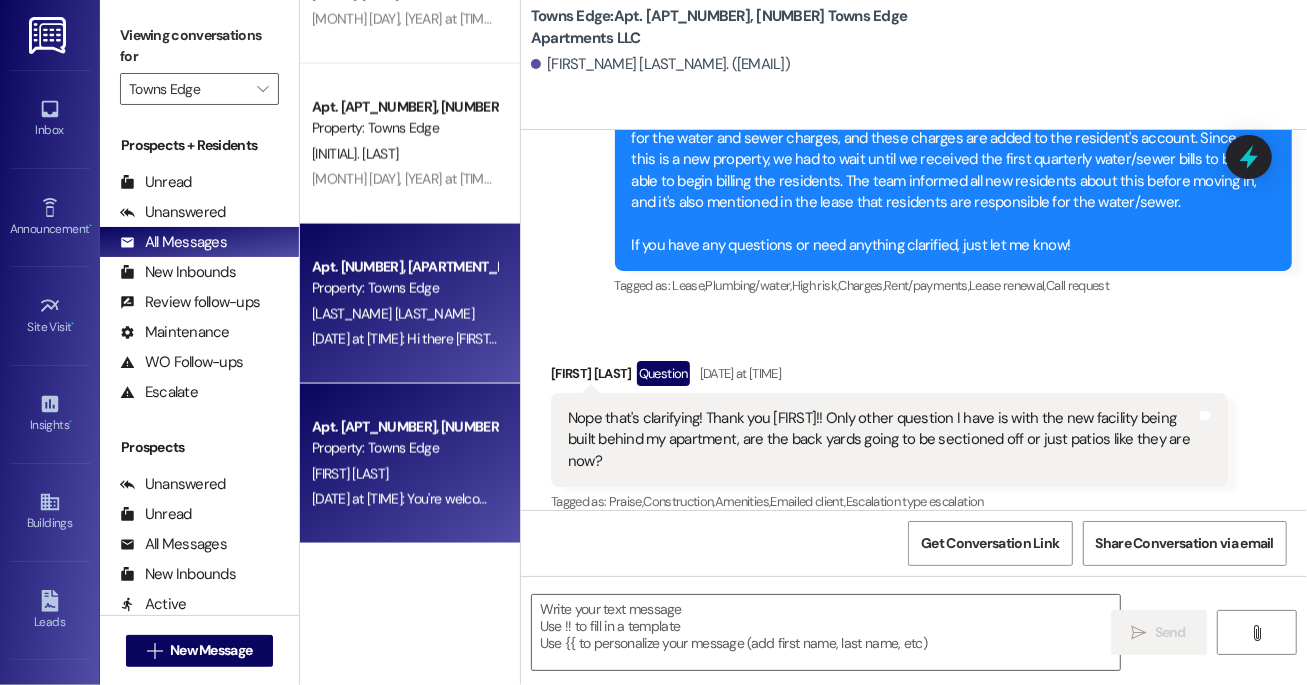 type on "Fetching suggested responses. Please feel free to read through the conversation in the meantime." 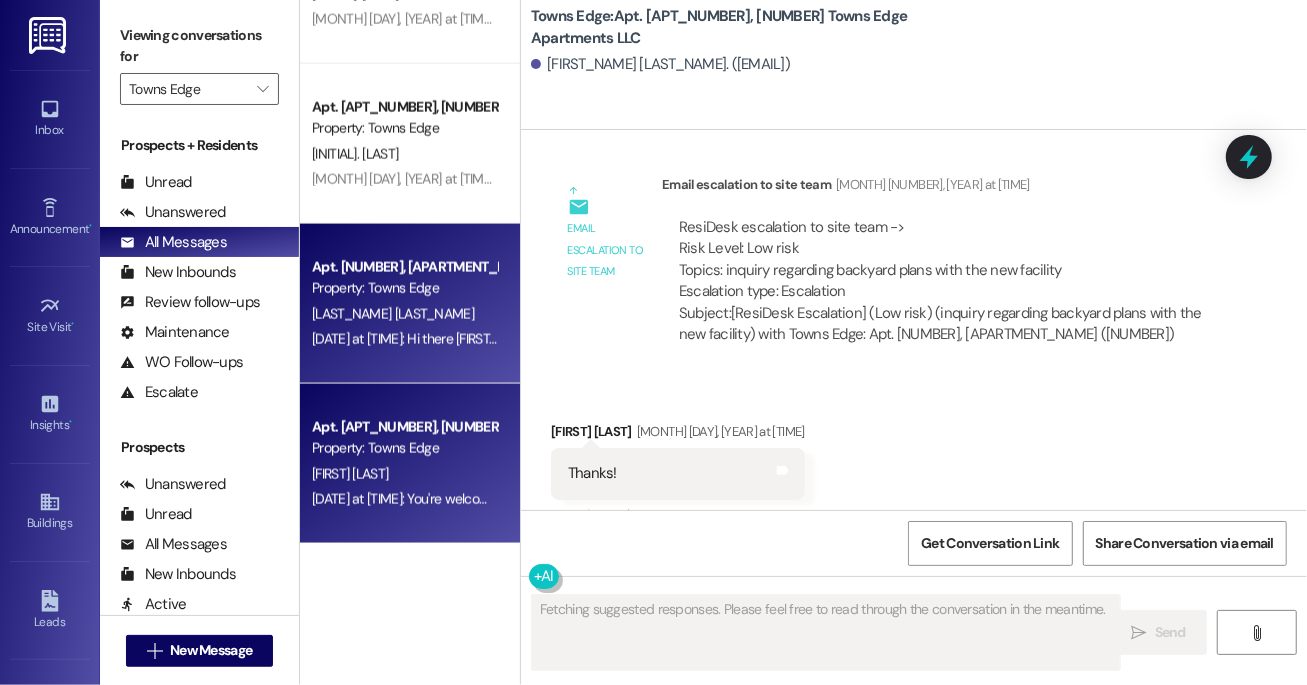 type 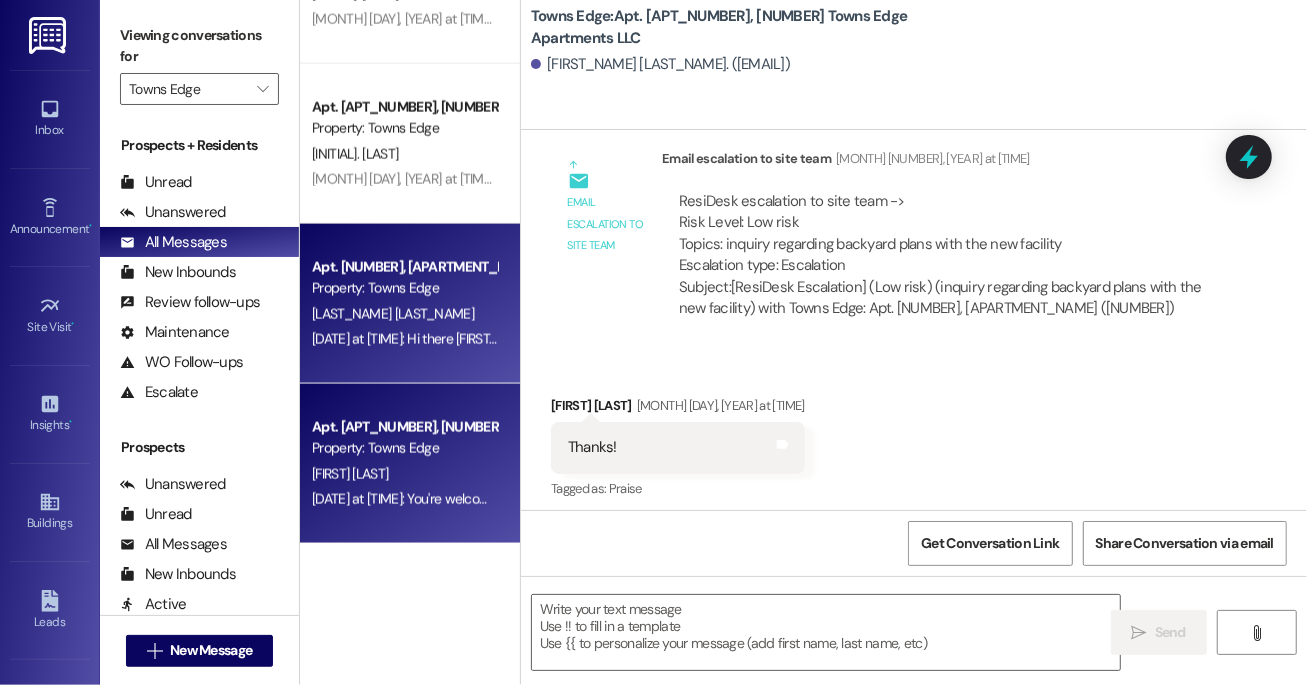 scroll, scrollTop: 3272, scrollLeft: 0, axis: vertical 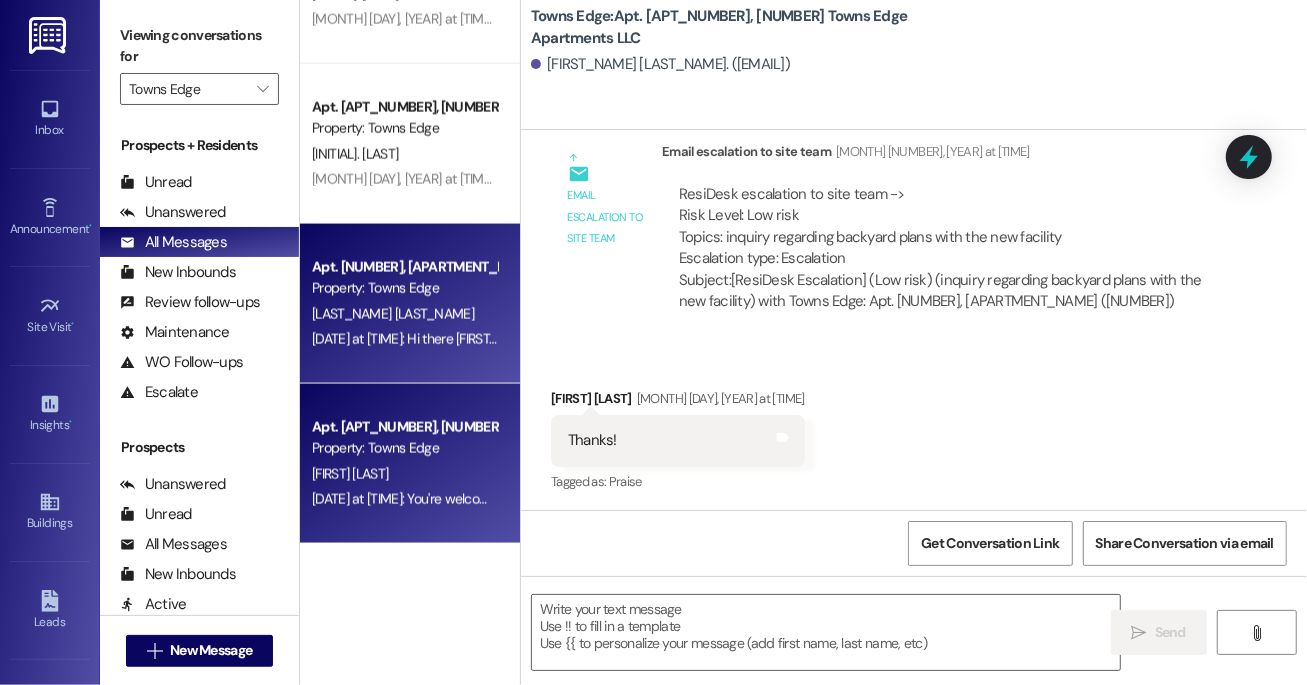 click on "[MONTH] [NUMBER], [YEAR] at [TIME]: Hi there Madison! I just wanted to check in and ask if you are happy with your home. Feel free to answer with a quick (y/n) [MONTH] [NUMBER], [YEAR] at [TIME]: Hi there Madison! I just wanted to check in and ask if you are happy with your home. Feel free to answer with a quick (y/n)" at bounding box center [404, 339] 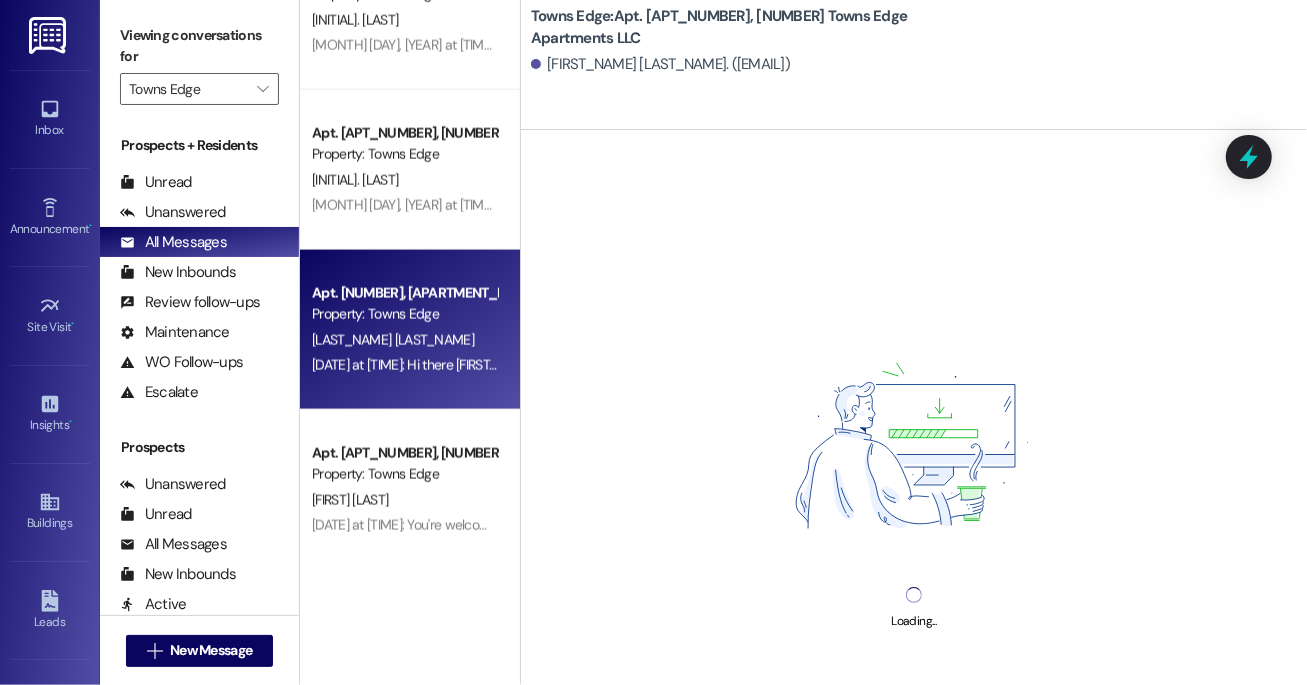 scroll, scrollTop: 1793, scrollLeft: 0, axis: vertical 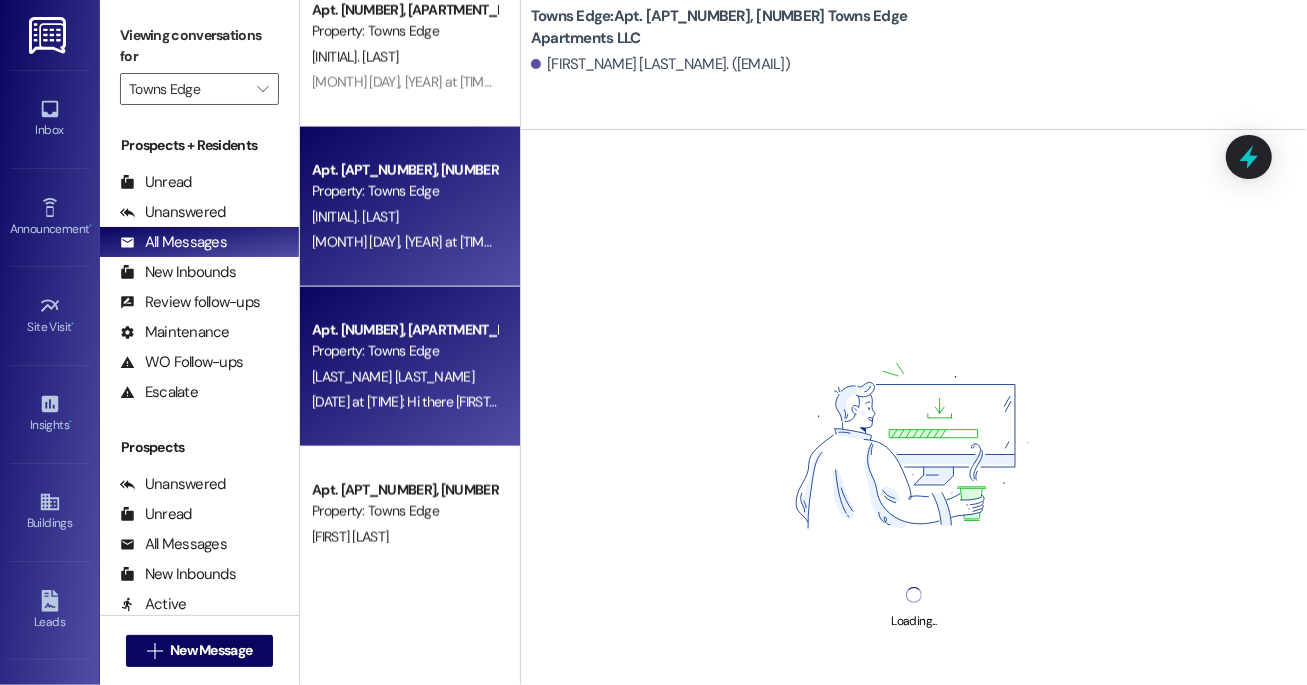 click on "[DATE] at [TIME]: Hi there Raphelite! I just wanted to check in and ask if you are happy with your home.  Feel free to answer with a quick (y/n) [DATE] at [TIME]: Hi there Raphelite! I just wanted to check in and ask if you are happy with your home.  Feel free to answer with a quick (y/n)" at bounding box center (751, 242) 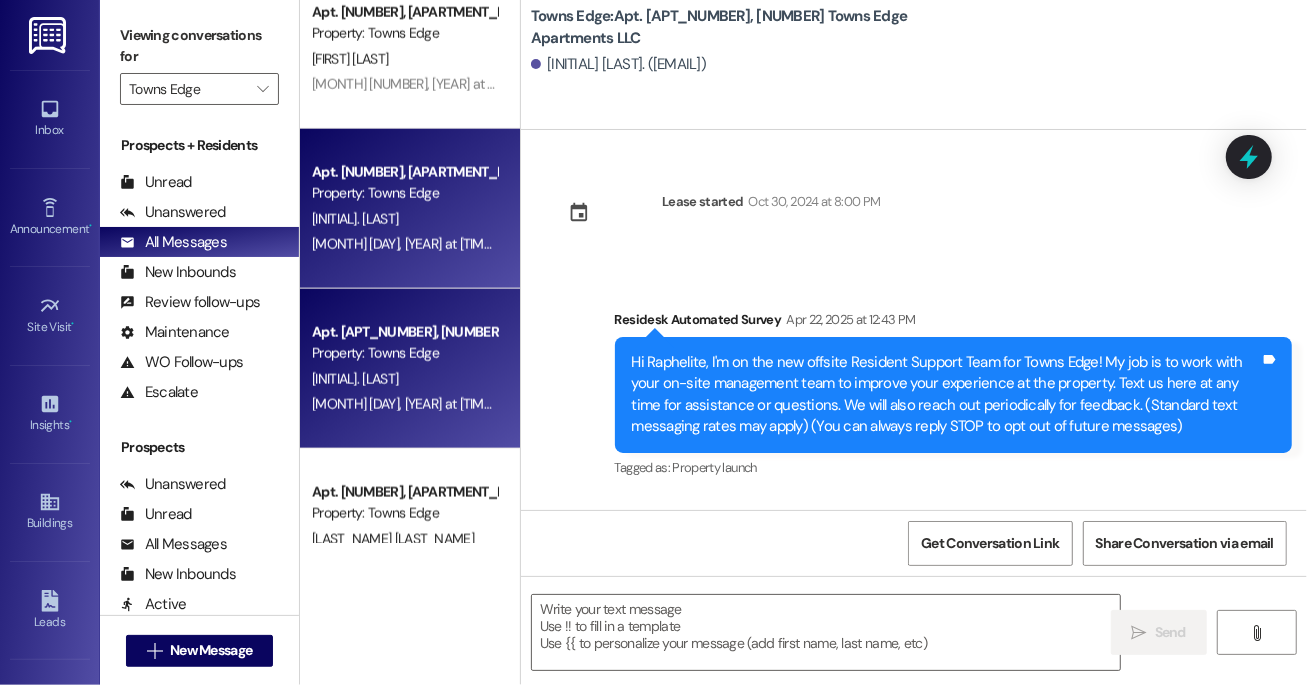 click on "Property: Towns Edge" at bounding box center [404, 193] 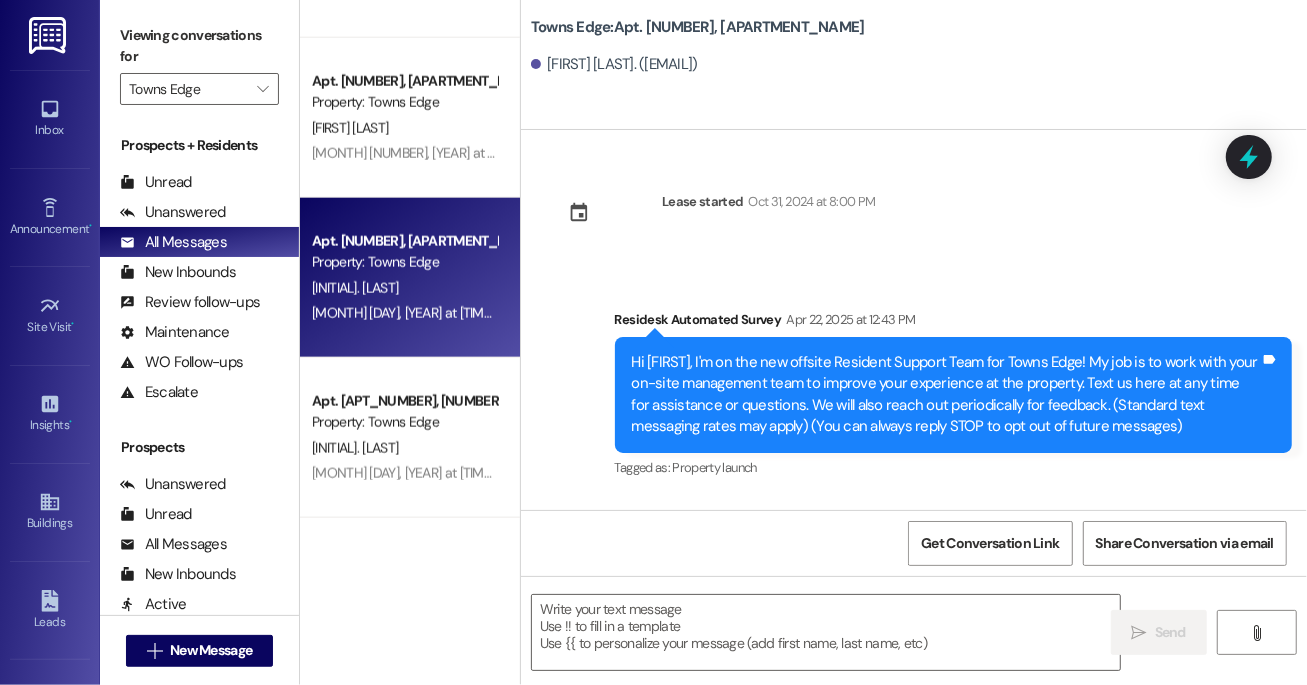 scroll, scrollTop: 1489, scrollLeft: 0, axis: vertical 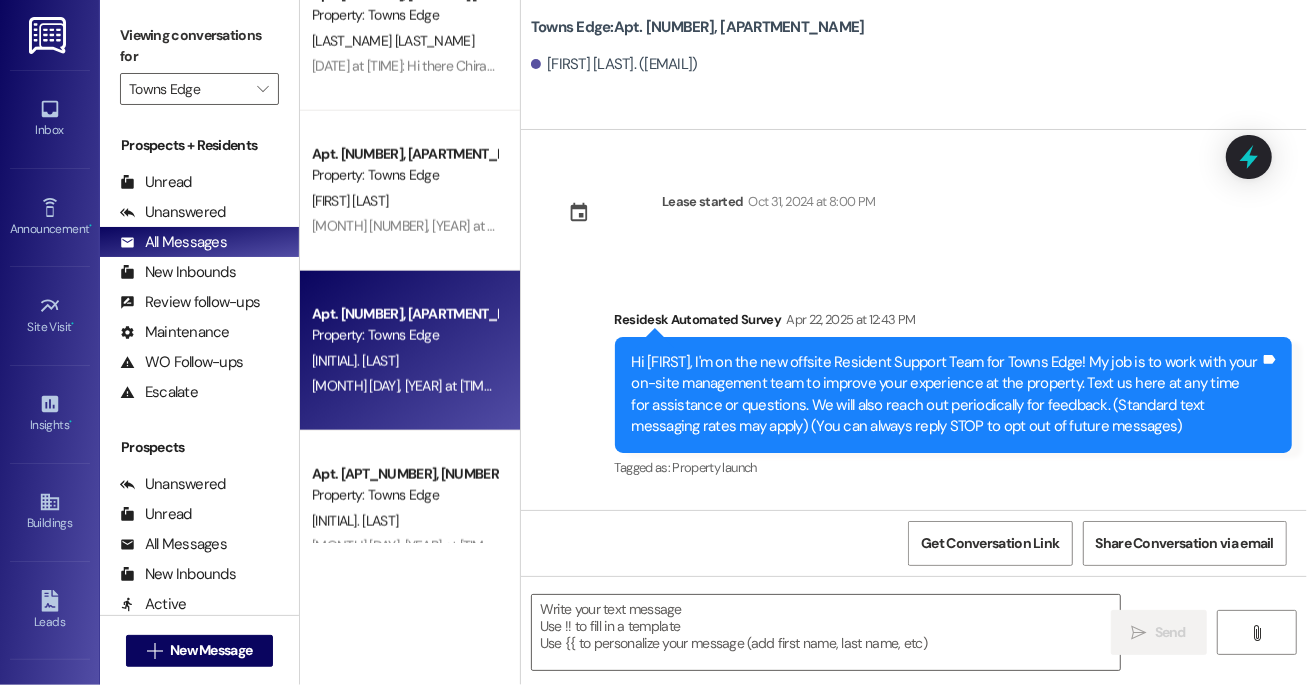 type on "Fetching suggested responses. Please feel free to read through the conversation in the meantime." 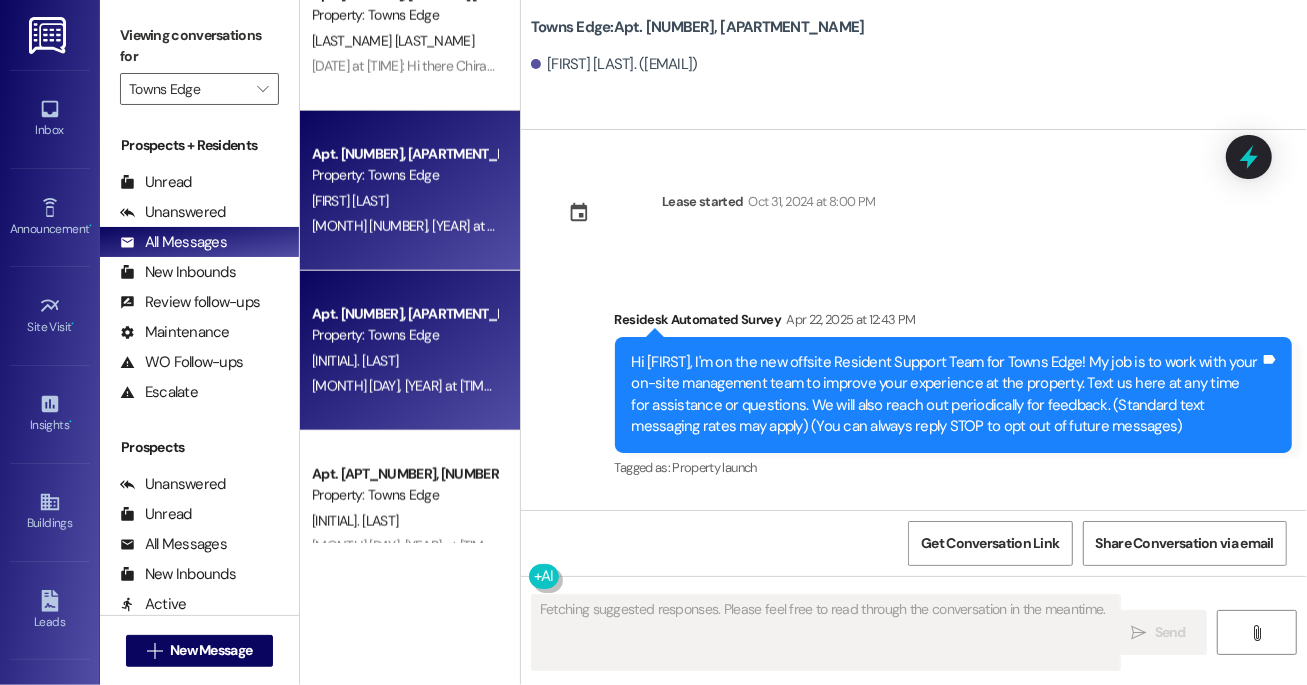 click on "Property: Towns Edge" at bounding box center (404, 175) 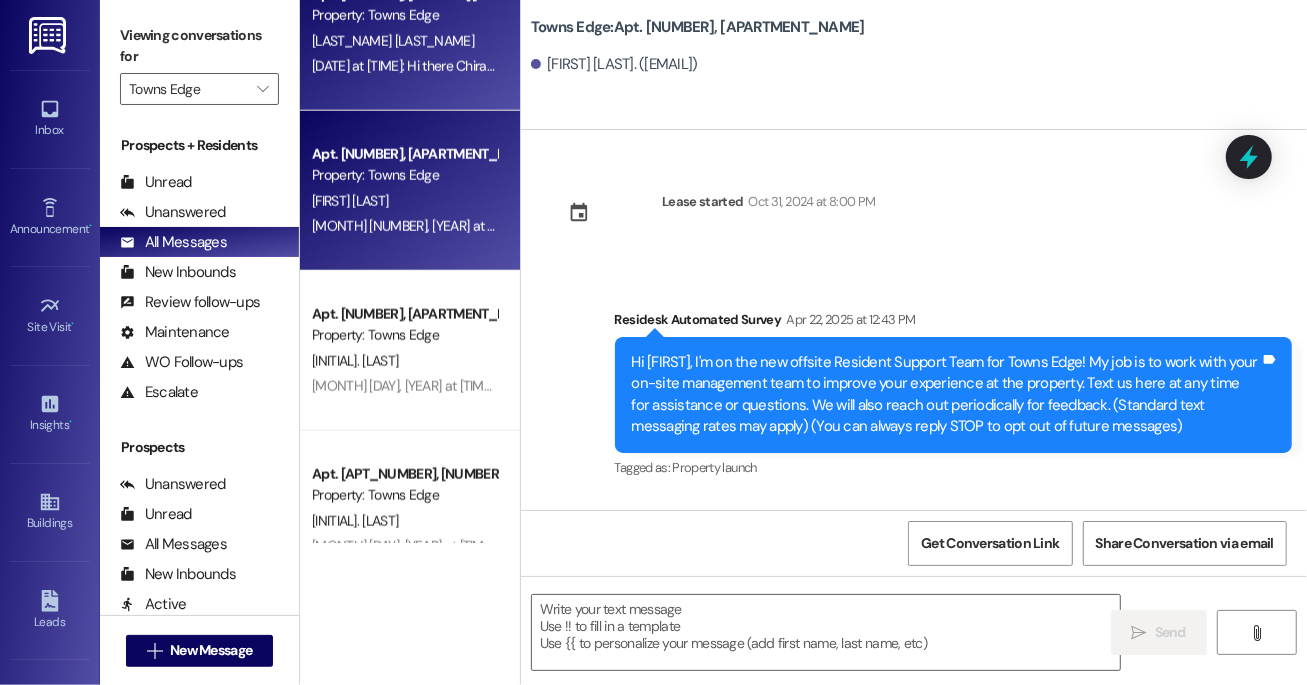 type on "Fetching suggested responses. Please feel free to read through the conversation in the meantime." 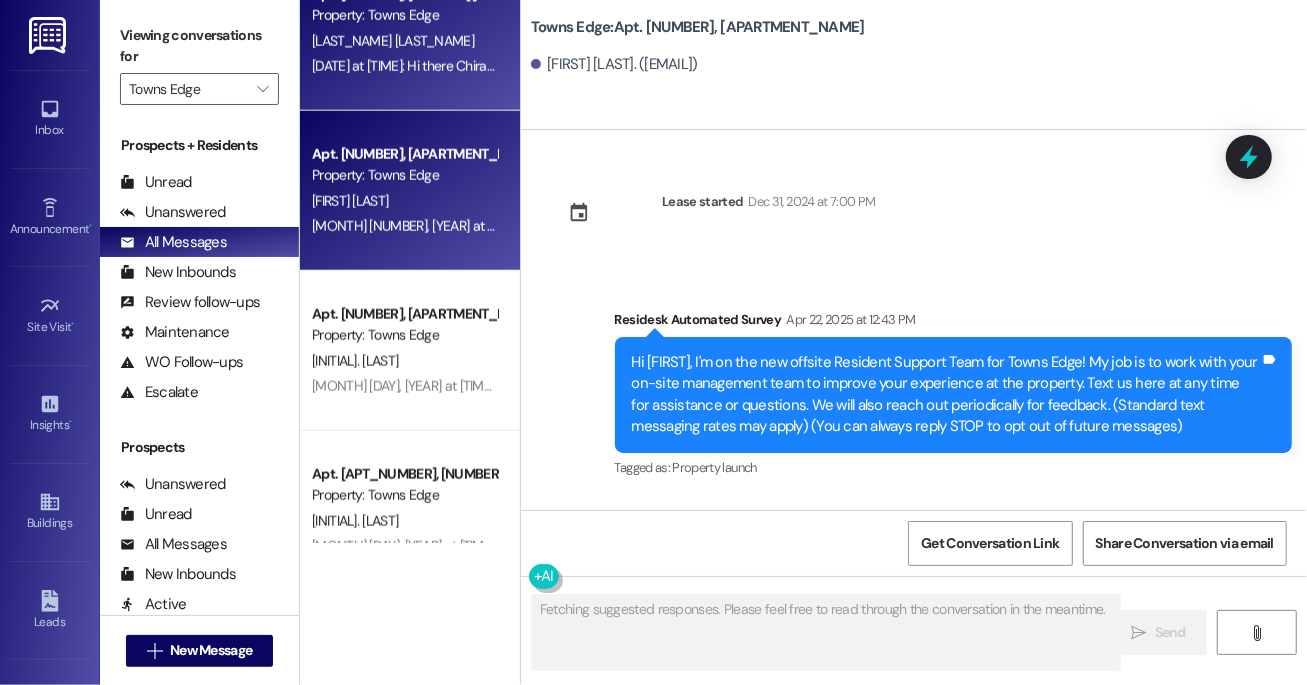 click on "Apt. [NUMBER], [APARTMENT_NAME] Property: [PROPERTY_NAME] [FIRST] [LAST] [DATE] at [TIME]: Hi there [FIRST]! I just wanted to check in and ask if you are happy with your home.  Feel free to answer with a quick (y/n) [DATE] at [TIME]: Hi there [FIRST]! I just wanted to check in and ask if you are happy with your home.  Feel free to answer with a quick (y/n)" at bounding box center (410, 31) 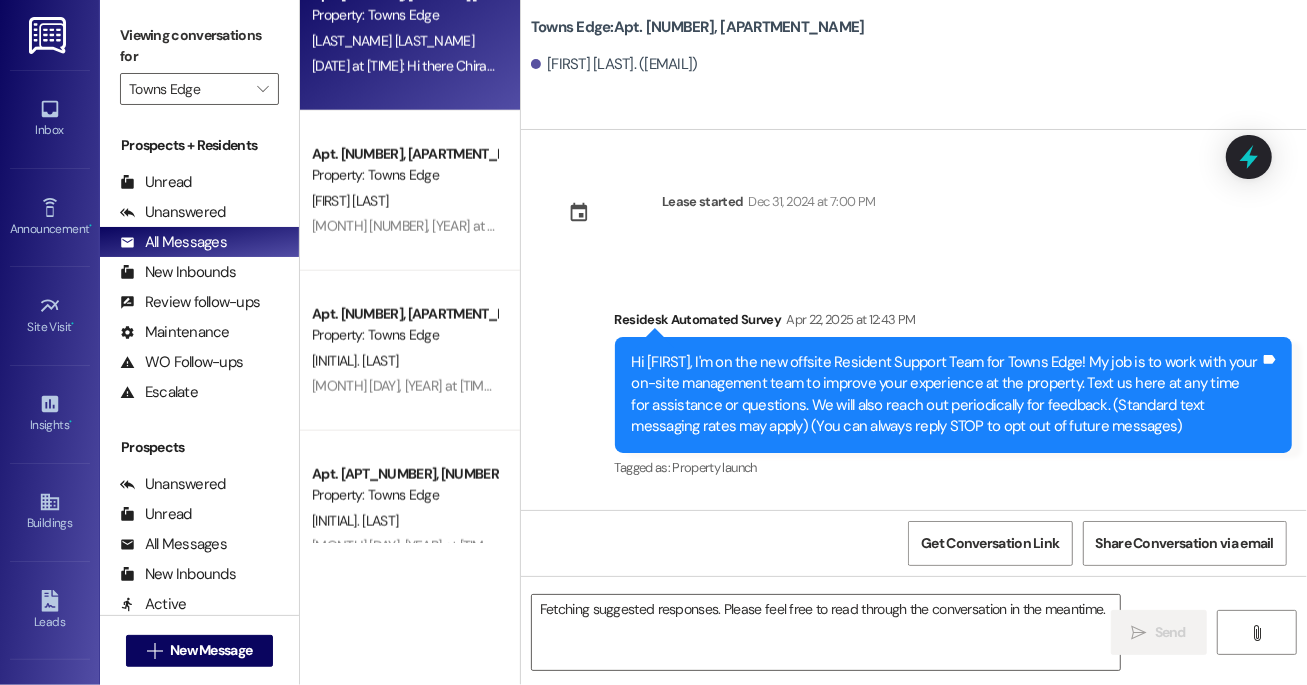type 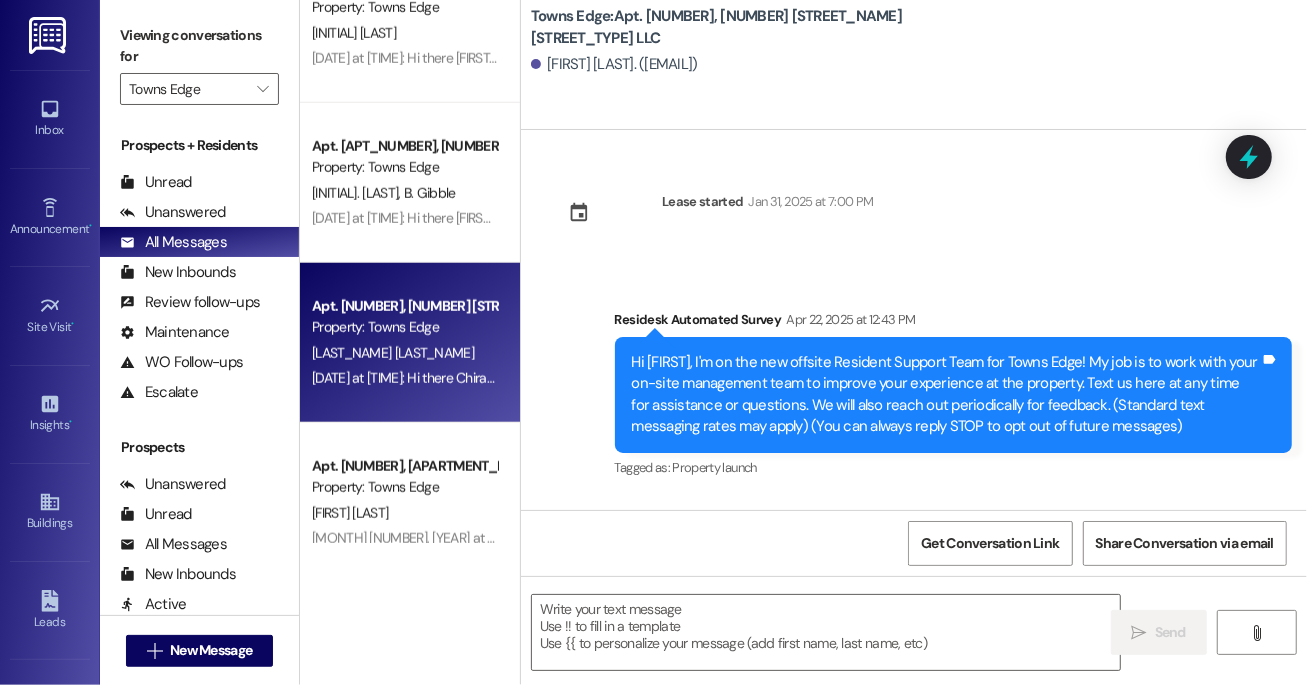 type on "Fetching suggested responses. Please feel free to read through the conversation in the meantime." 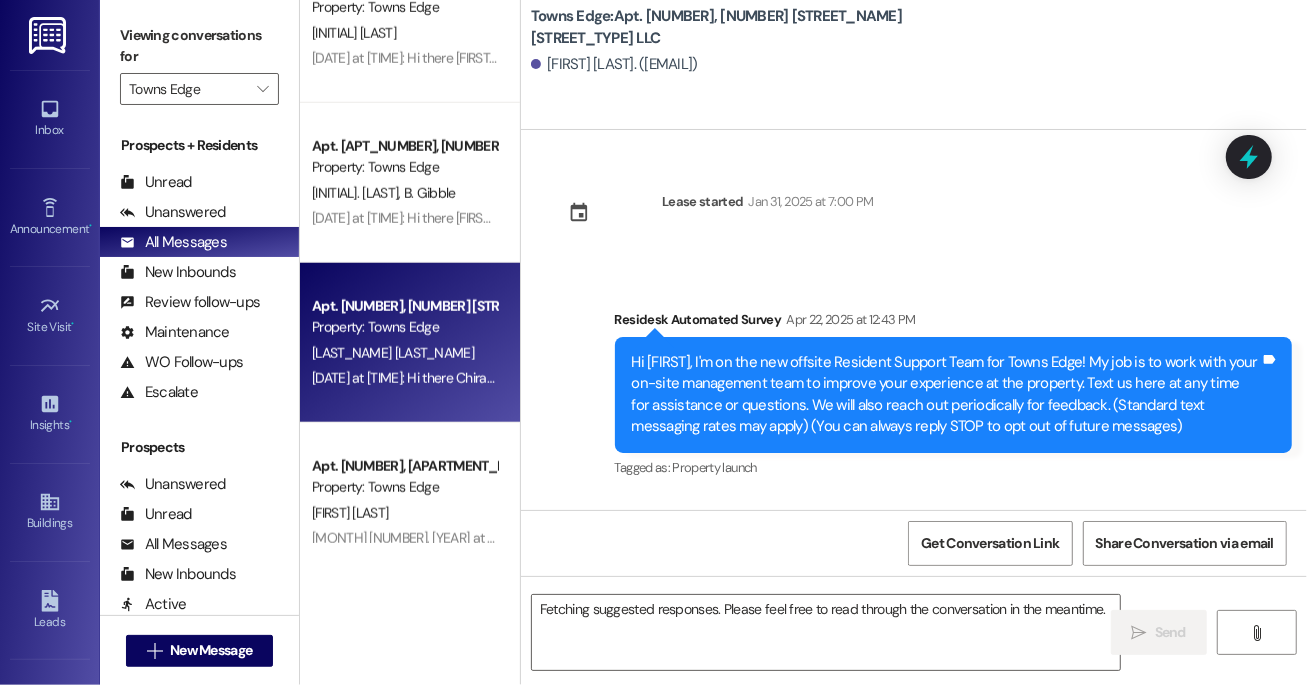 click on "Apt. [APT_NUMBER], [NUMBER] Towns Edge Apartments LLC" at bounding box center [404, 146] 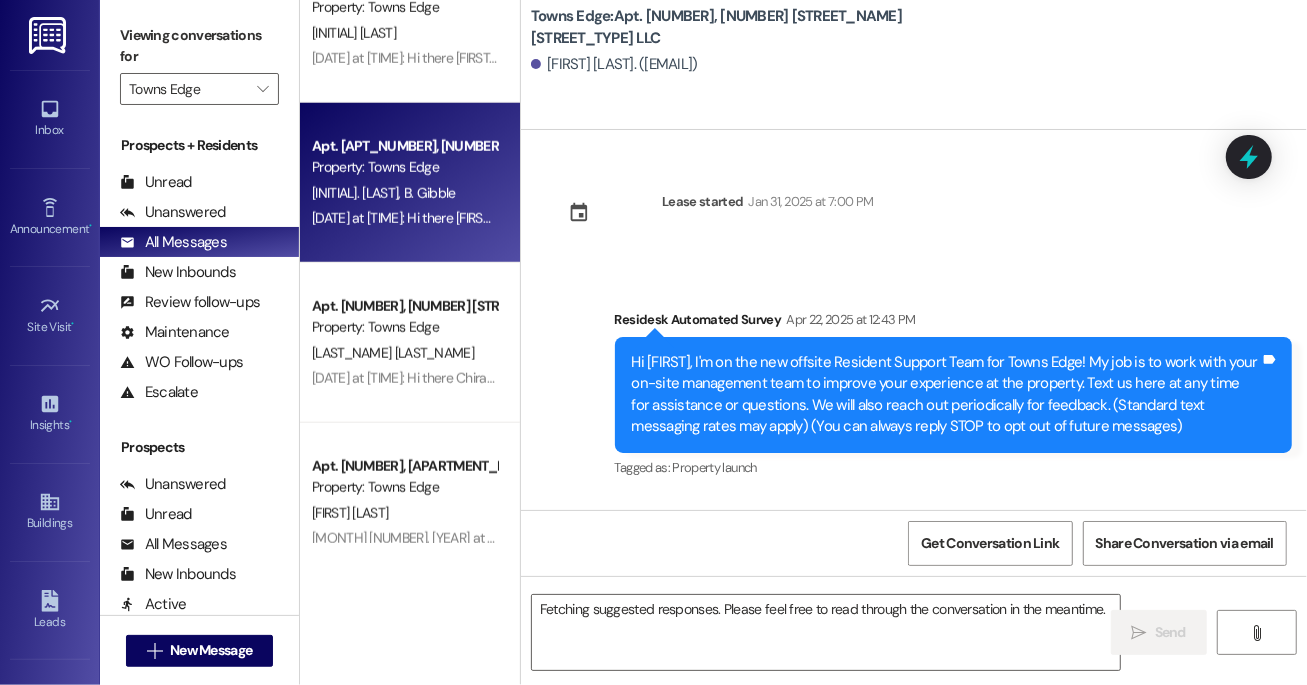 type 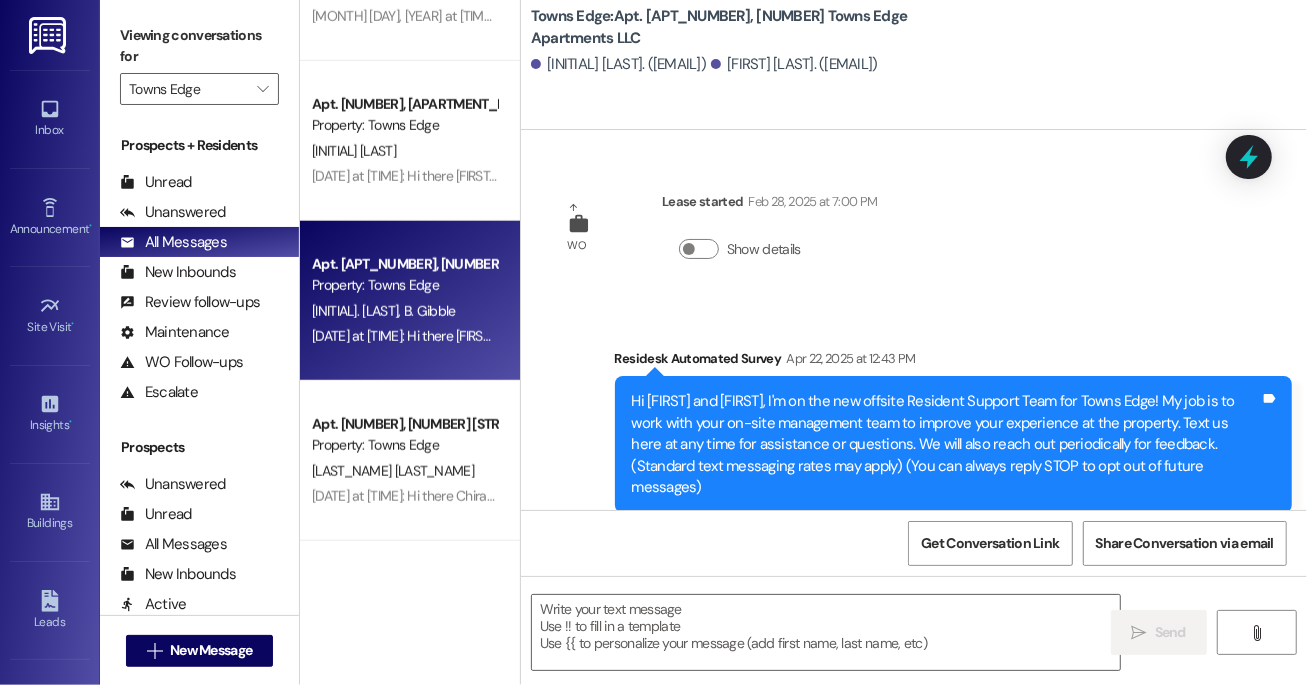 type on "Fetching suggested responses. Please feel free to read through the conversation in the meantime." 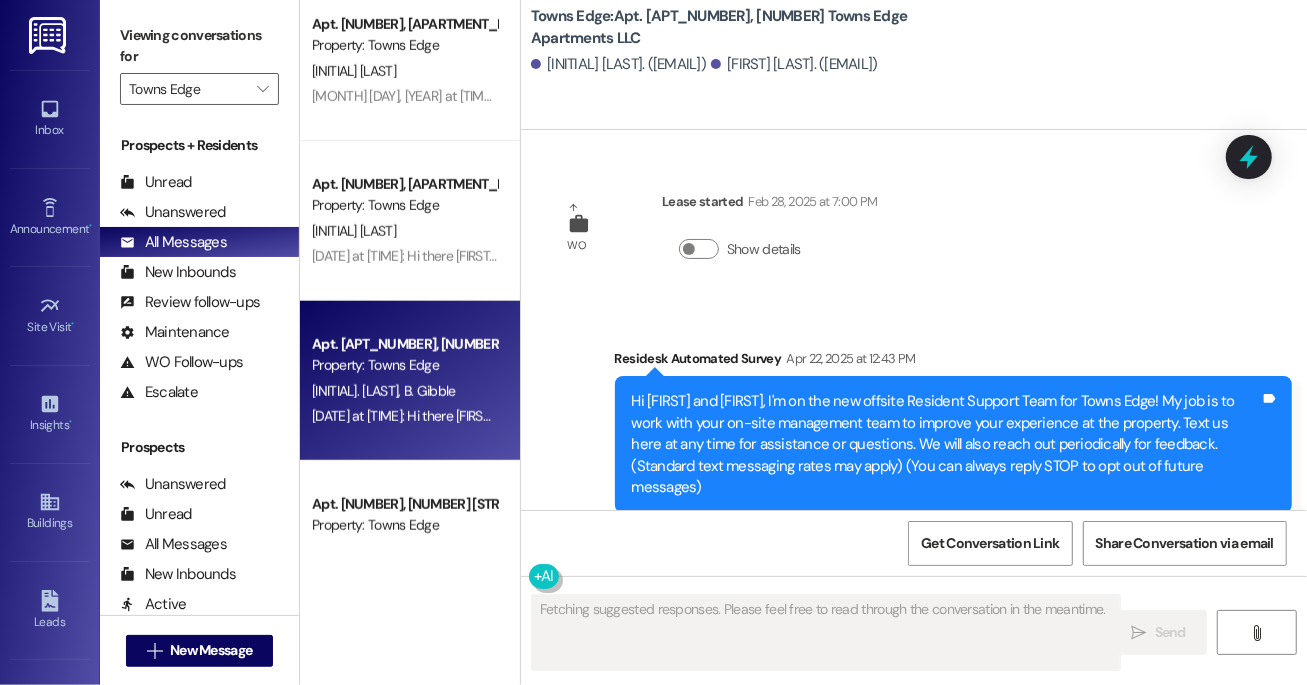 type 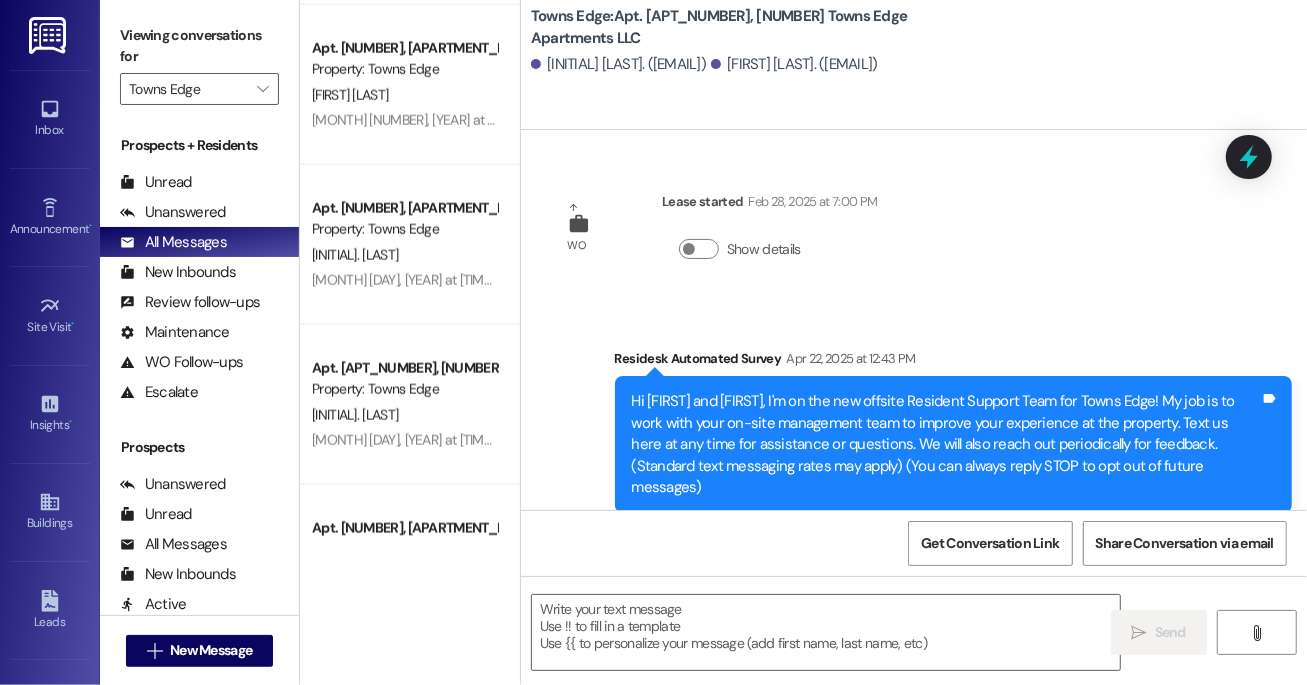 scroll, scrollTop: 1856, scrollLeft: 0, axis: vertical 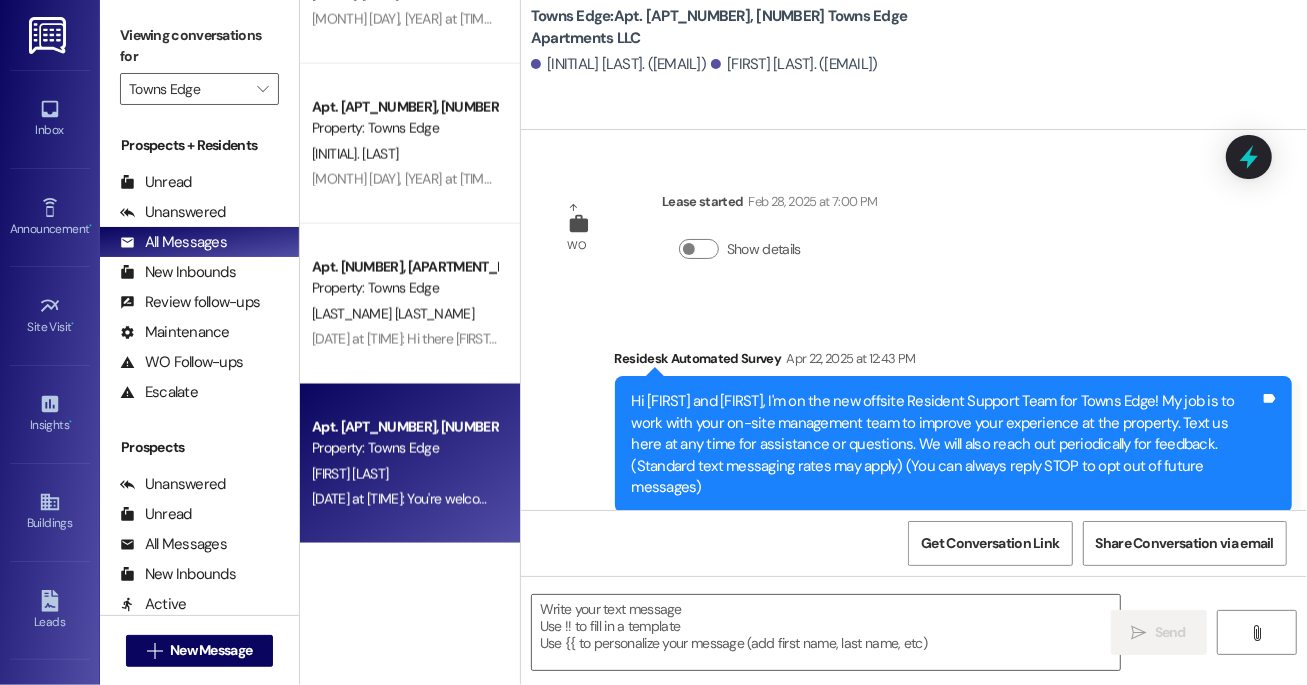 click on "Apt. [NUMBER], [APARTMENT_NAME] Property: Towns Edge [FIRST] [LAST] [DATE] at [TIME]: You're welcome, [FIRST]! Please expect the team to get in touch with you. Have a great day! [DATE] at [TIME]: You're welcome, [FIRST]! Please expect the team to get in touch with you. Have a great day!" at bounding box center [410, 464] 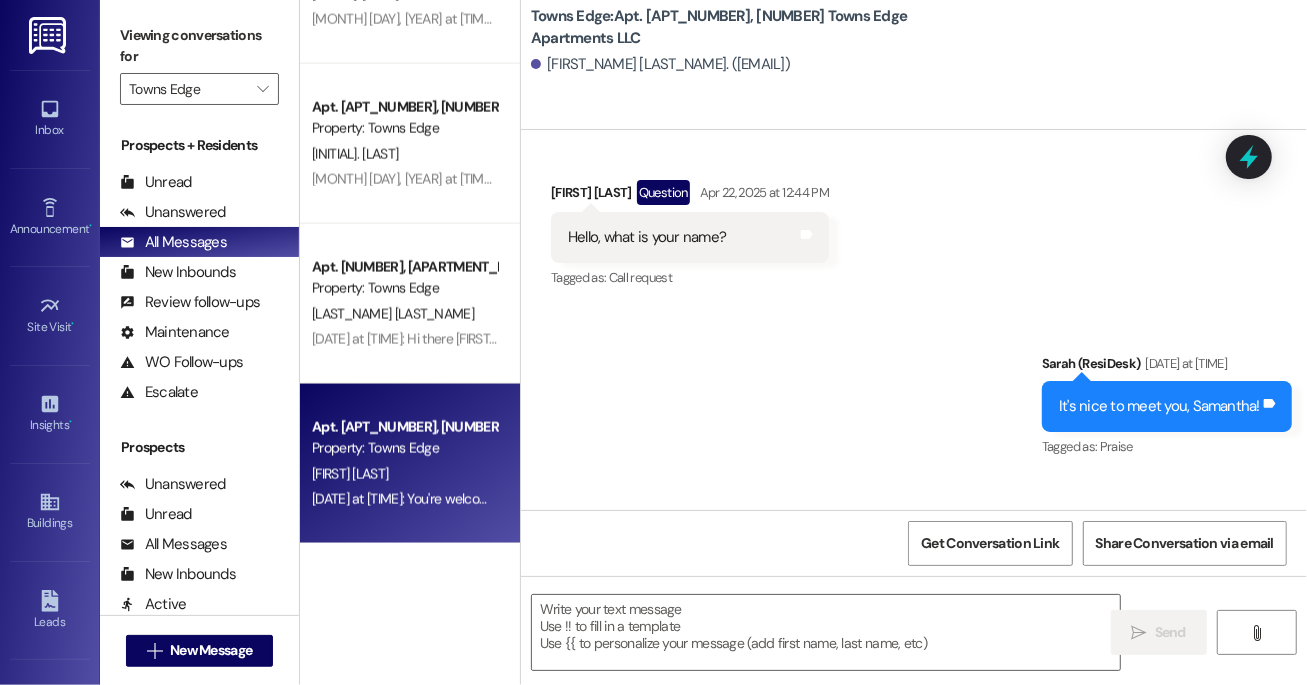 type on "Fetching suggested responses. Please feel free to read through the conversation in the meantime." 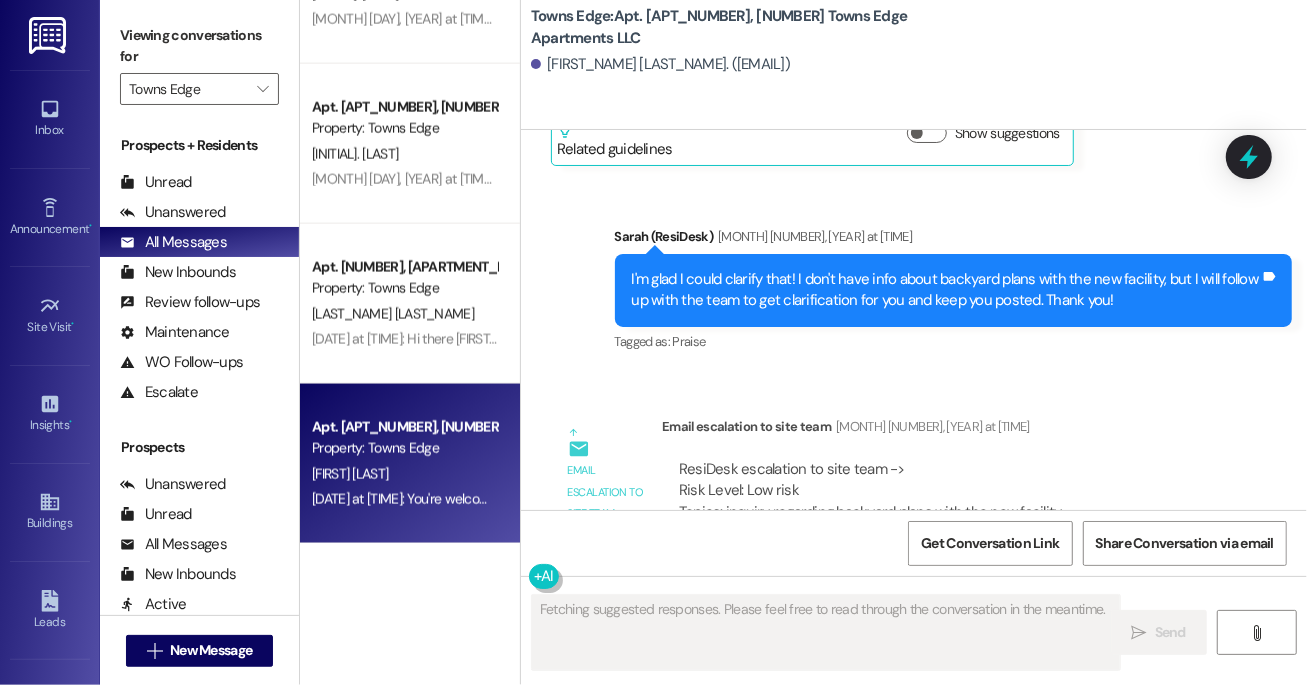 type 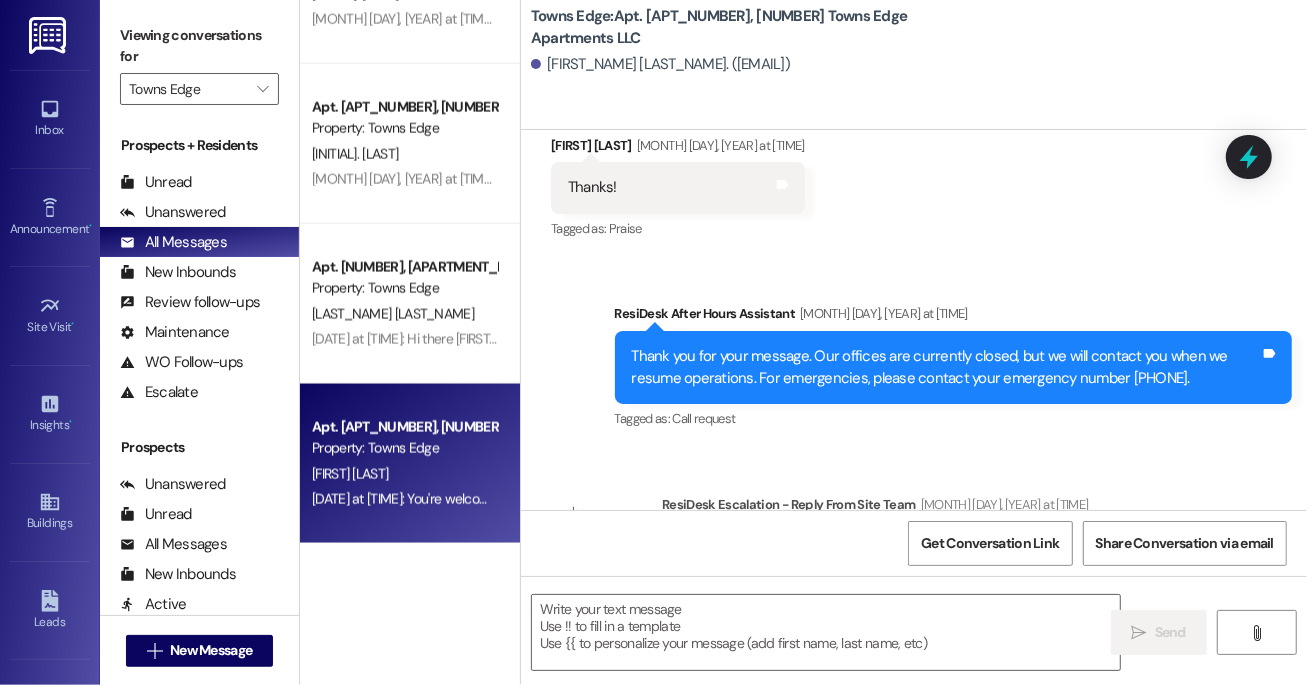 scroll, scrollTop: 4025, scrollLeft: 0, axis: vertical 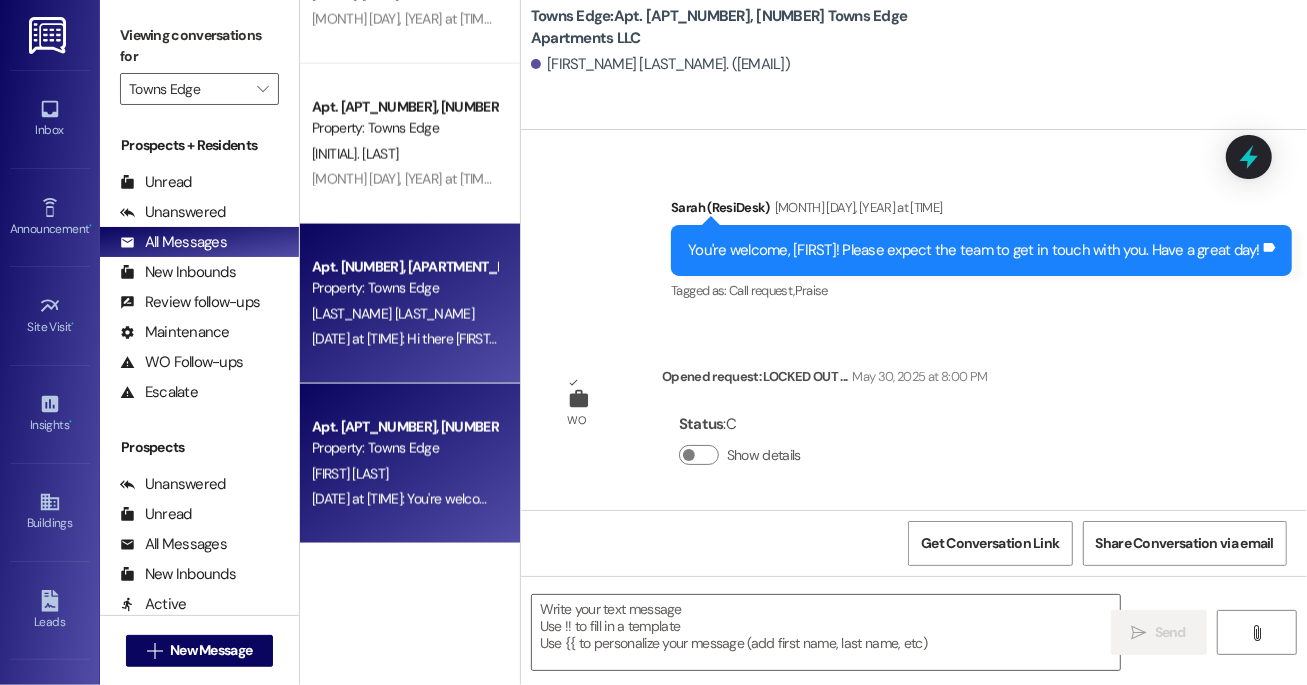 click on "Property: Towns Edge" at bounding box center (404, 288) 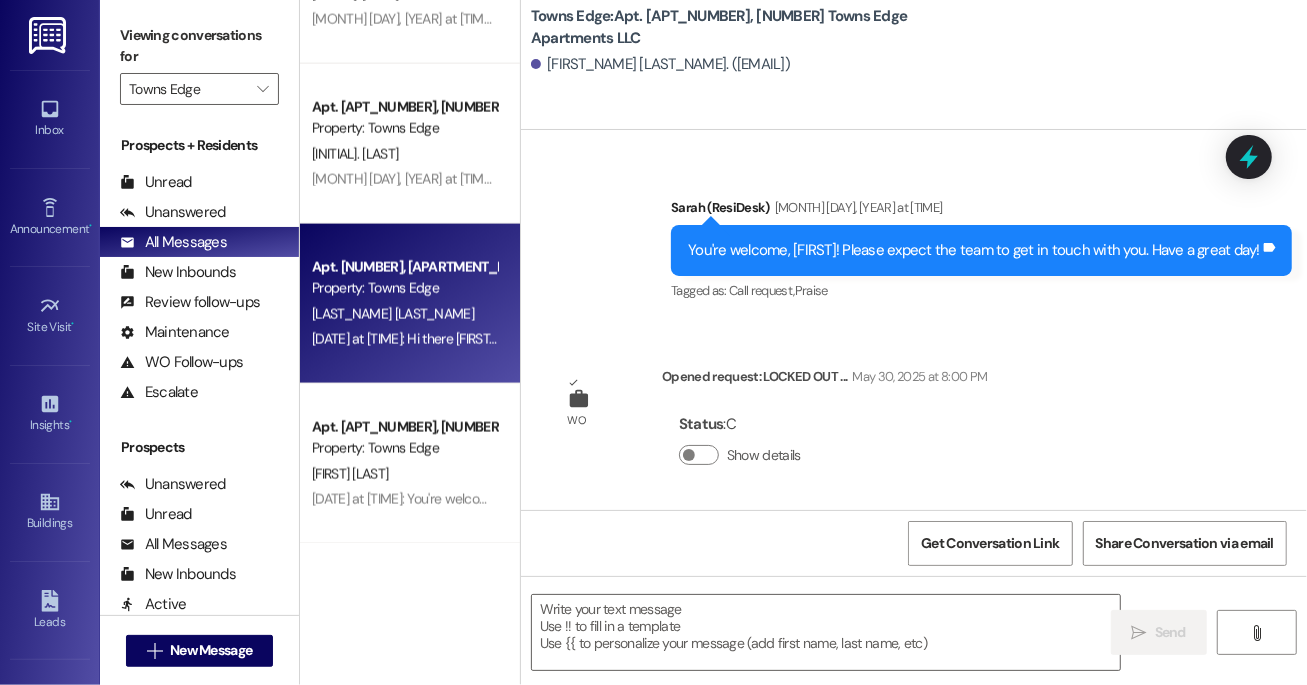 type on "Fetching suggested responses. Please feel free to read through the conversation in the meantime." 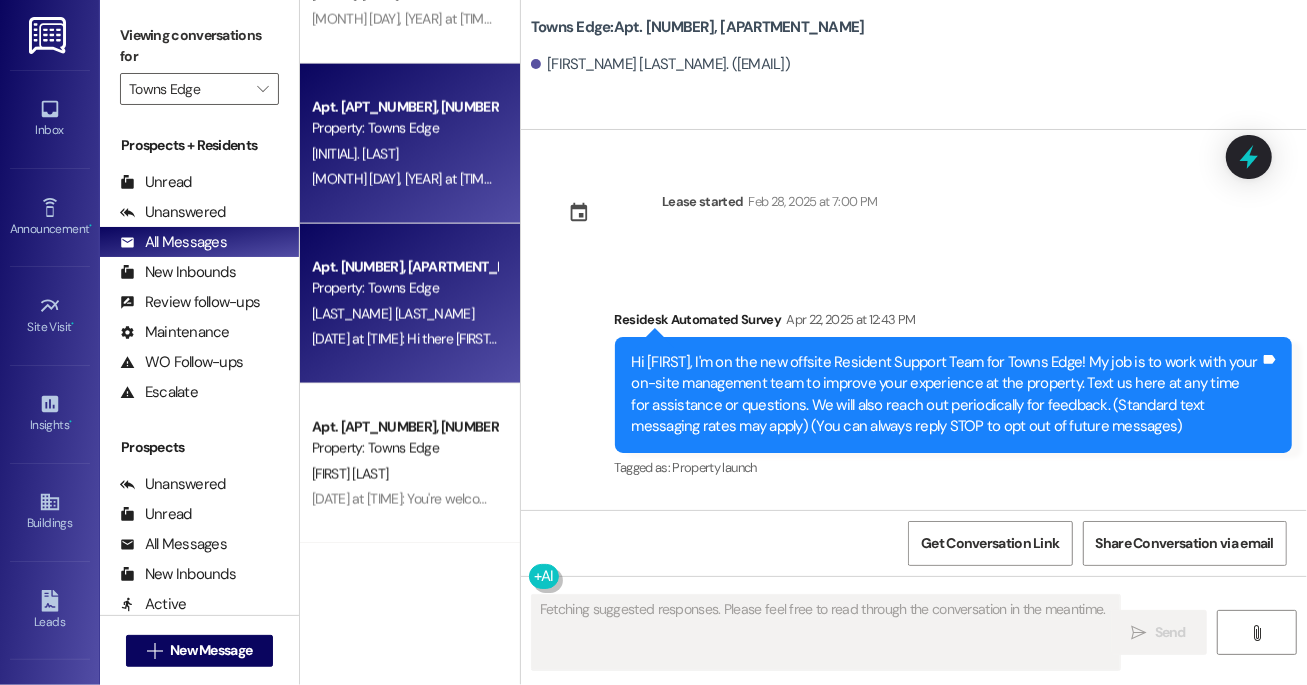 type on "Fetching suggested responses. Please feel free to read through the conversation in the meantime." 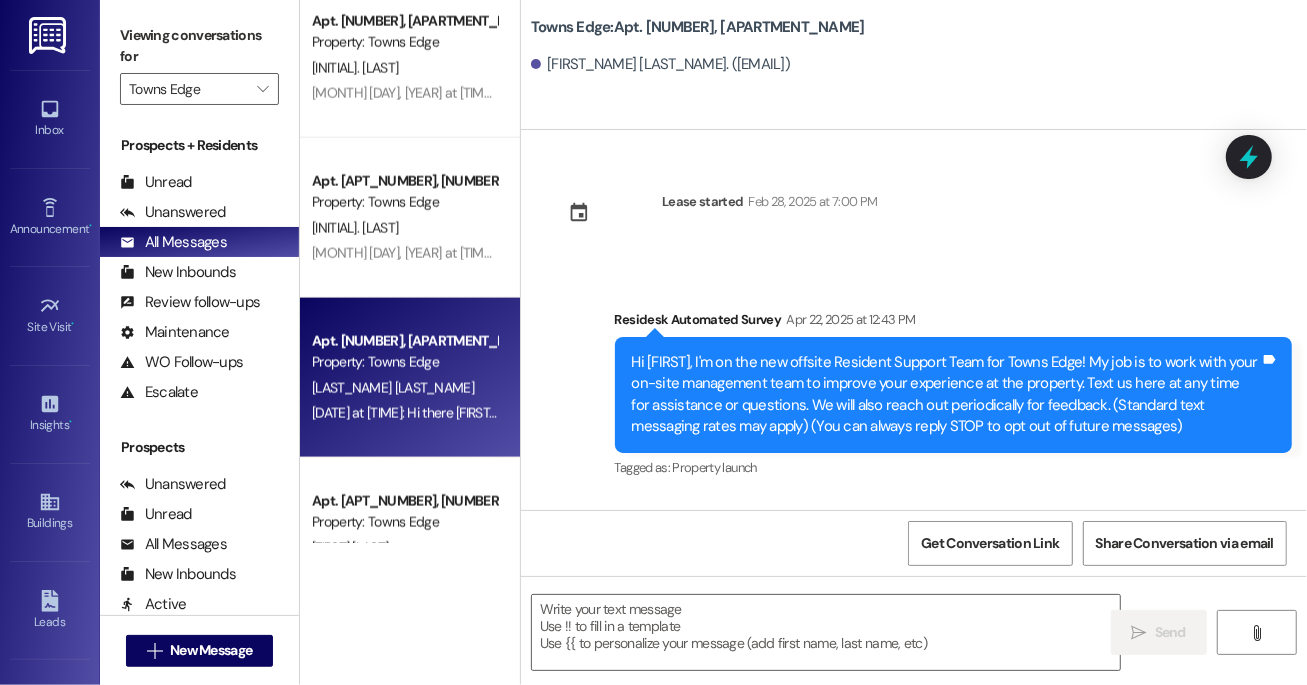 scroll, scrollTop: 1765, scrollLeft: 0, axis: vertical 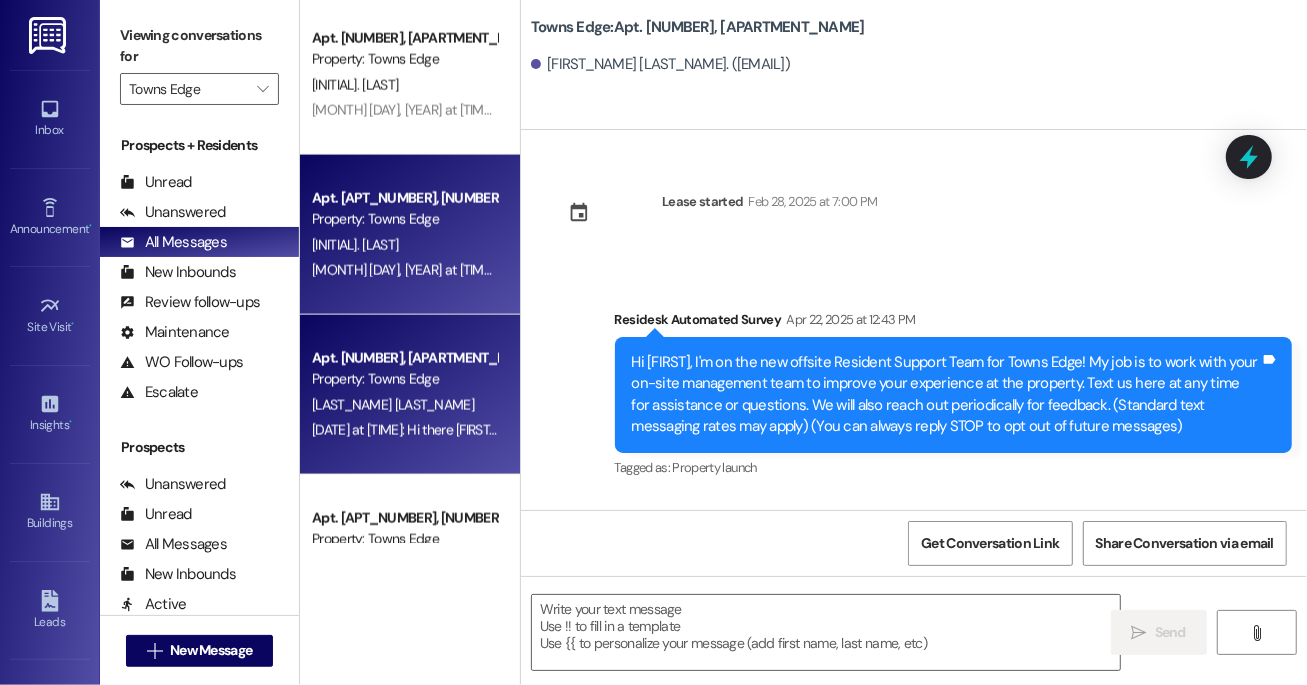 click on "Property: Towns Edge" at bounding box center (404, 219) 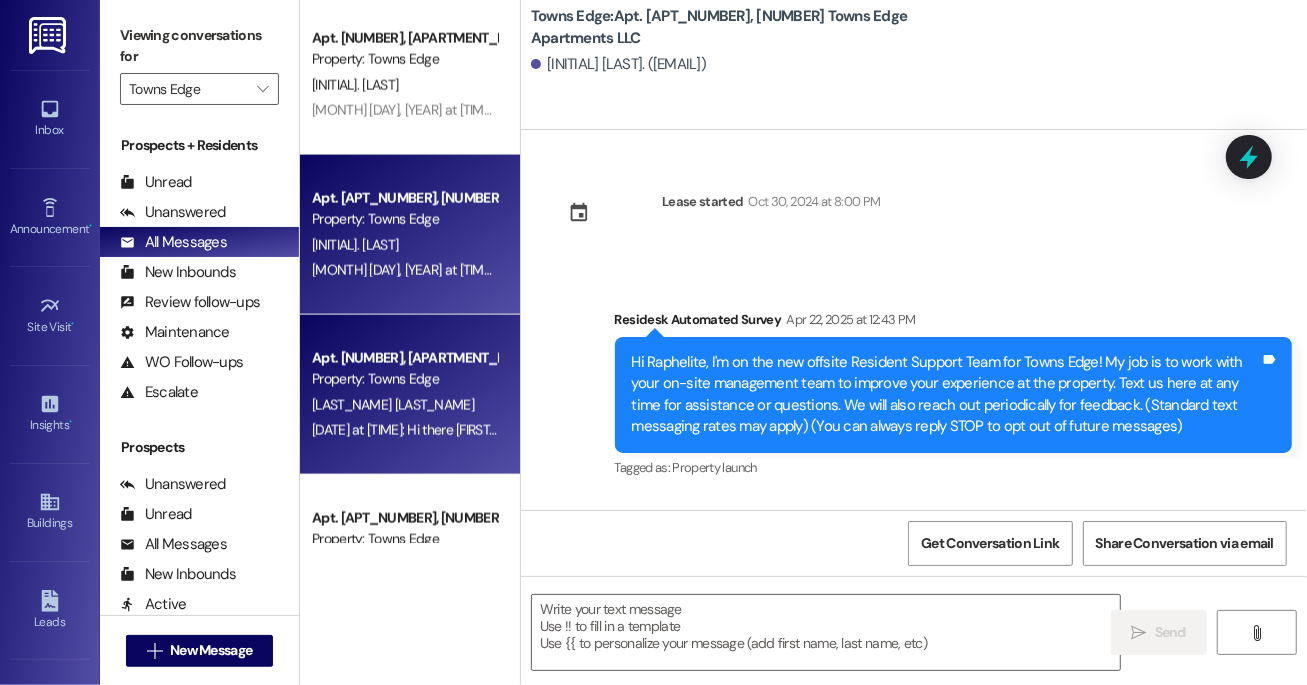 type on "Fetching suggested responses. Please feel free to read through the conversation in the meantime." 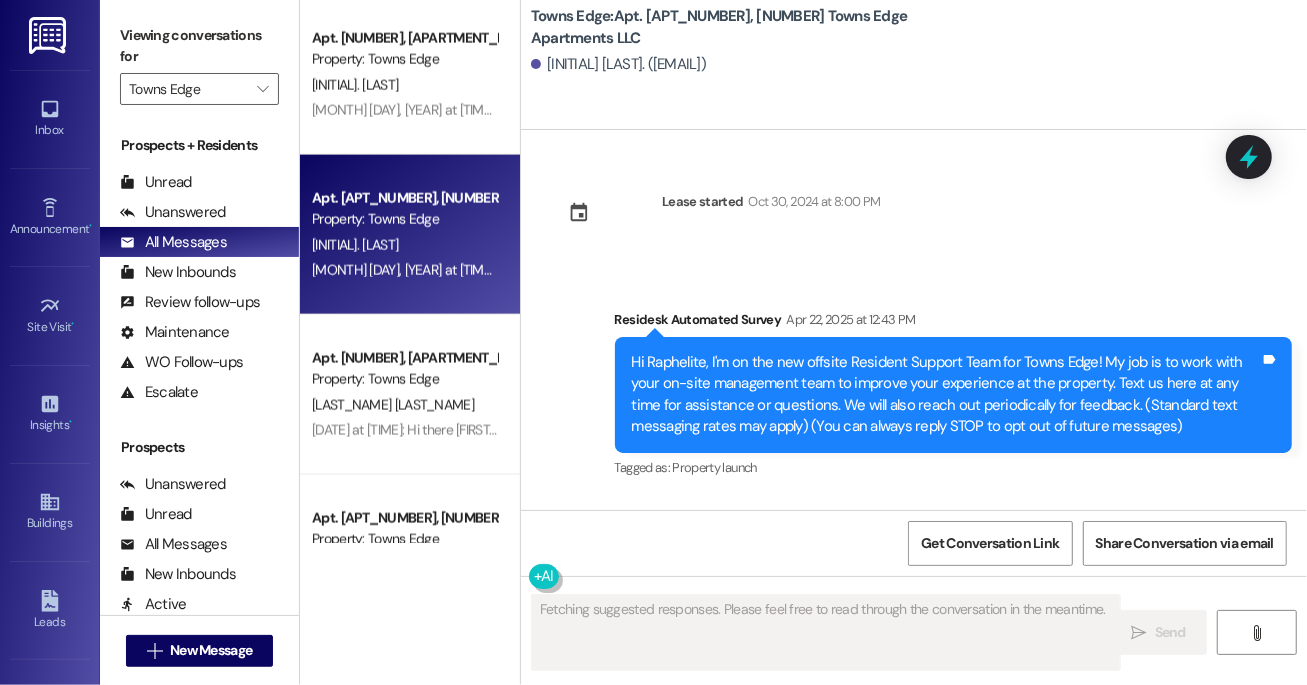 type 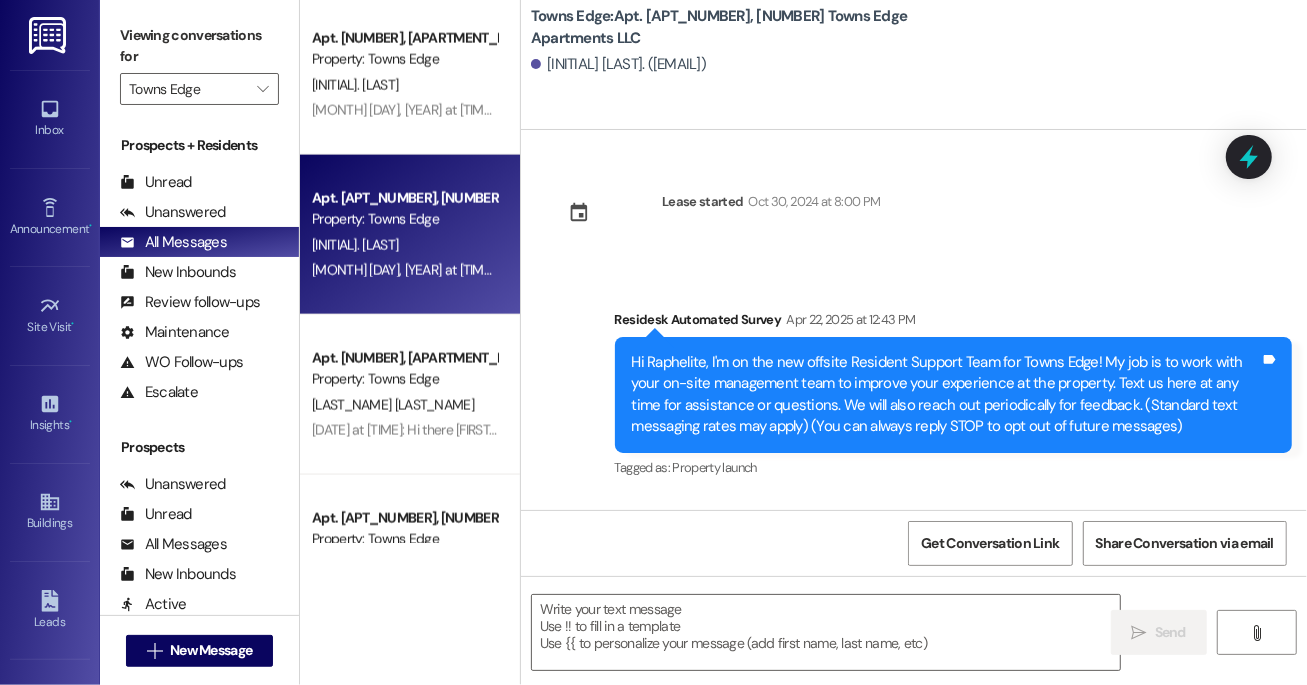 scroll, scrollTop: 177, scrollLeft: 0, axis: vertical 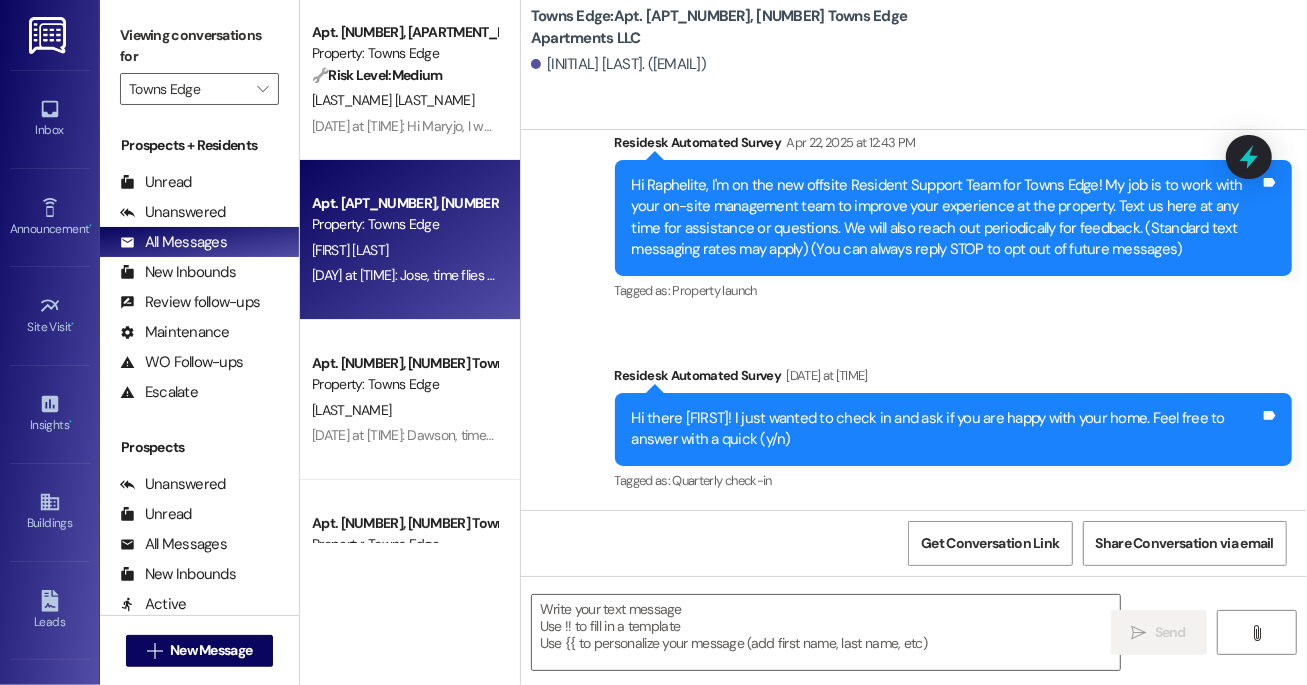 click on "Apt. [NUMBER], [NUMBER] Towns Edge Apartments LLC Property: Towns Edge [FIRST] [LAST] [DATE] at [TIME]: [FIRST], time flies in great company! We're grateful you chose Towns Edge as your home. Would you let us know your thoughts about renewing? We'd love to continue serving you next year! [DATE] at [TIME]: [FIRST], time flies in great company! We're grateful you chose Towns Edge as your home. Would you let us know your thoughts about renewing? We'd love to continue serving you next year!" at bounding box center [410, 240] 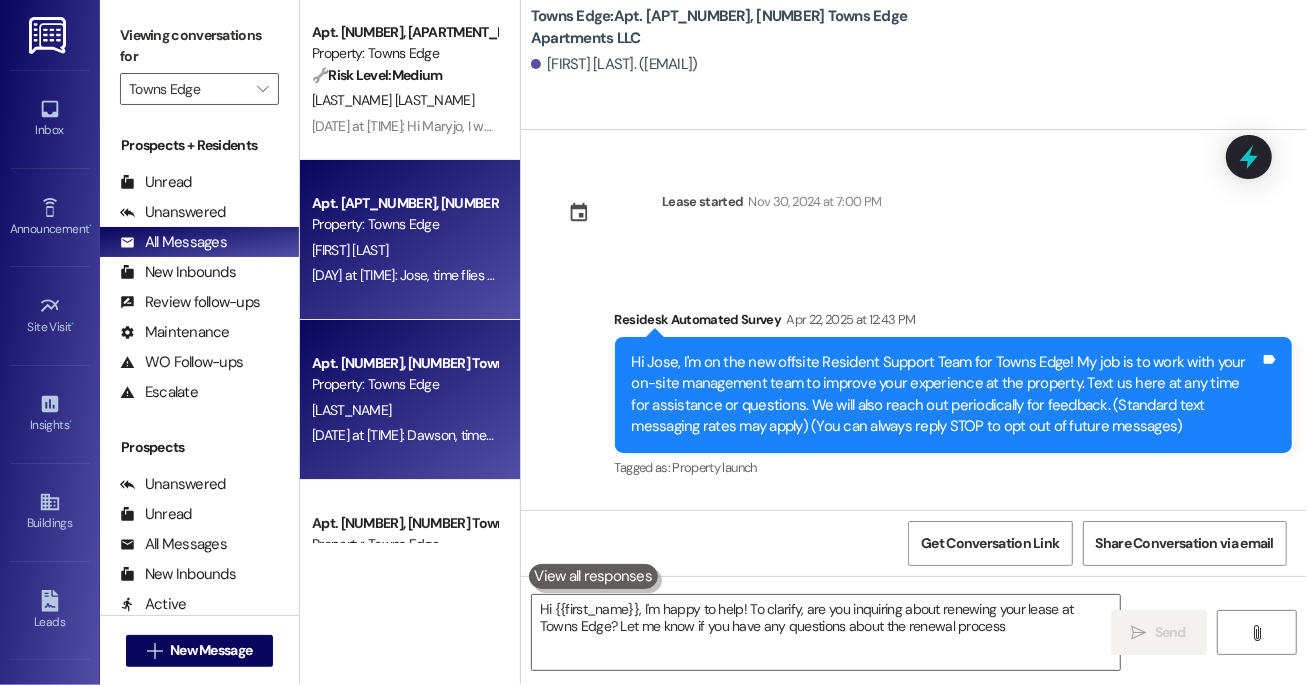 type on "Hi {{first_name}}, I'm happy to help! To clarify, are you inquiring about renewing your lease at Towns Edge? Let me know if you have any questions about the renewal process!" 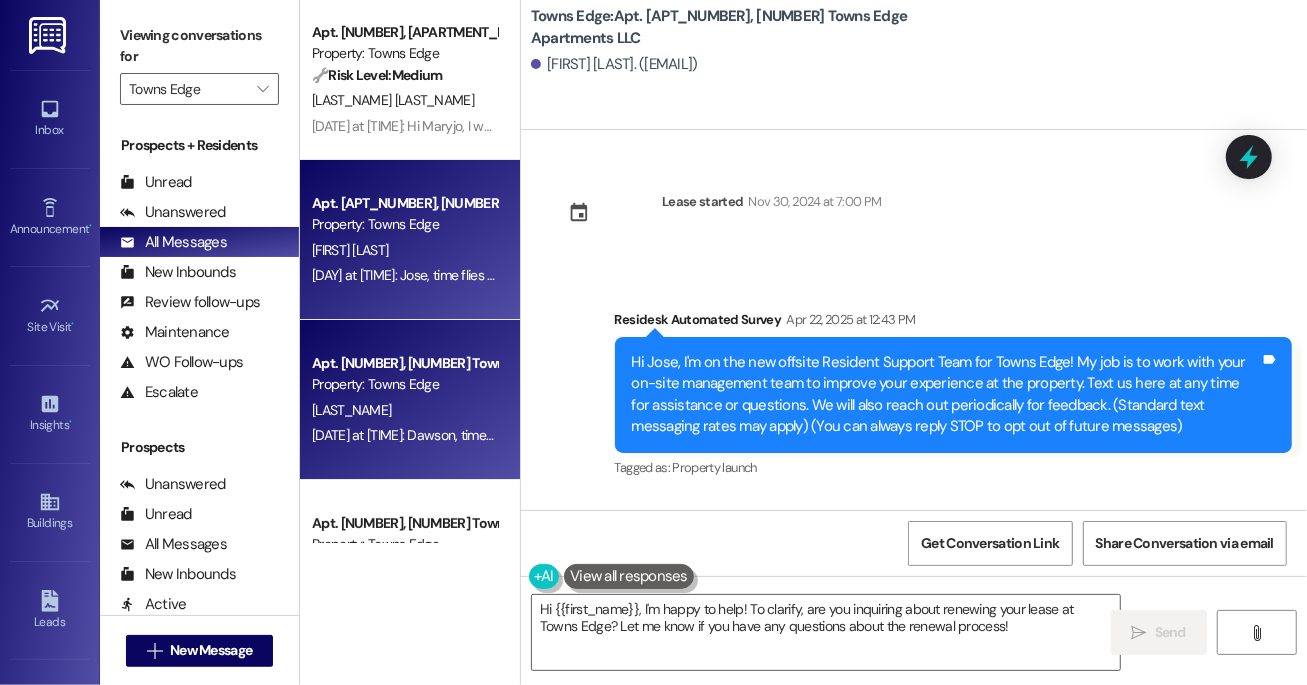click on "Apt. [NUMBER], [NUMBER] [COMPANY_NAME] LLC Property: [COMPANY_NAME]" at bounding box center (404, 374) 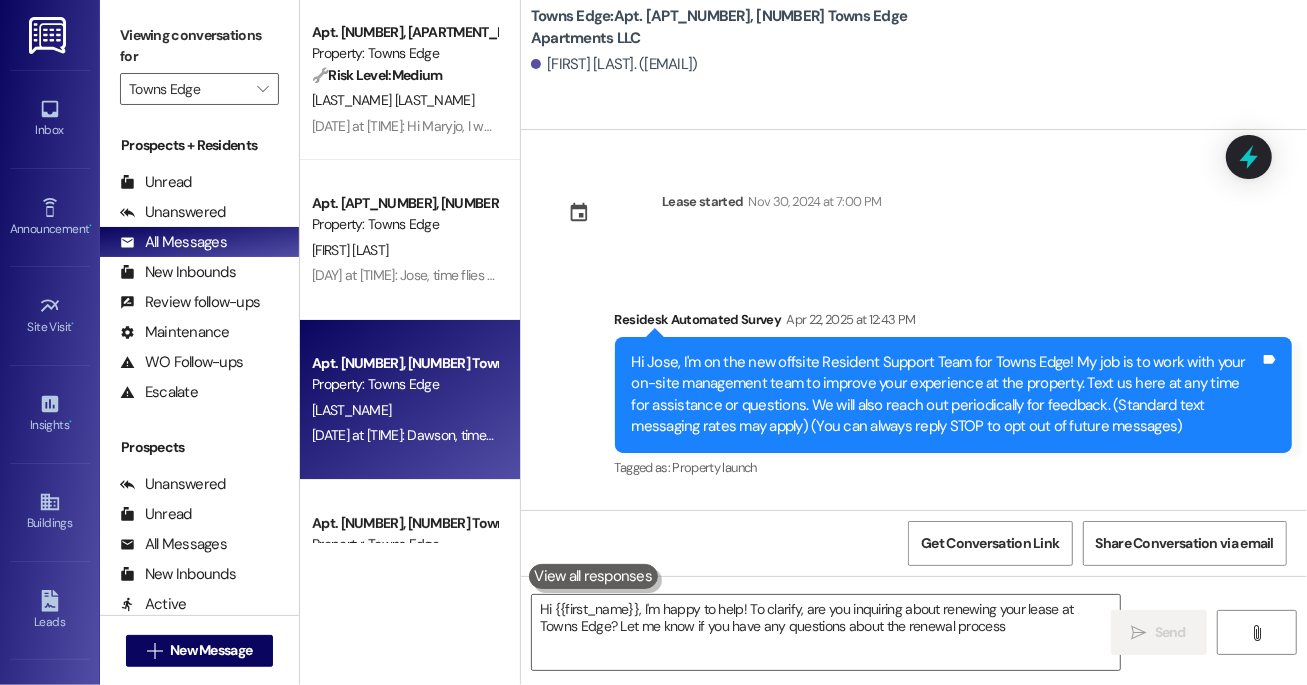 type on "Hi {{first_name}}, I'm happy to help! To clarify, are you inquiring about renewing your lease at Towns Edge? Let me know if you have any questions about the renewal process!" 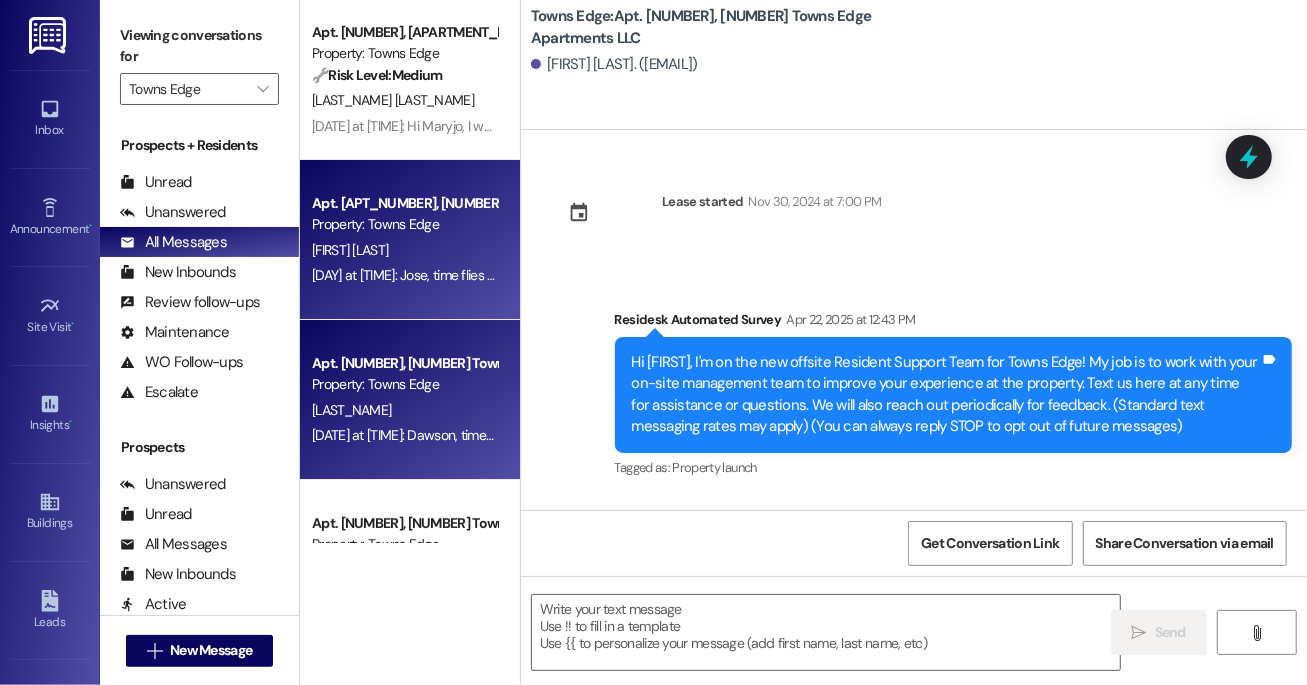 type on "Fetching suggested responses. Please feel free to read through the conversation in the meantime." 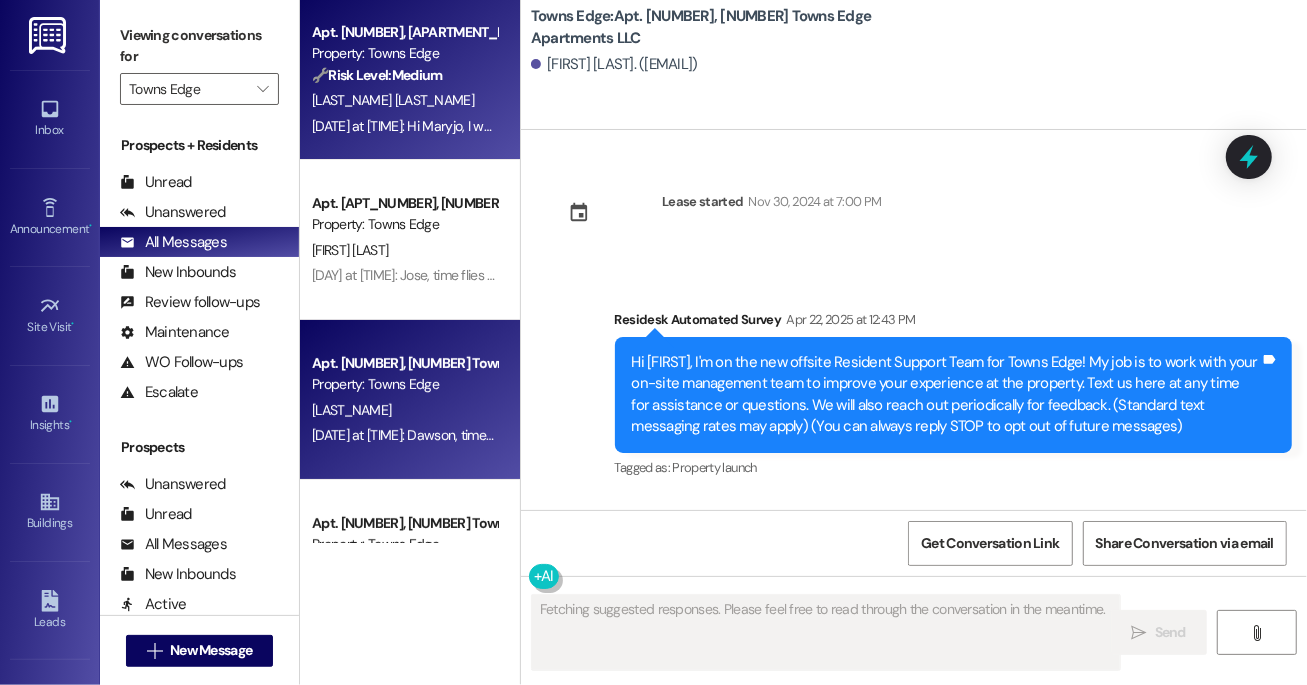 click on "Apt. [NUMBER], [NUMBER] Towns Edge Apartments LLC Property: Towns Edge 🔧 Risk Level: Medium The resident is concerned about the pilot light on their gas furnace running continuously and the associated cost. While the resident is frustrated with the cost and environmental impact, this is not an emergency or immediate safety hazard. It's a non-urgent maintenance and cost concern." at bounding box center [404, 54] 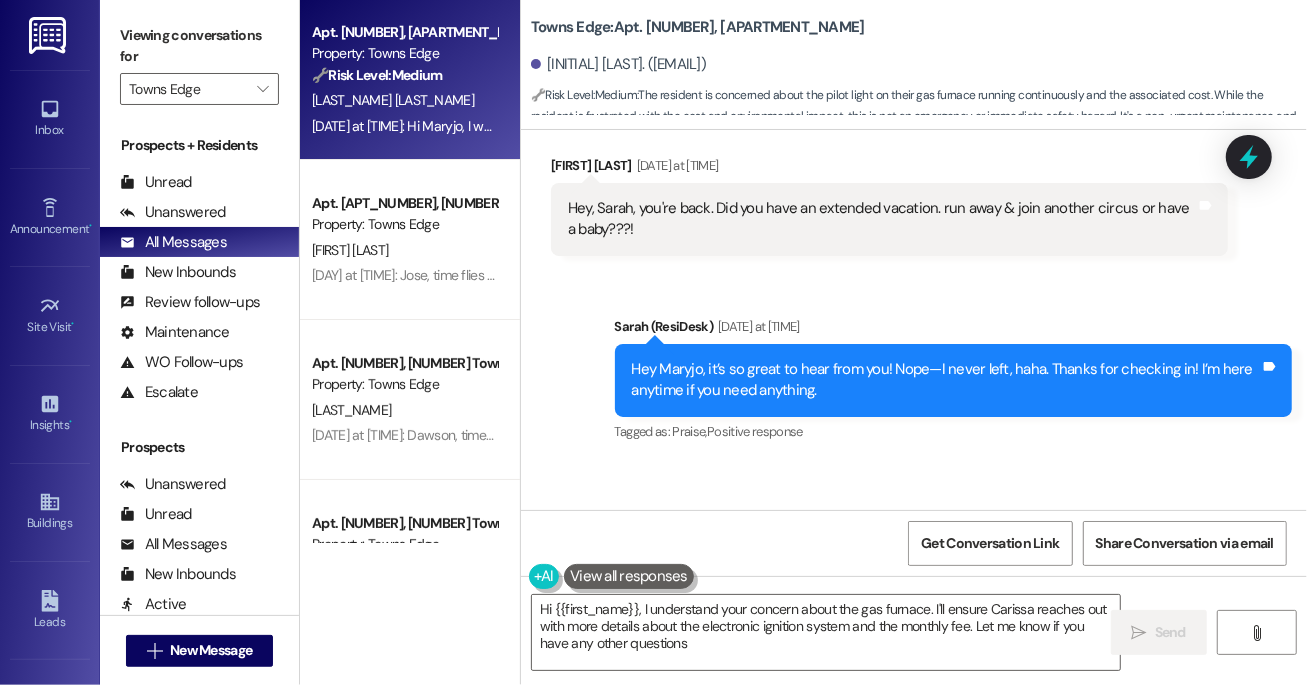 type on "Hi {{first_name}}, I understand your concern about the gas furnace. I'll ensure Carissa reaches out with more details about the electronic ignition system and the monthly fee. Let me know if you have any other questions!" 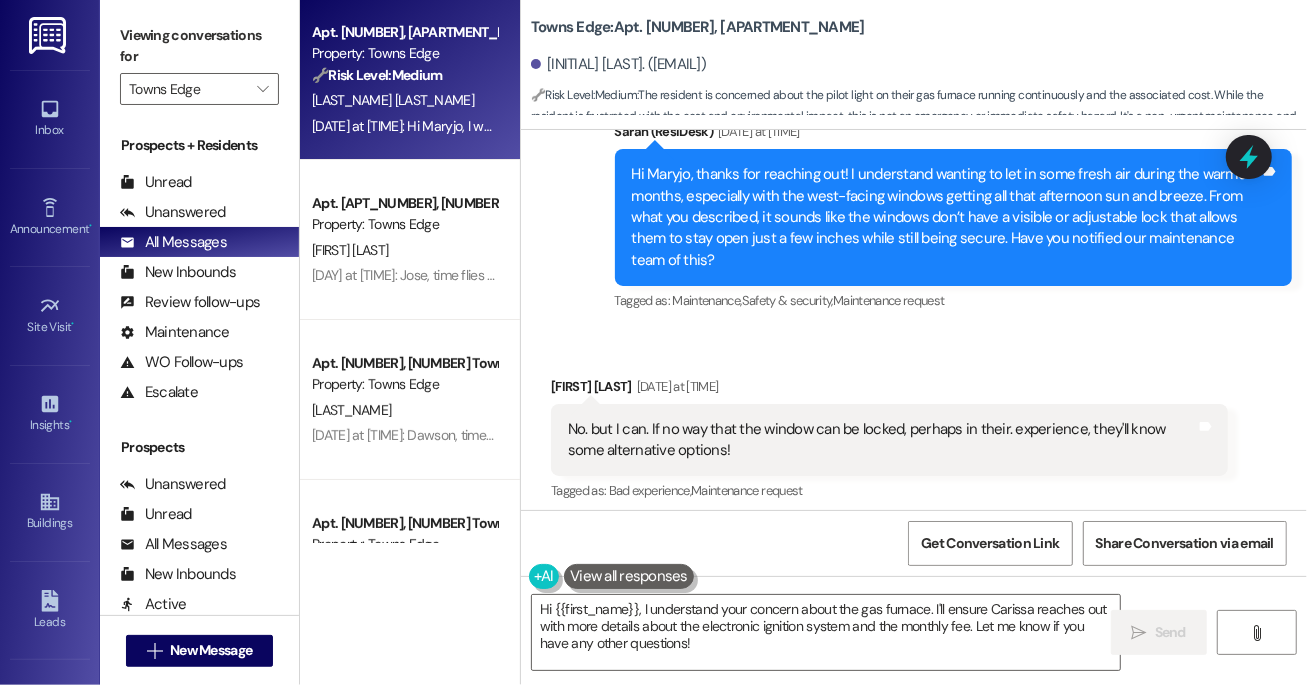 scroll, scrollTop: 10994, scrollLeft: 0, axis: vertical 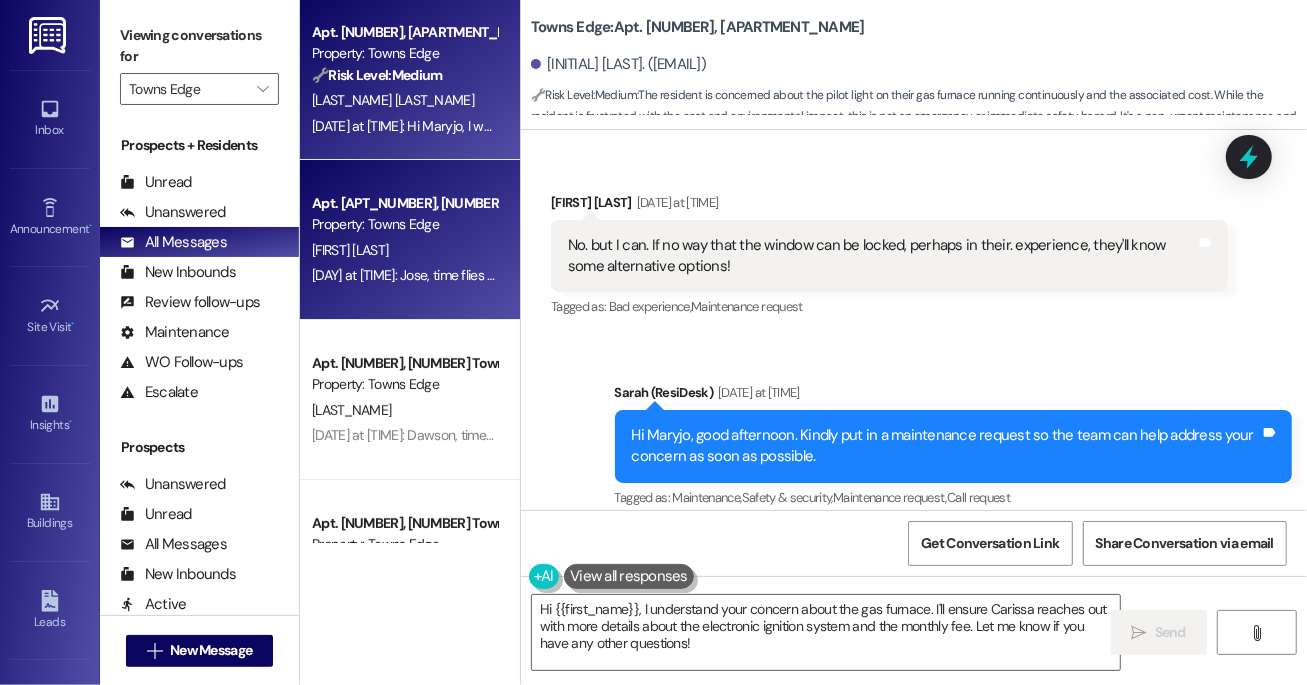 click on "[FIRST] [LAST]" at bounding box center (404, 250) 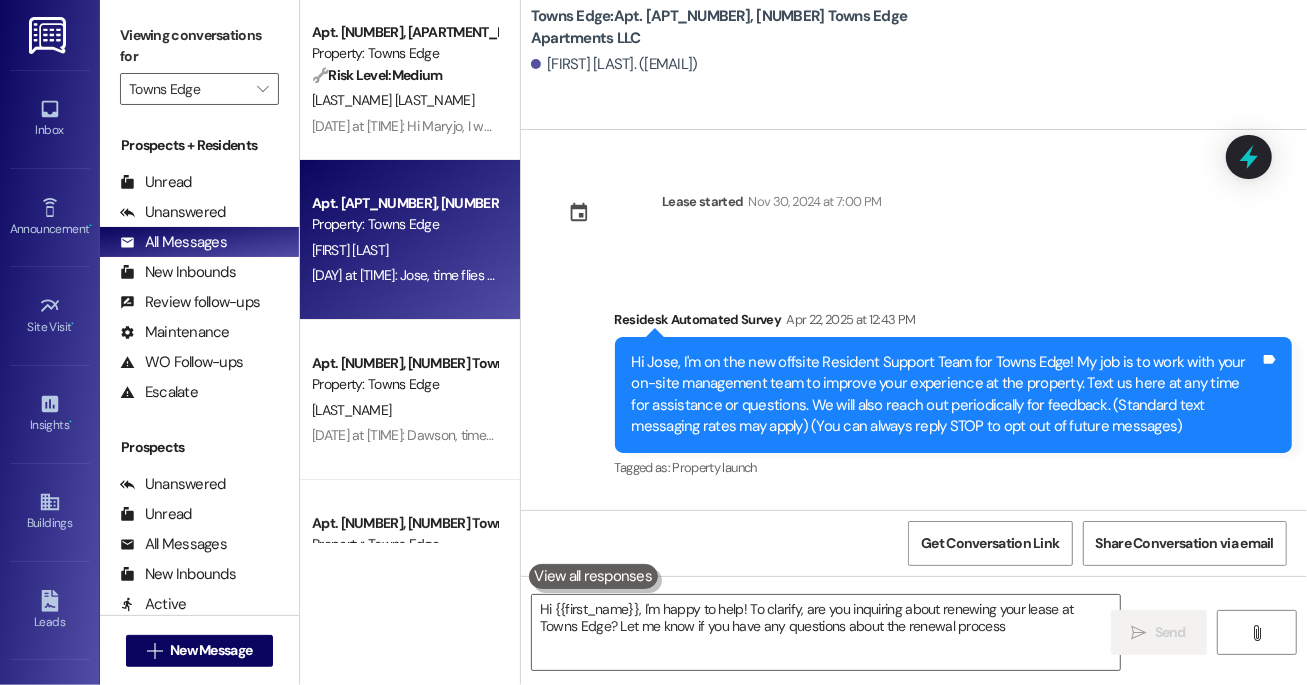 type on "Hi {{first_name}}, I'm happy to help! To clarify, are you inquiring about renewing your lease at Towns Edge? Let me know if you have any questions about the renewal process!" 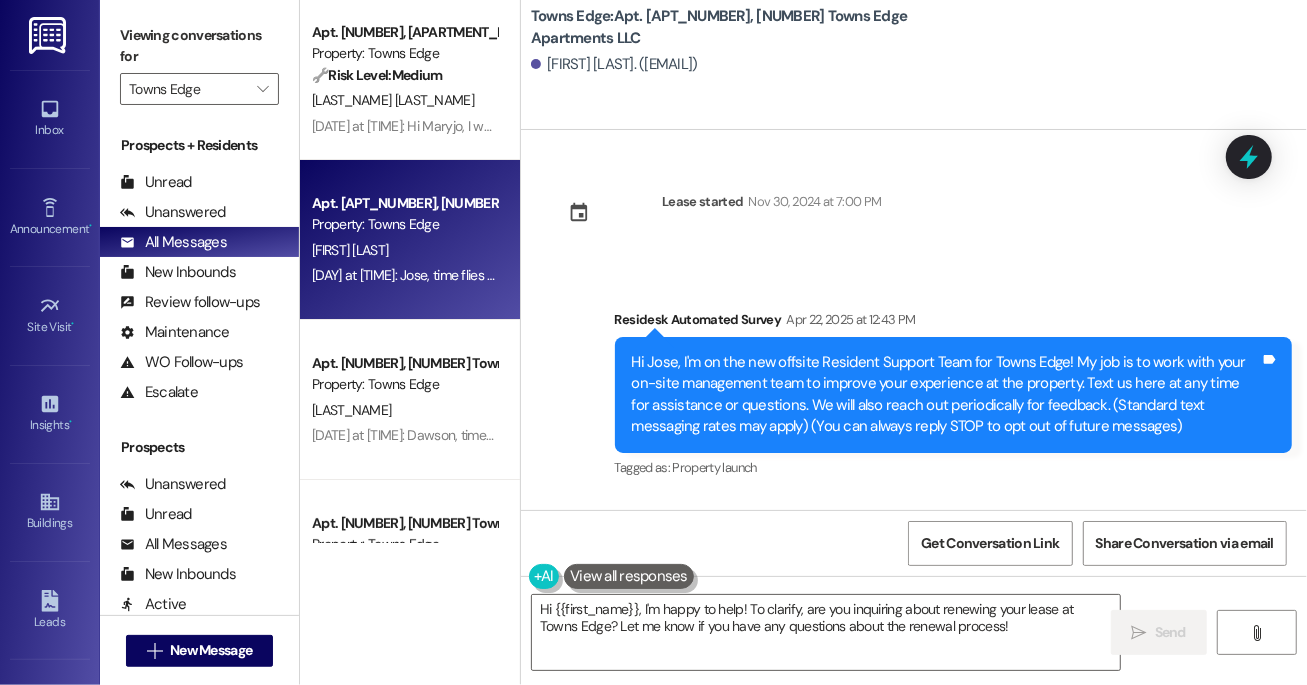 scroll, scrollTop: 558, scrollLeft: 0, axis: vertical 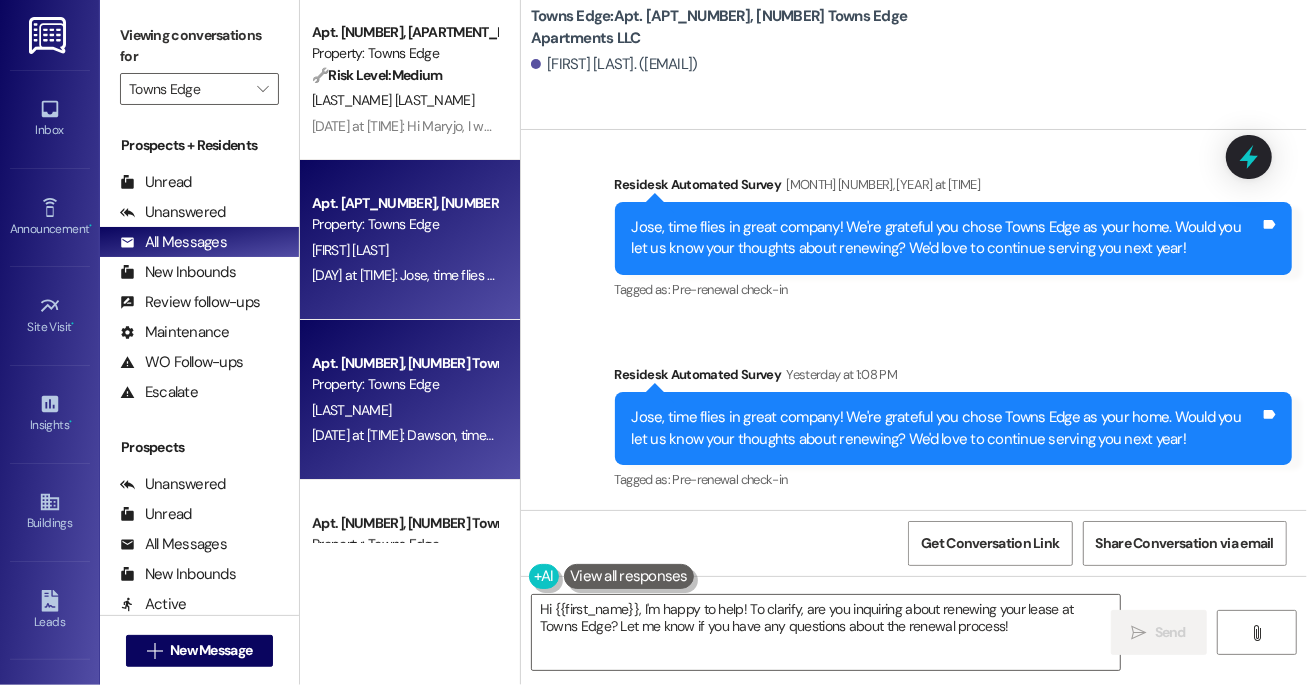click on "Property: Towns Edge" at bounding box center [404, 384] 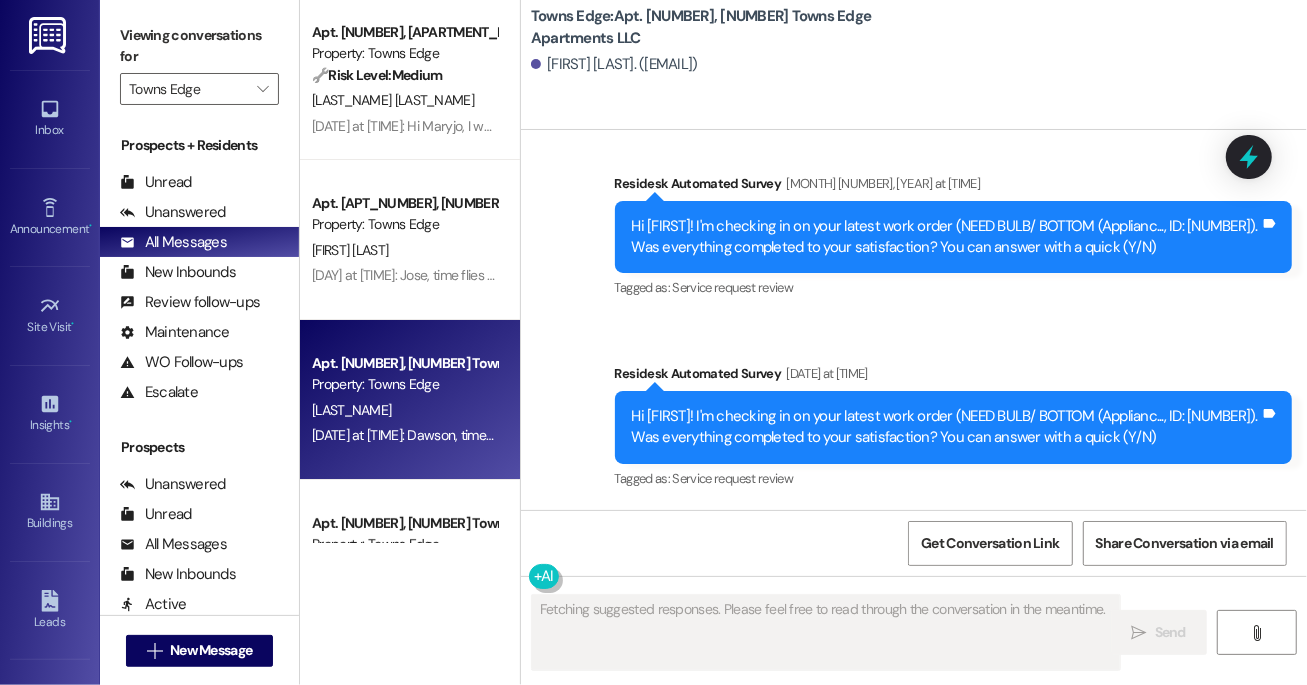 scroll, scrollTop: 1315, scrollLeft: 0, axis: vertical 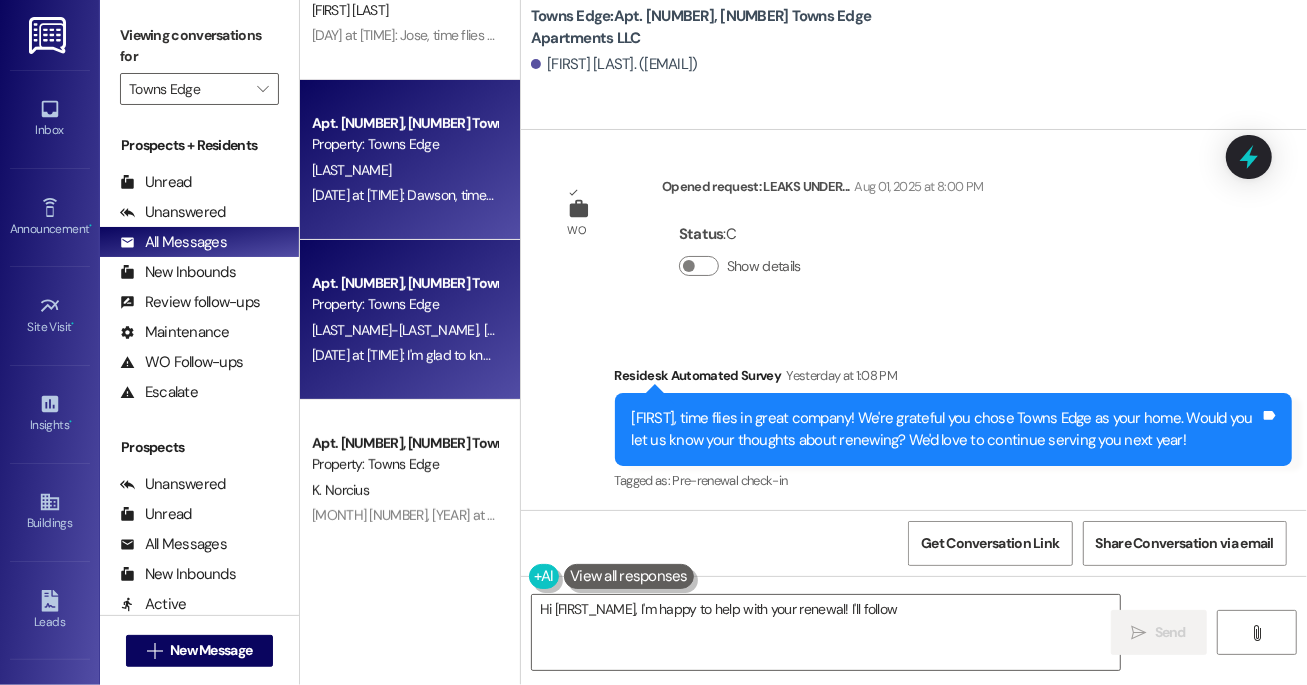 type on "Hi [FIRST_NAME], I'm happy to help with your renewal! I'll follow" 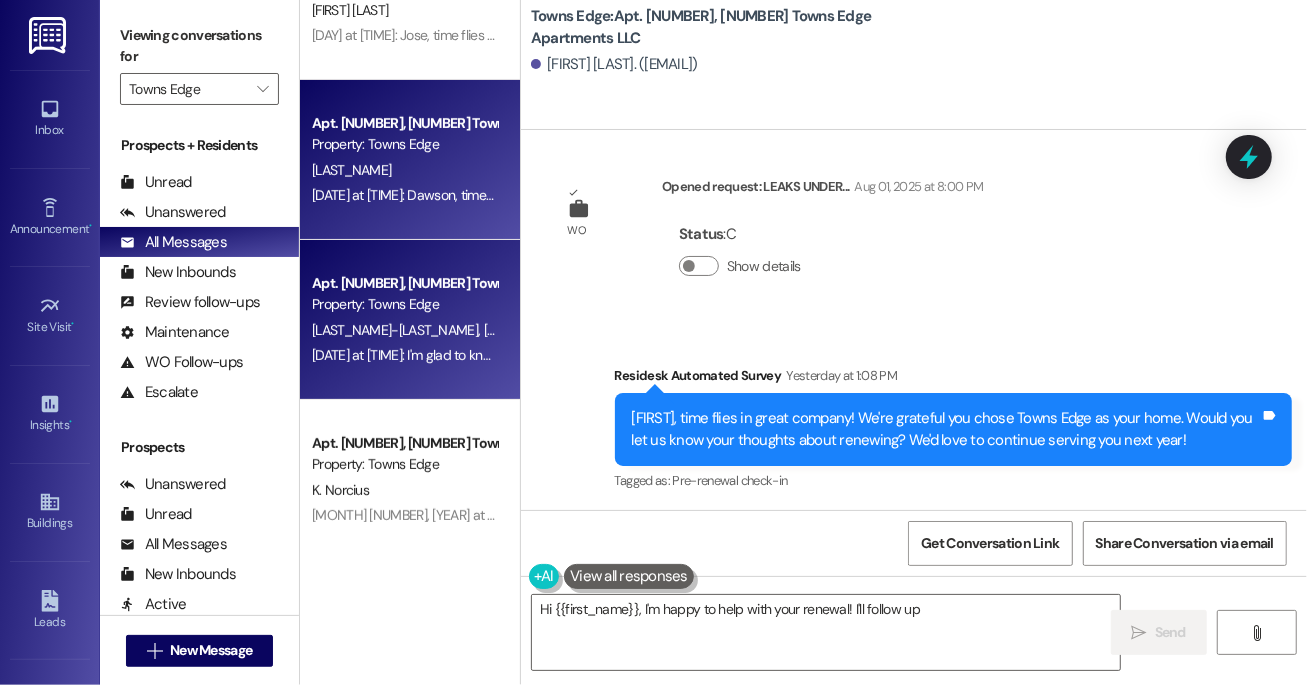 click on "Property: Towns Edge" at bounding box center [404, 304] 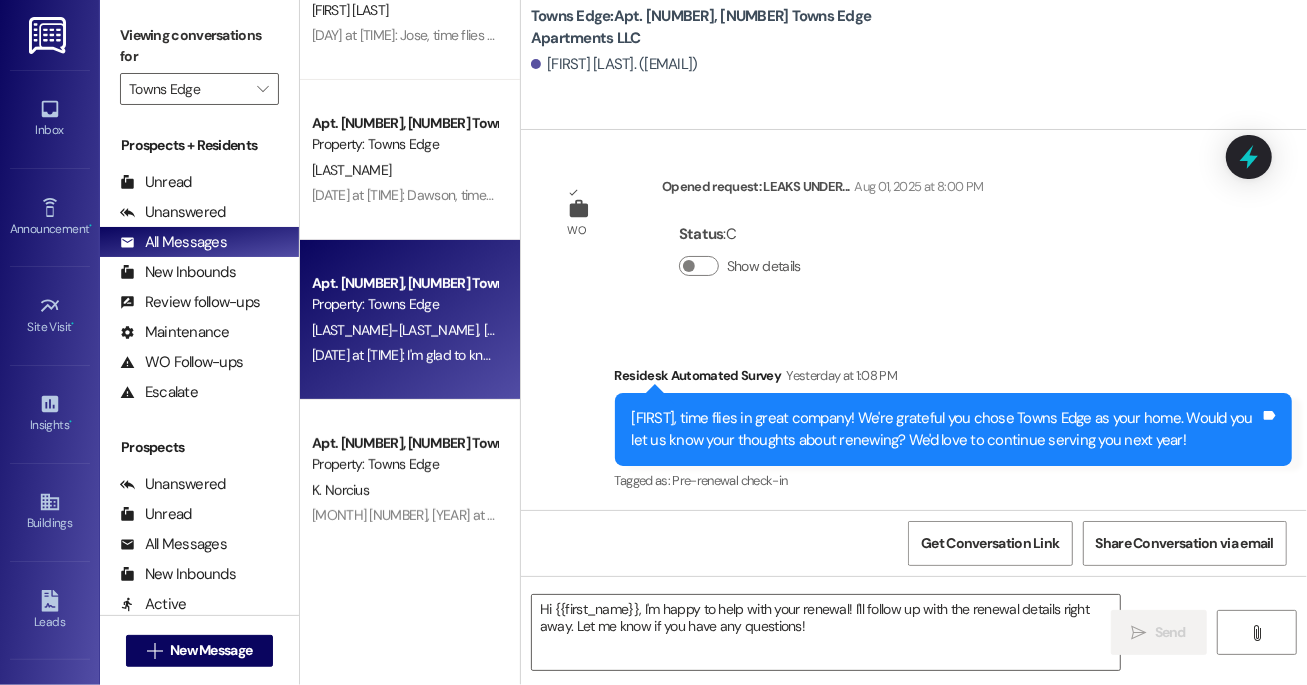 type on "Fetching suggested responses. Please feel free to read through the conversation in the meantime." 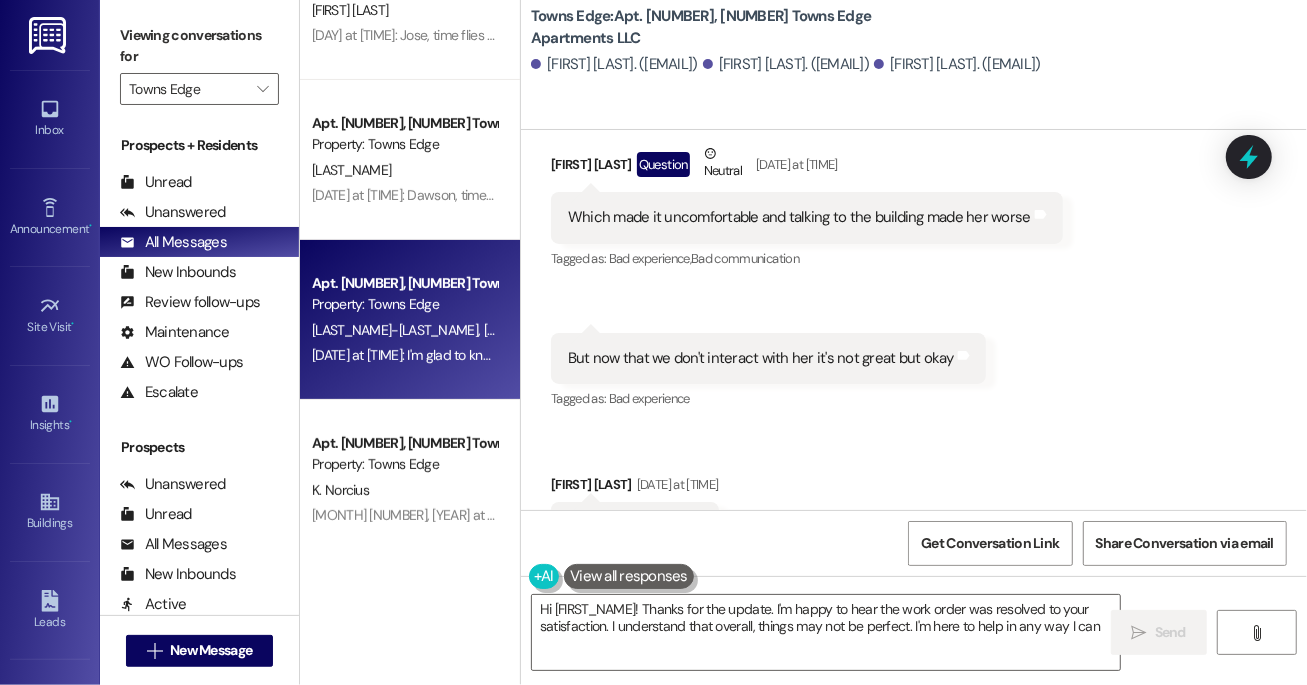 type on "Hi {{first_name}}! Thanks for the update. I'm happy to hear the work order was resolved to your satisfaction. I understand that overall, things may not be perfect. I'm here to help in any way I can!" 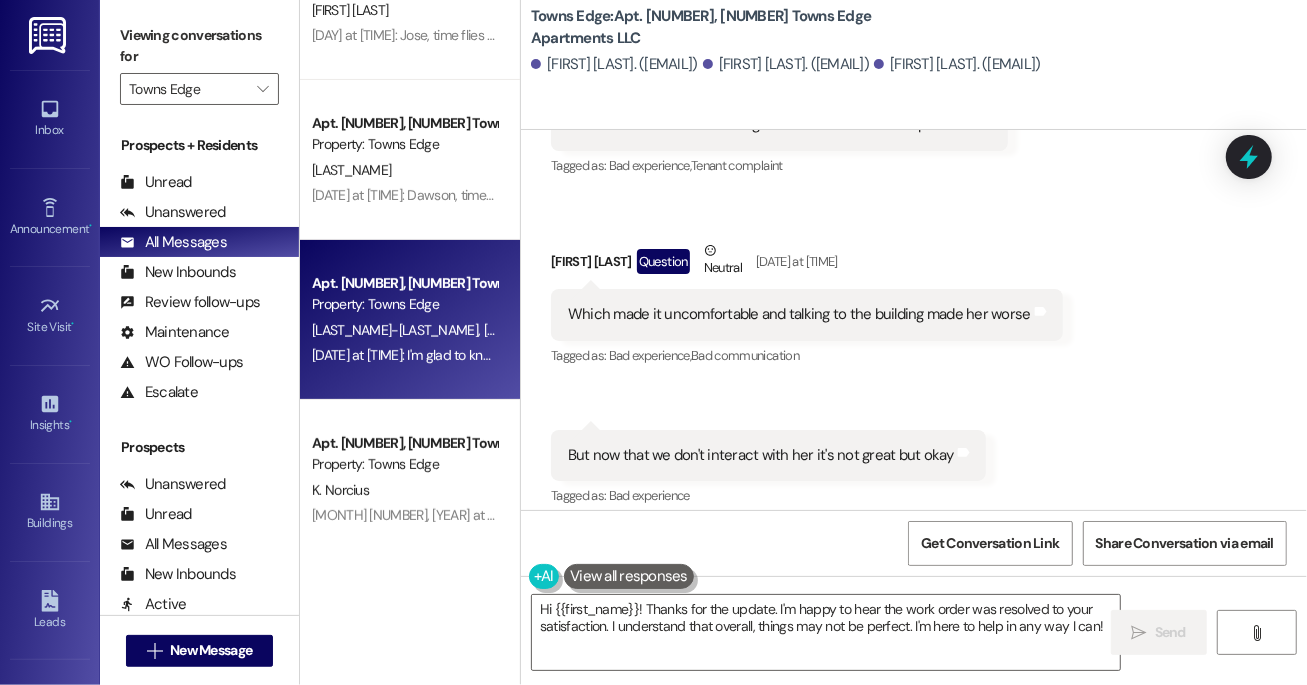scroll, scrollTop: 2374, scrollLeft: 0, axis: vertical 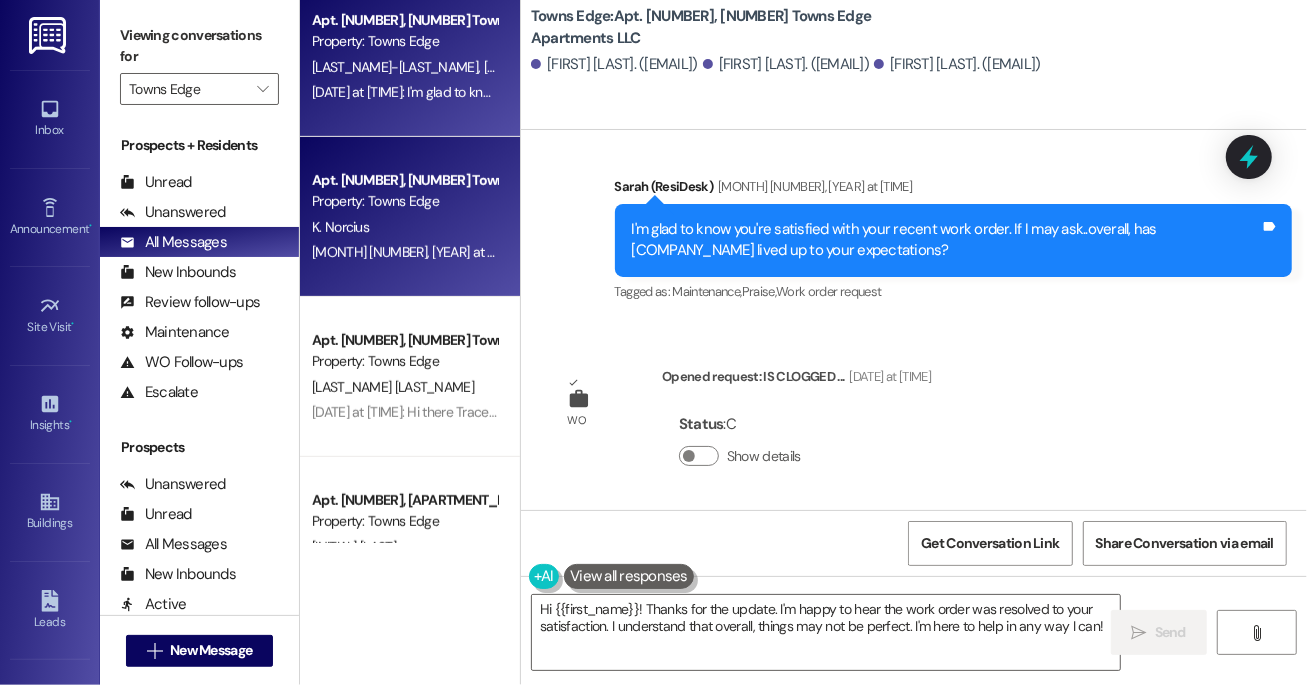 click on "K. Norcius" at bounding box center [404, 227] 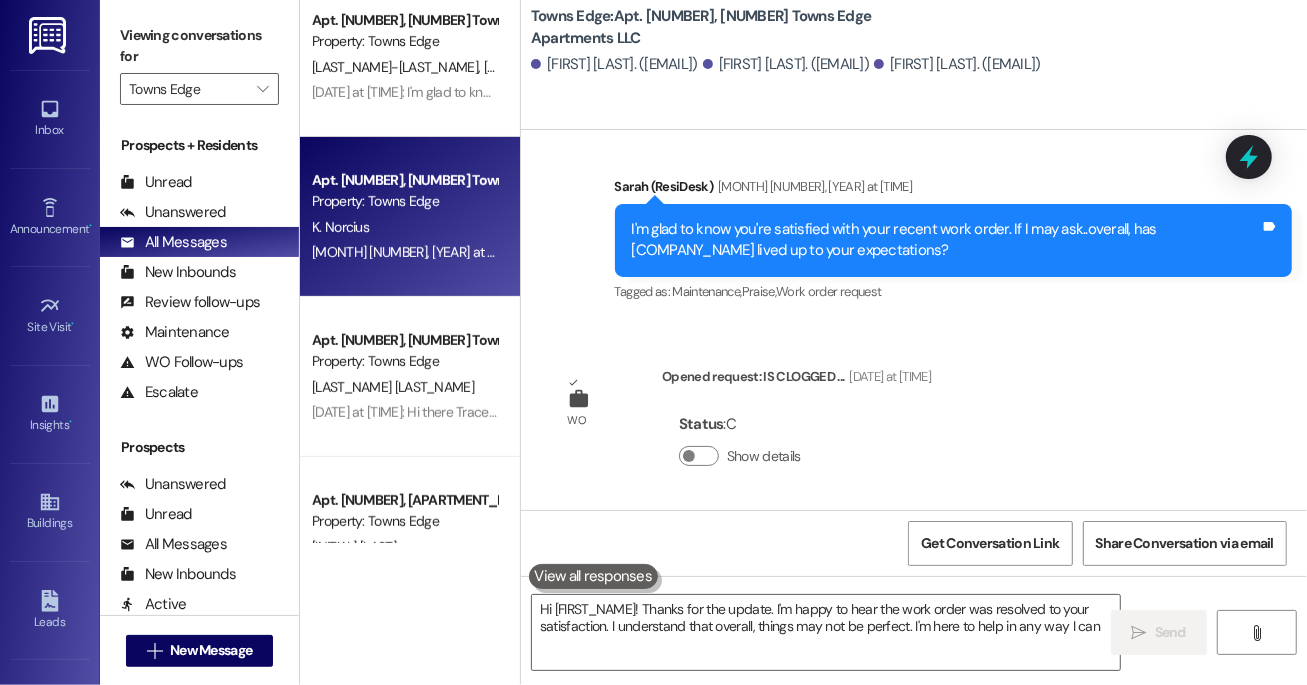 type on "Hi {{first_name}}! Thanks for the update. I'm happy to hear the work order was resolved to your satisfaction. I understand that overall, things may not be perfect. I'm here to help in any way I can!" 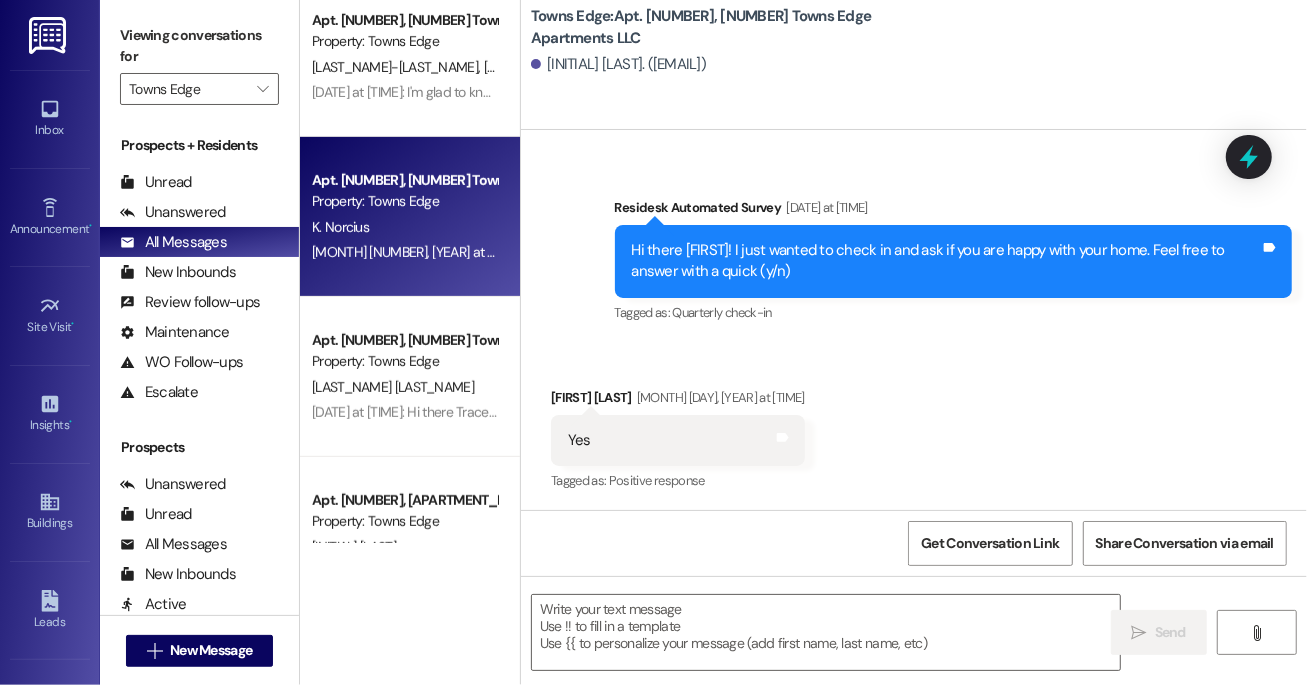 type on "Fetching suggested responses. Please feel free to read through the conversation in the meantime." 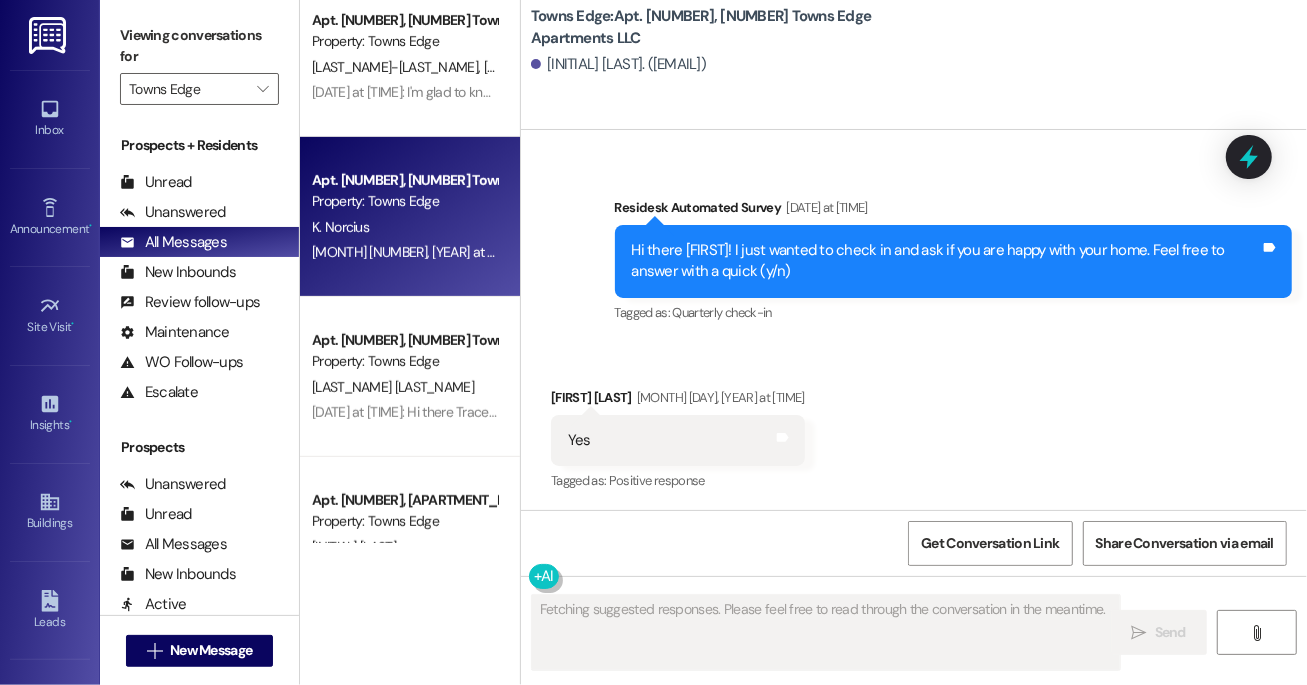 type 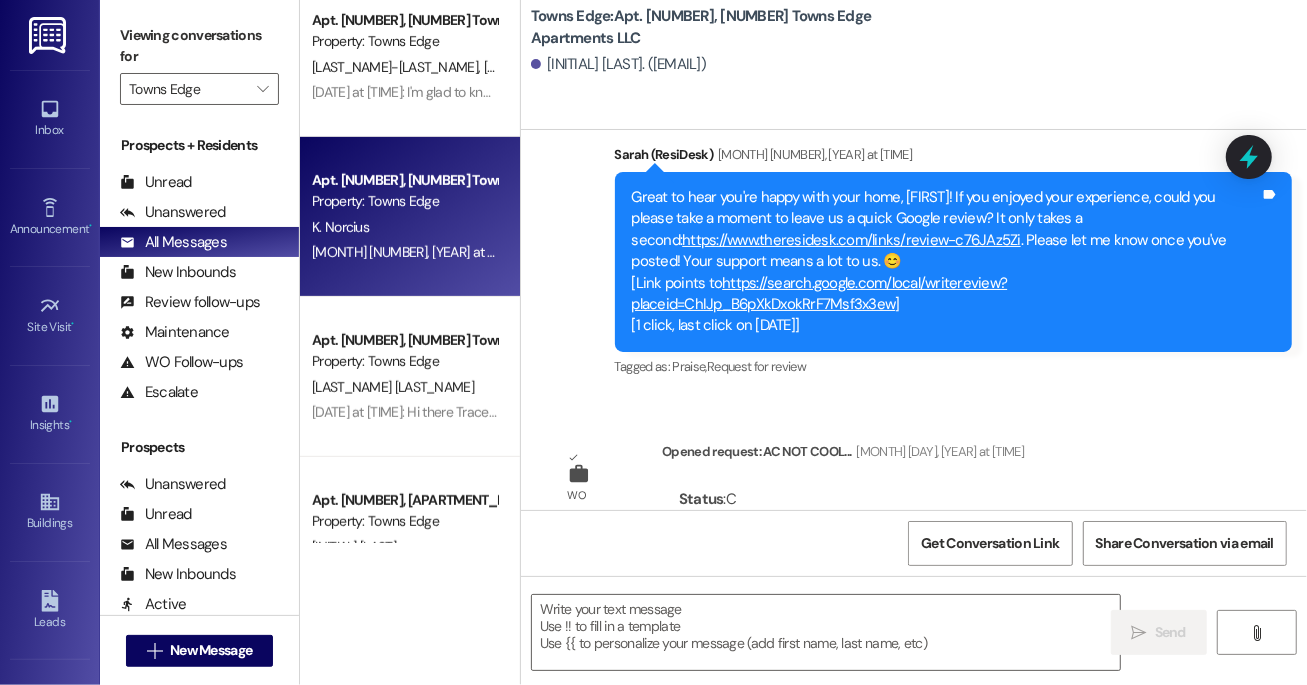 scroll, scrollTop: 751, scrollLeft: 0, axis: vertical 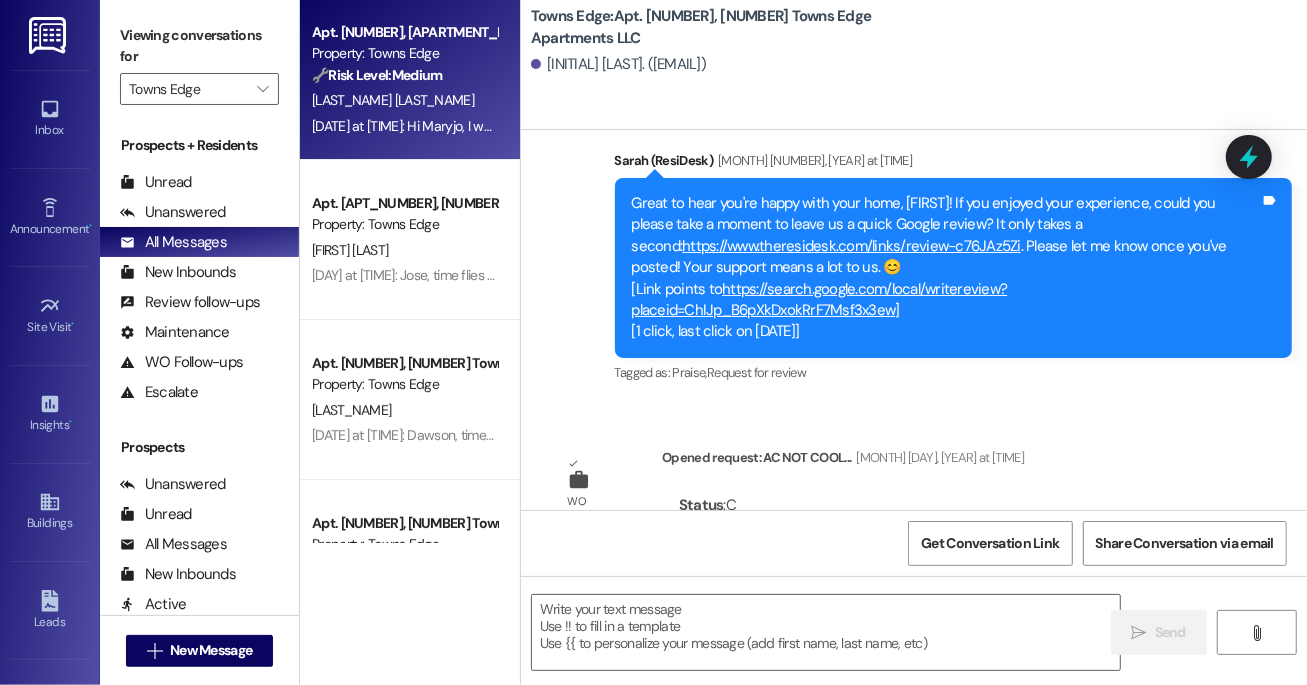 click on "[DATE] at [TIME]: Hi Maryjo, I wanted to provide an update from the team! They shared that the Goodman furnaces do not have a traditional pilot light. Instead, they use an electronic ignition system, typically a hot surface igniter or an intermittent pilot ignition. These systems are more efficient and safer than older standing pilot lights. Also, the fee covers meter reading, billing, customer service, and infrastructure maintenance. Carissa will contact you and provide more details about this. :)" at bounding box center [1721, 126] 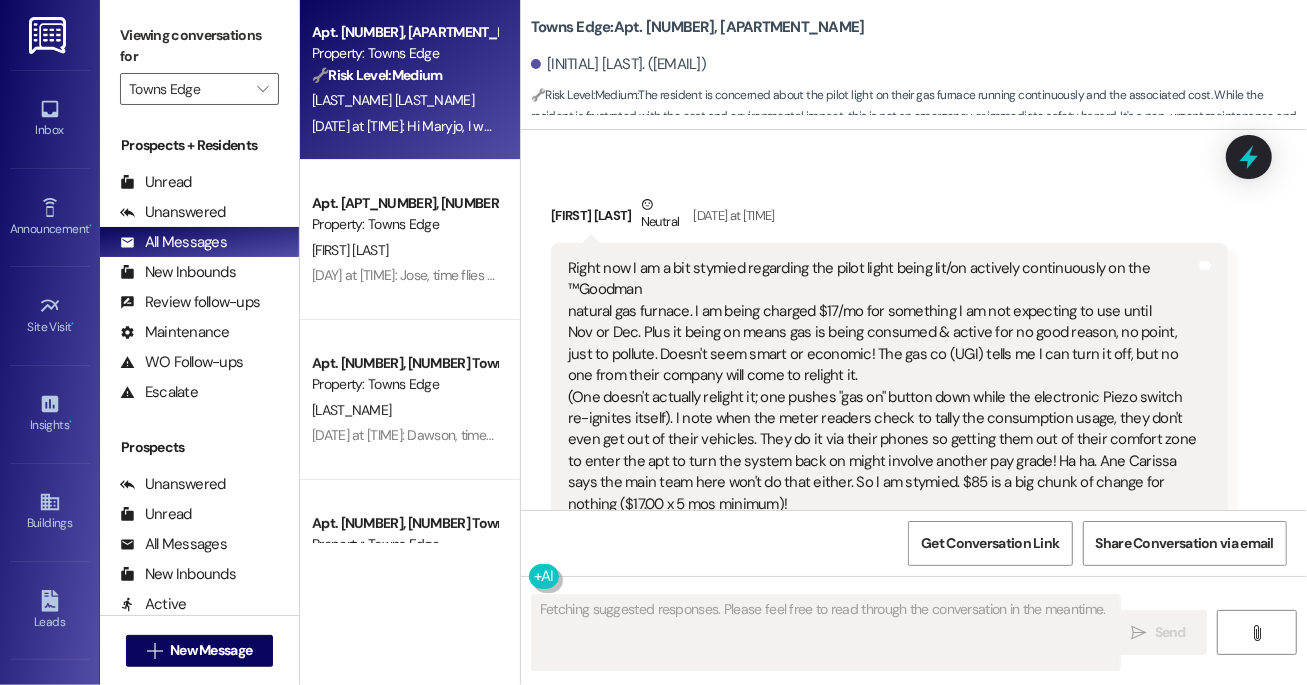 scroll, scrollTop: 12266, scrollLeft: 0, axis: vertical 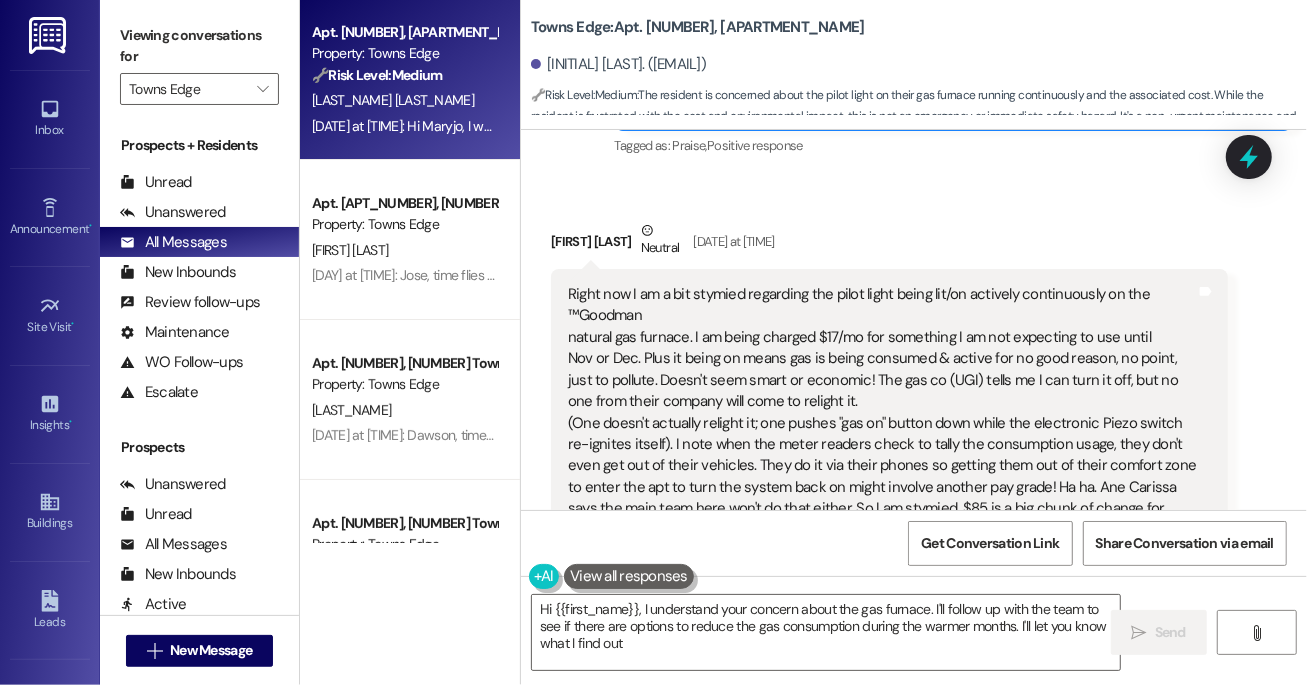 type on "Hi [FIRST_NAME], I understand your concern about the gas furnace. I'll follow up with the team to see if there are options to reduce the gas consumption during the warmer months. I'll let you know what I find out!" 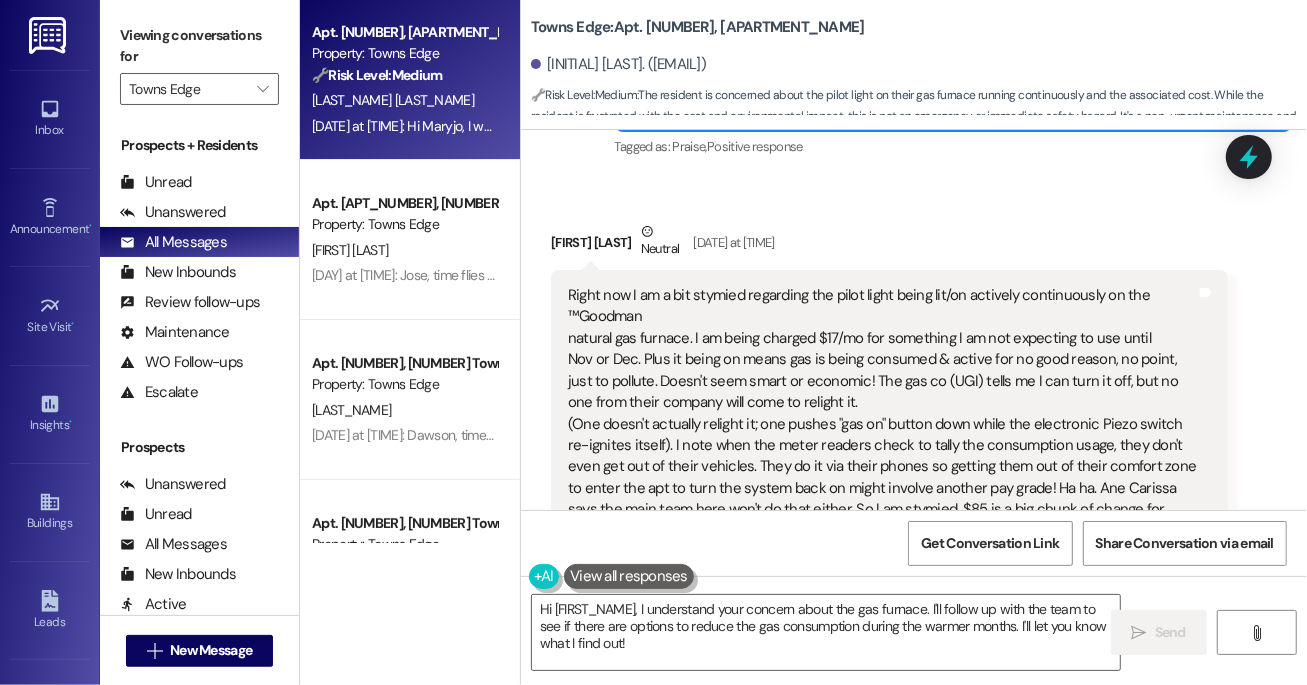 scroll, scrollTop: 12254, scrollLeft: 0, axis: vertical 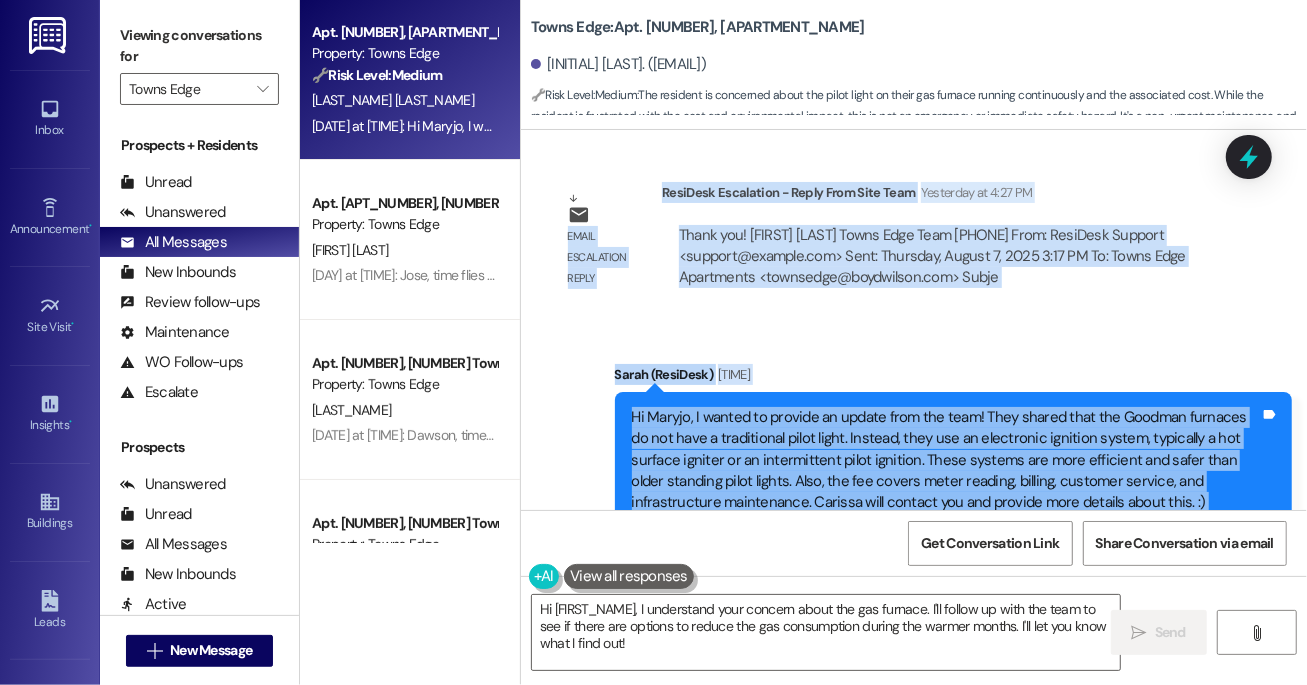 drag, startPoint x: 550, startPoint y: 187, endPoint x: 865, endPoint y: 474, distance: 426.1385 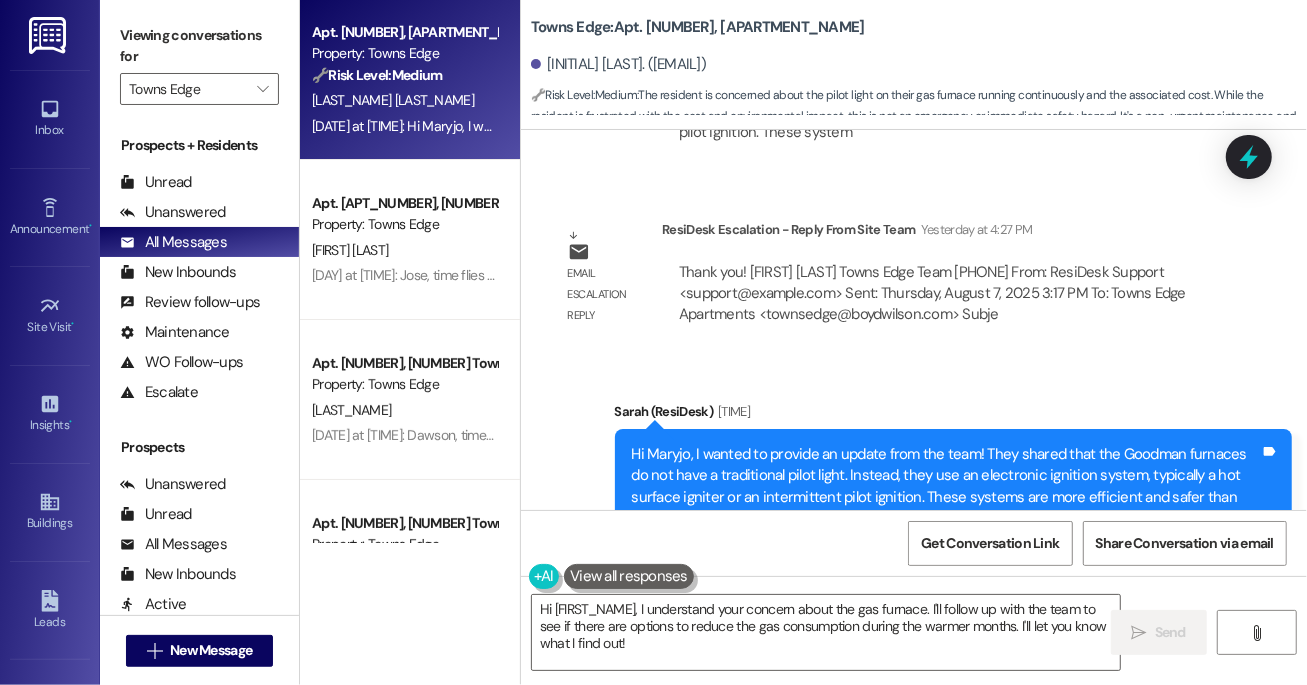 scroll, scrollTop: 13646, scrollLeft: 0, axis: vertical 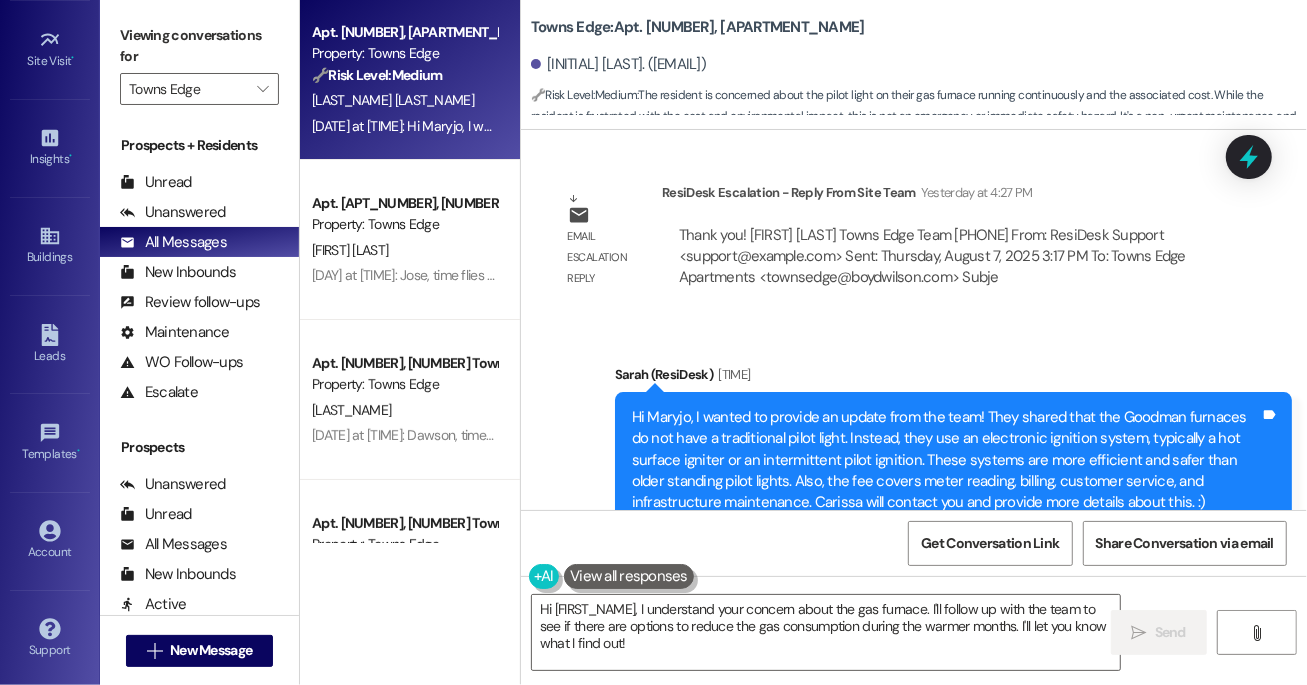 click on "Account   Go to Account" at bounding box center [50, 541] 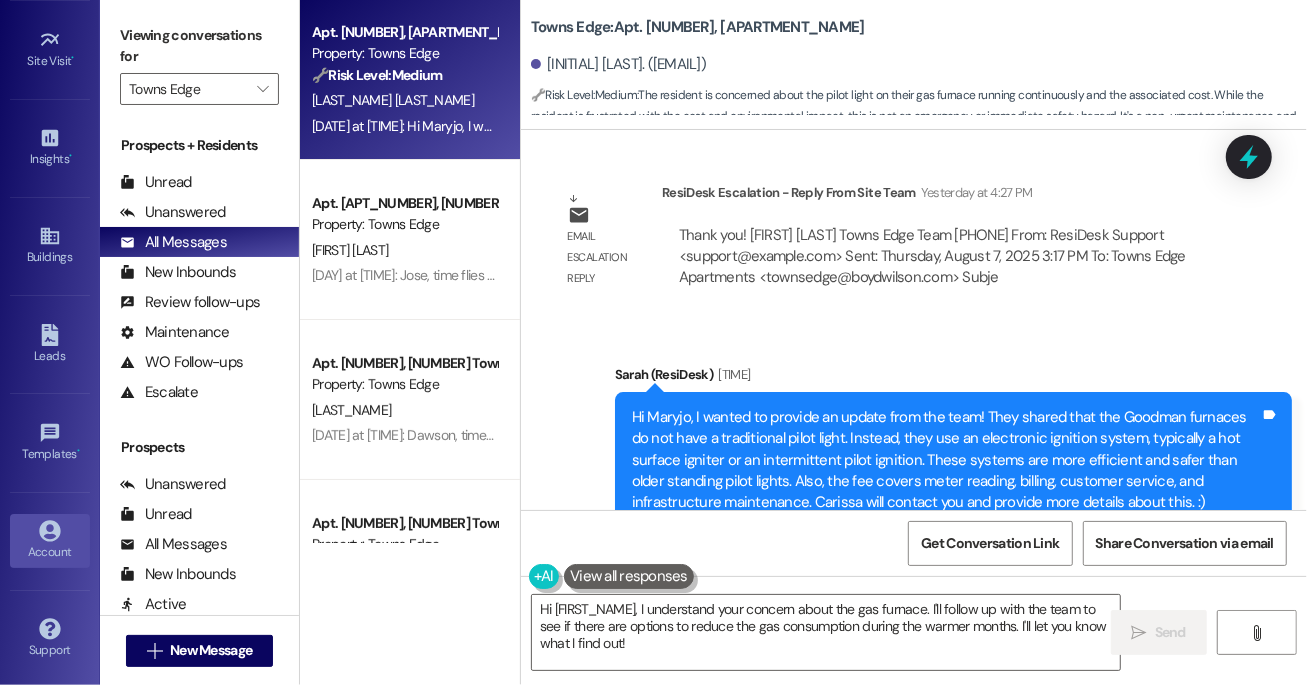 click on "Account" at bounding box center (50, 552) 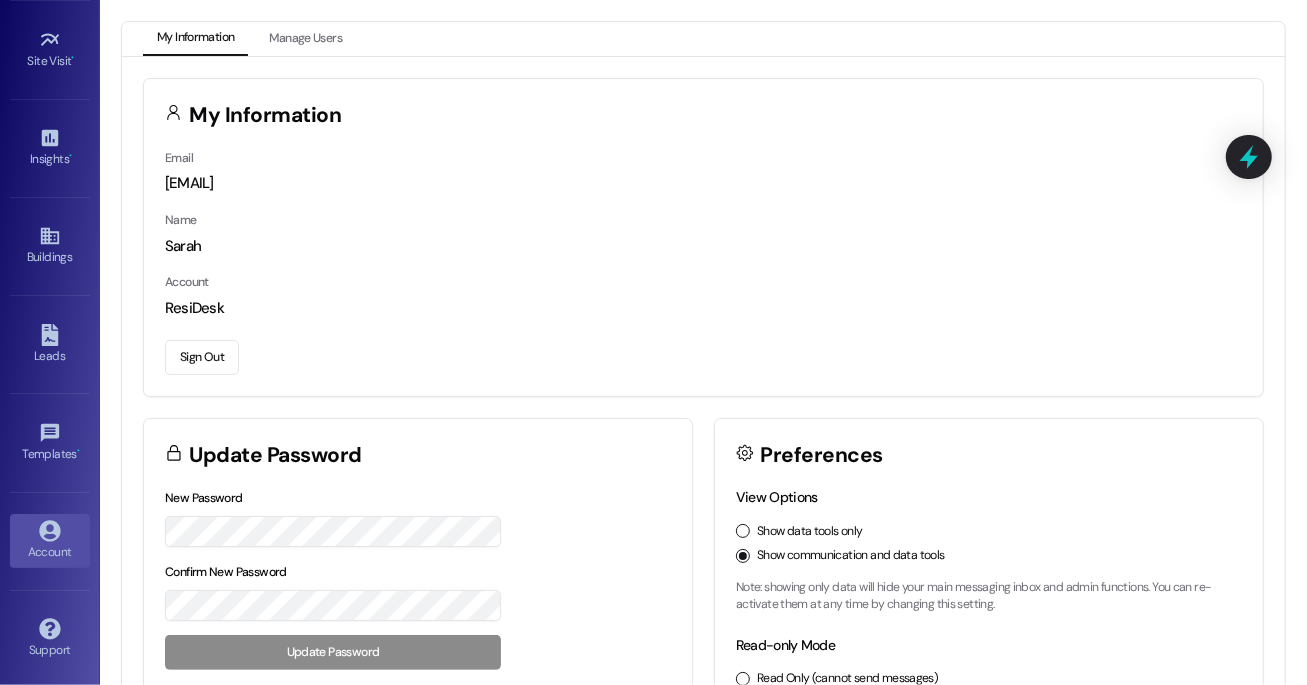 click on "Sign Out" at bounding box center [202, 357] 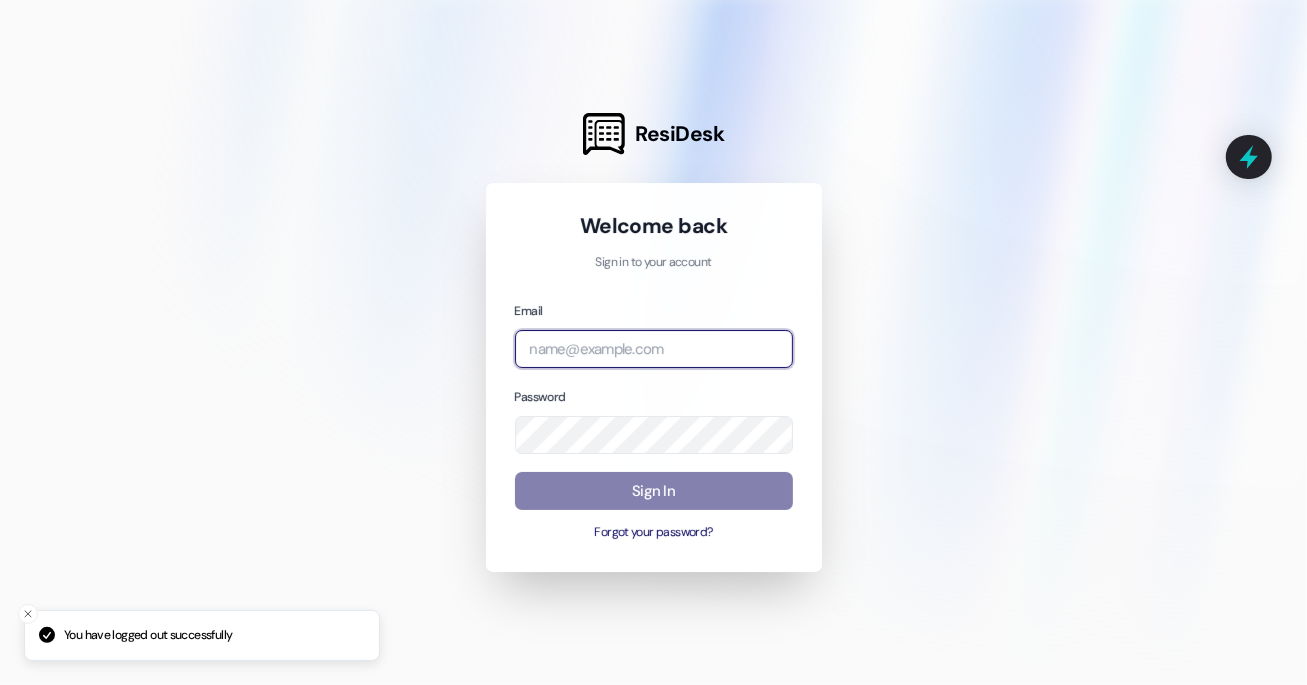 click at bounding box center (654, 349) 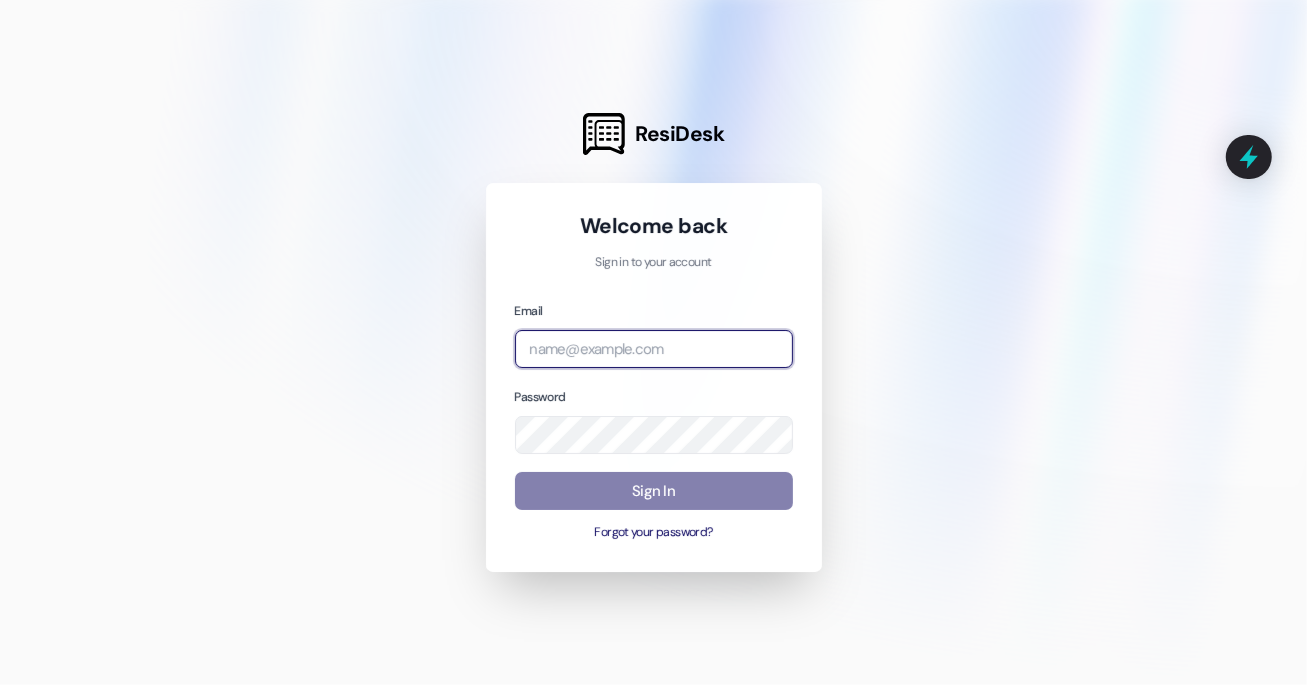 type on "[EMAIL]" 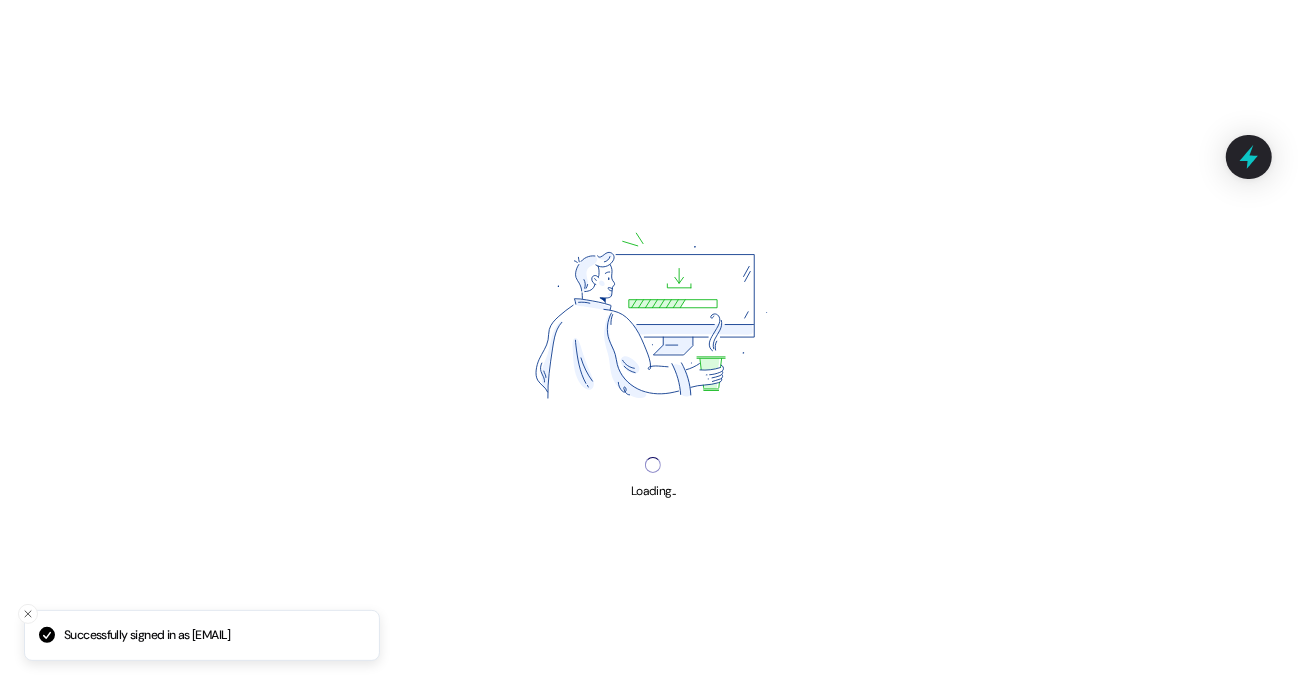 click on "Loading..." at bounding box center (653, 491) 